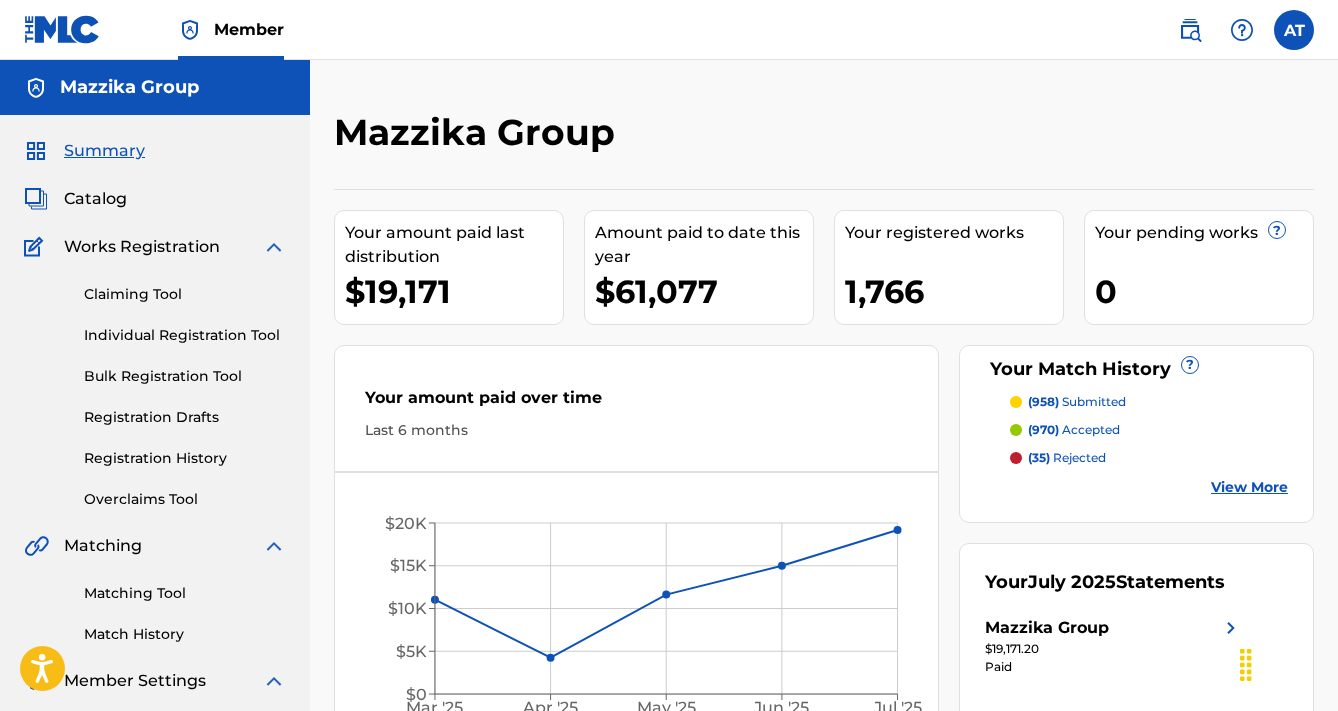 scroll, scrollTop: 0, scrollLeft: 0, axis: both 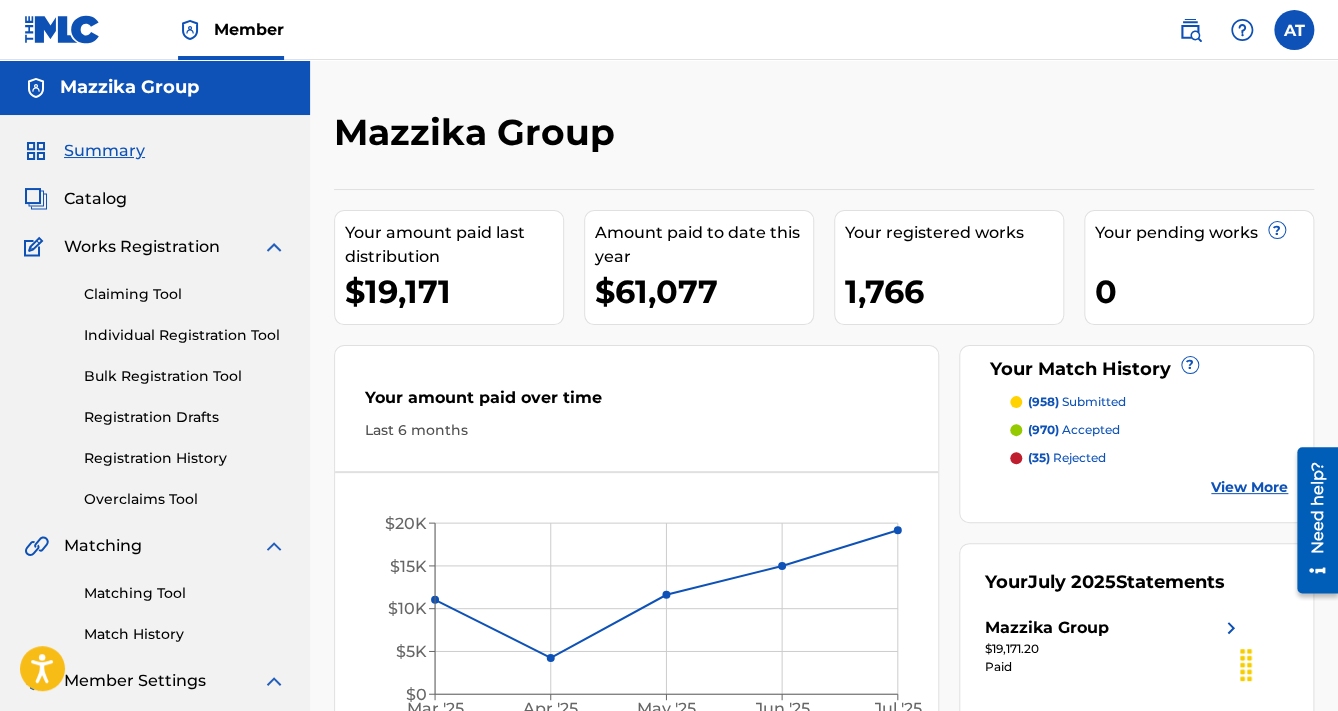 click on "Catalog" at bounding box center [95, 199] 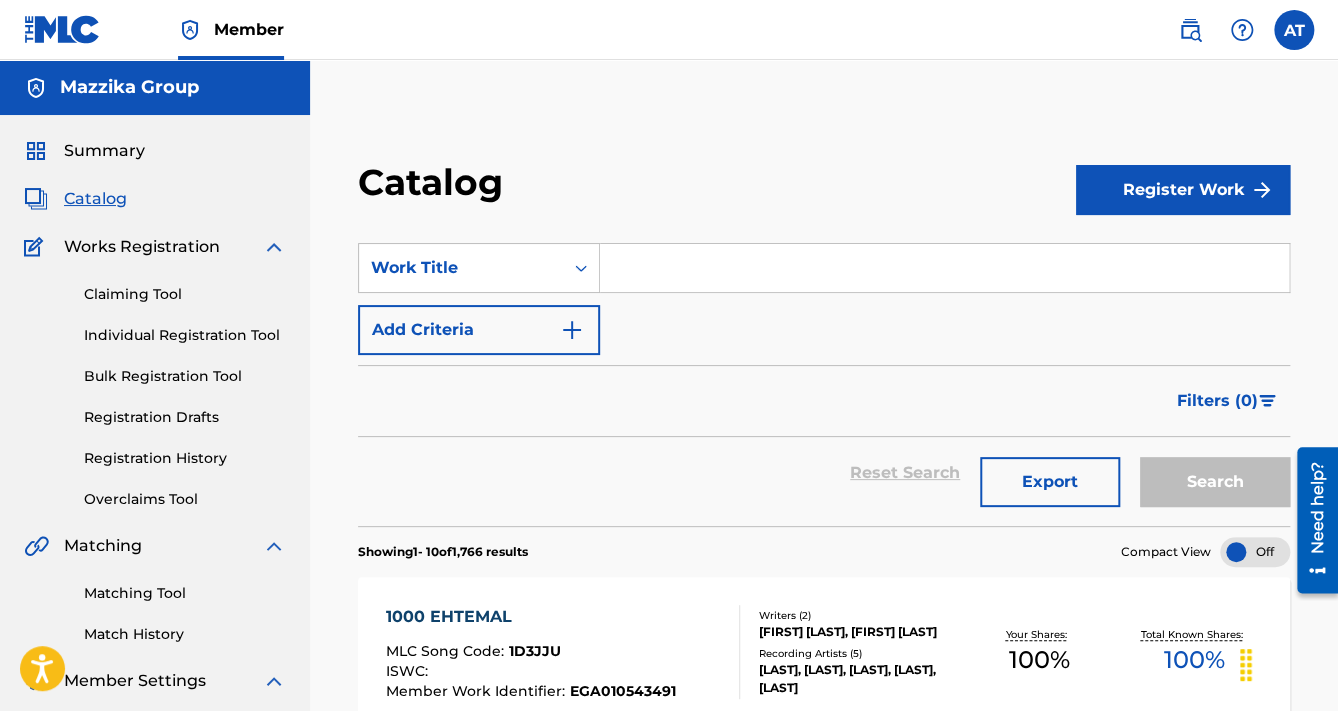 click at bounding box center (944, 268) 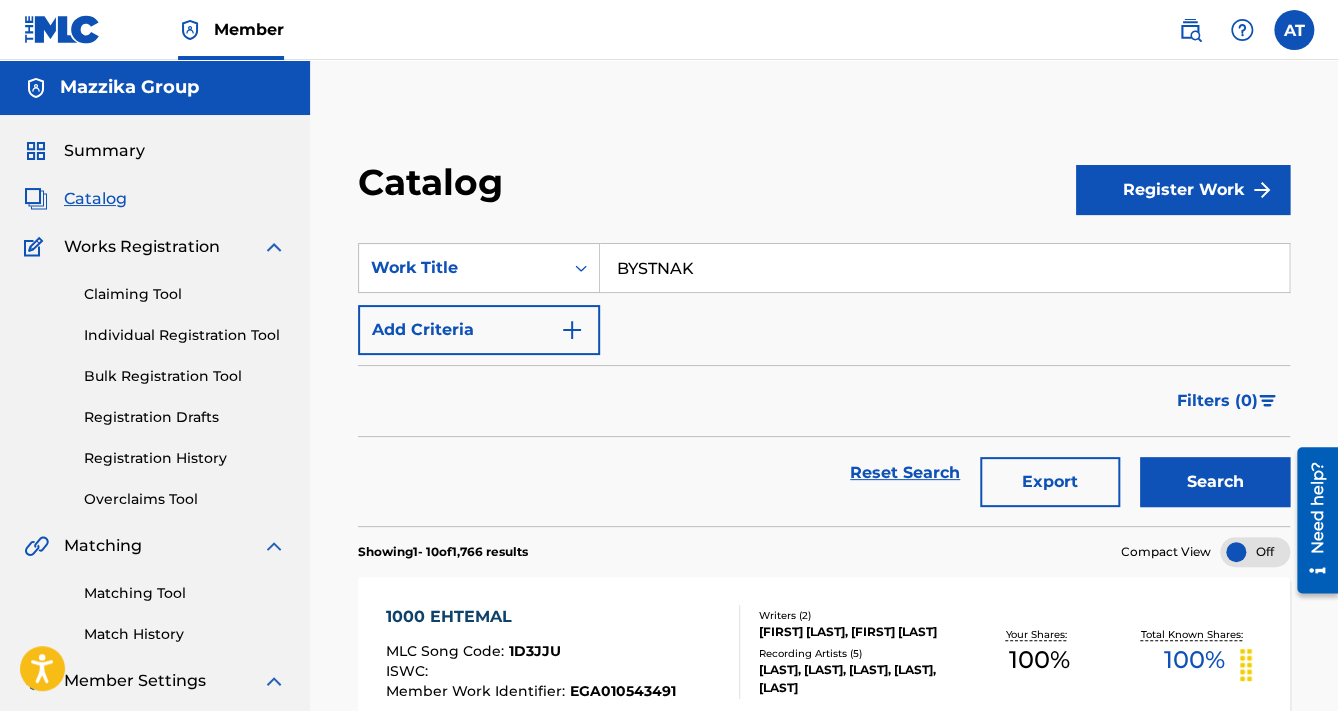 click on "Search" at bounding box center (1215, 482) 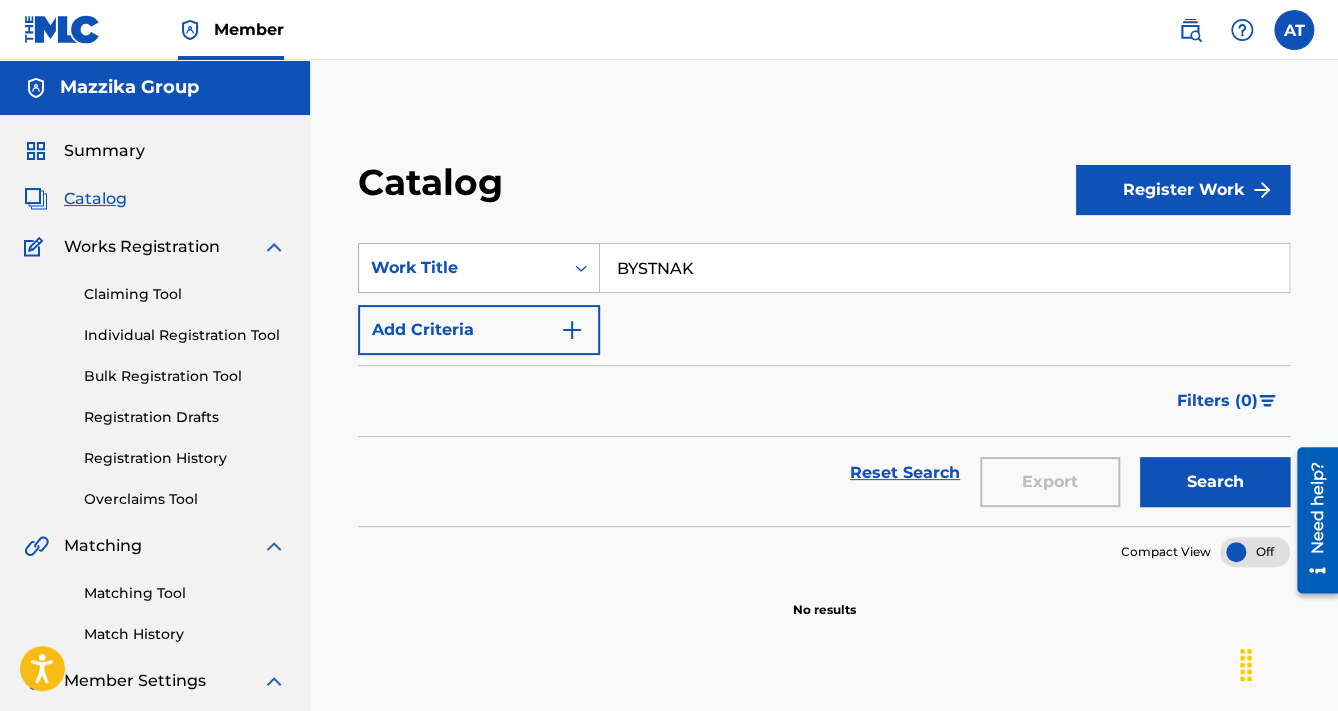 drag, startPoint x: 748, startPoint y: 272, endPoint x: 595, endPoint y: 284, distance: 153.46986 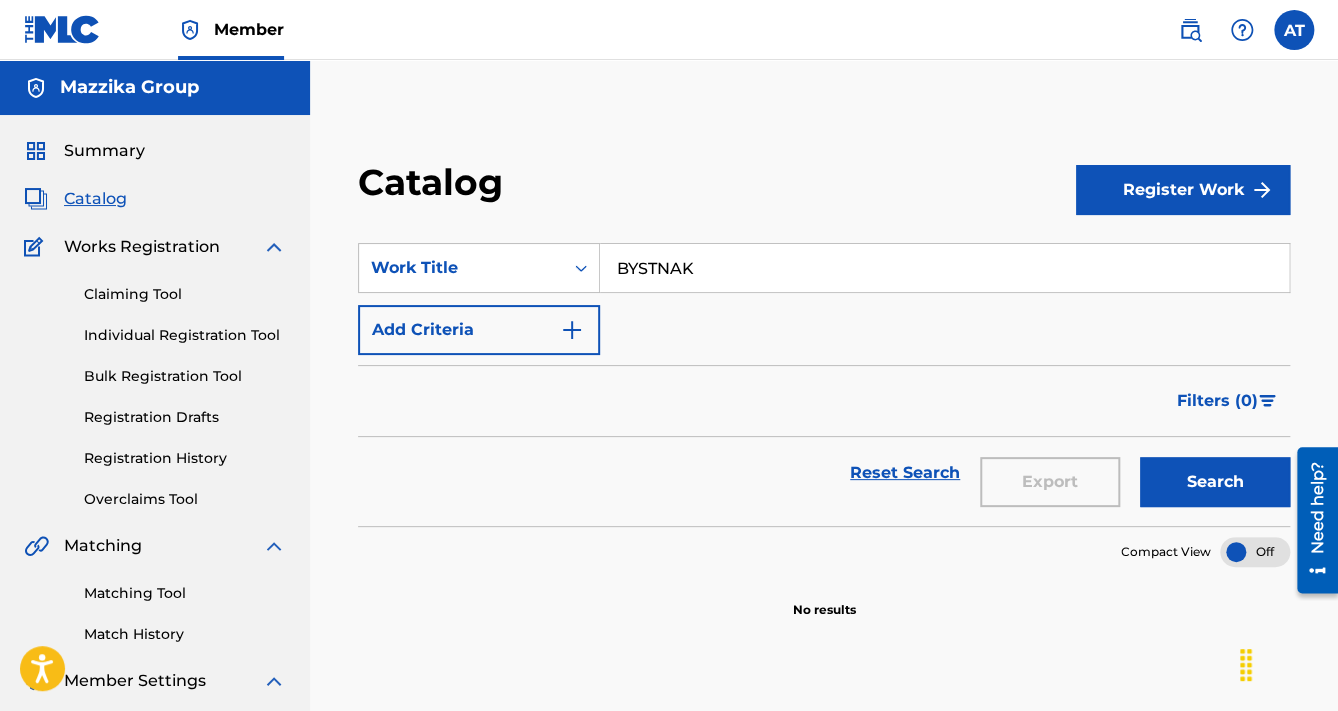 paste on "ESTA" 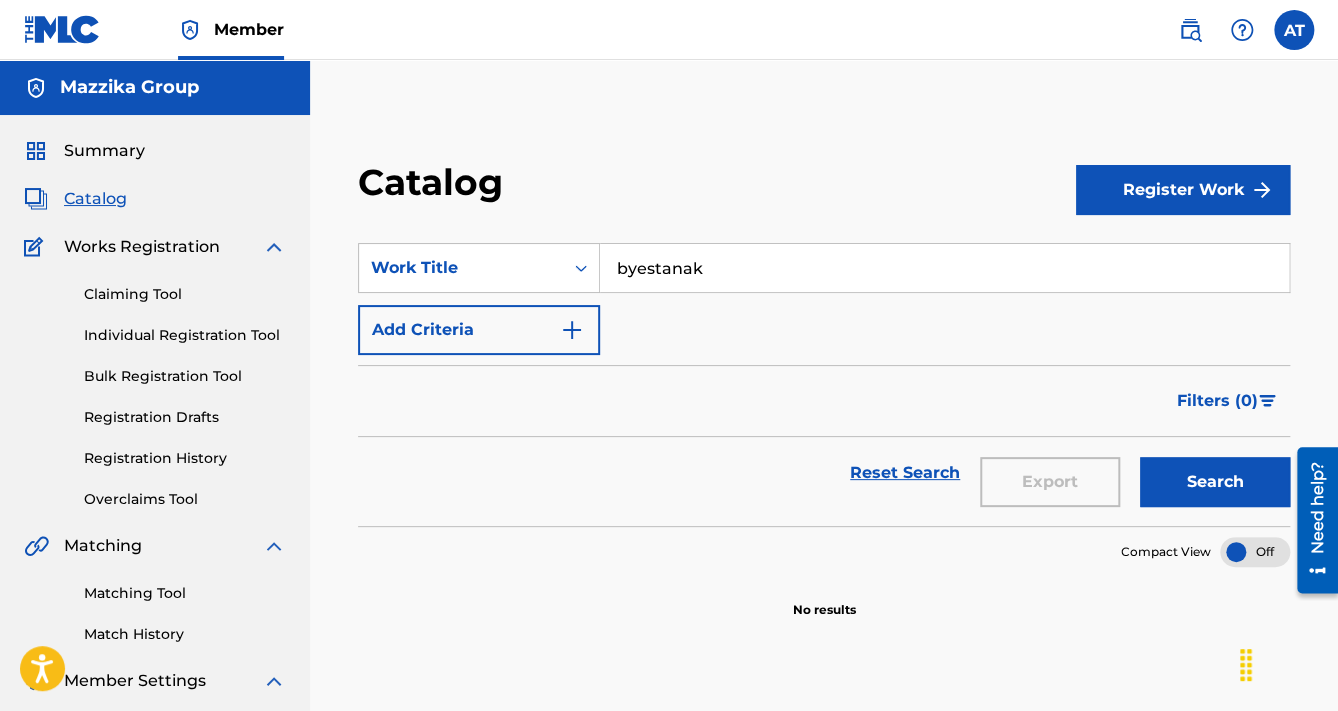 type on "byestanak" 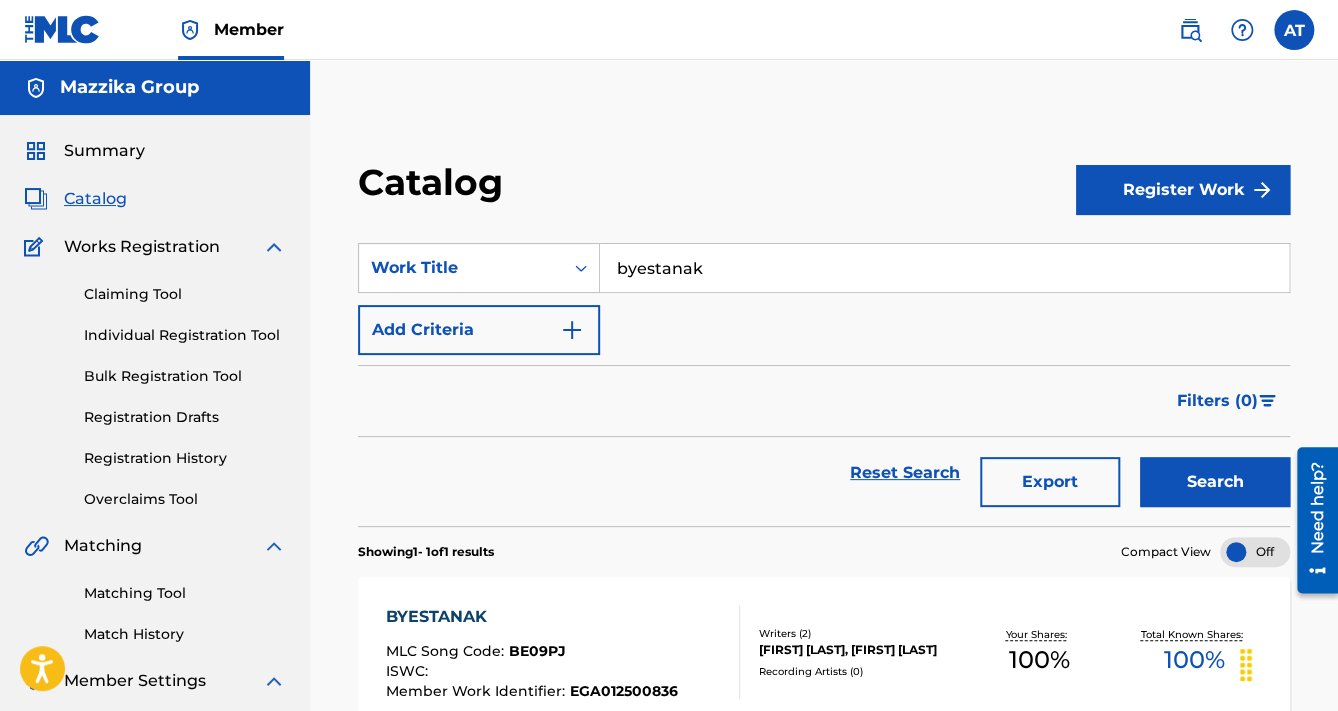 click on "BYESTANAK" at bounding box center [532, 617] 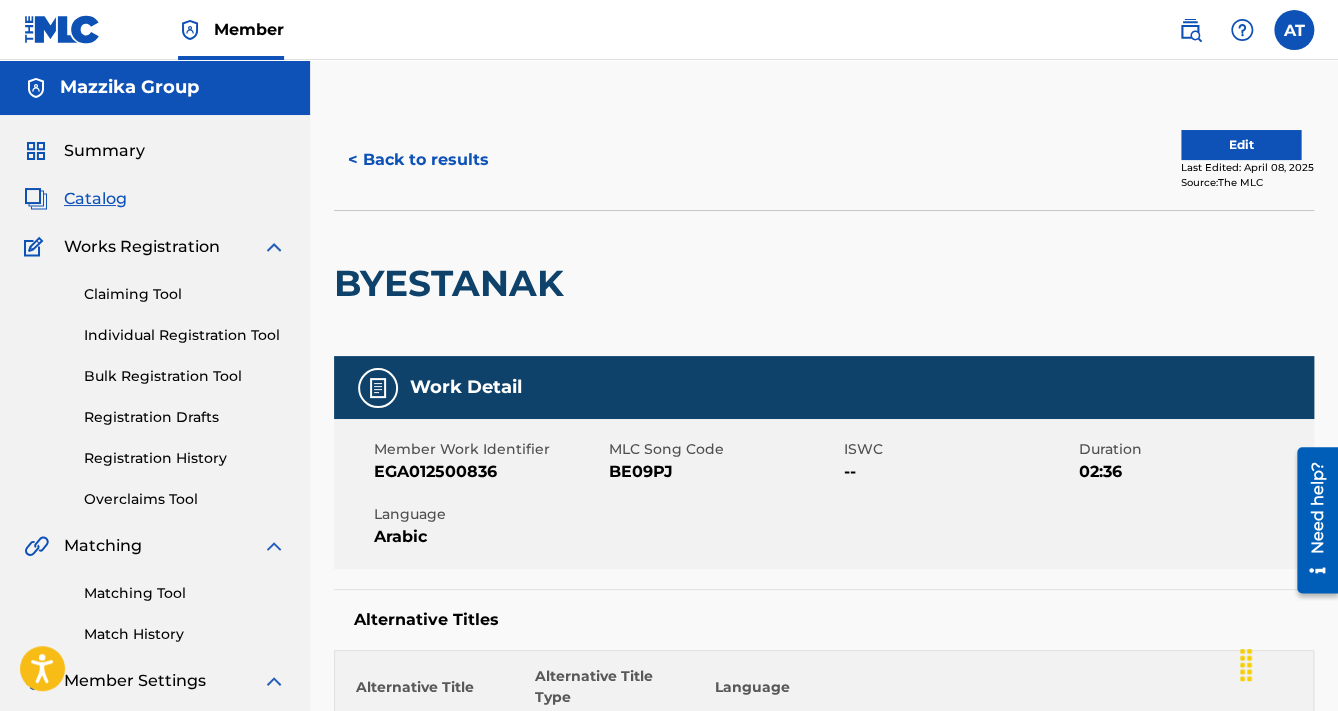 click on "BYESTANAK" at bounding box center [454, 283] 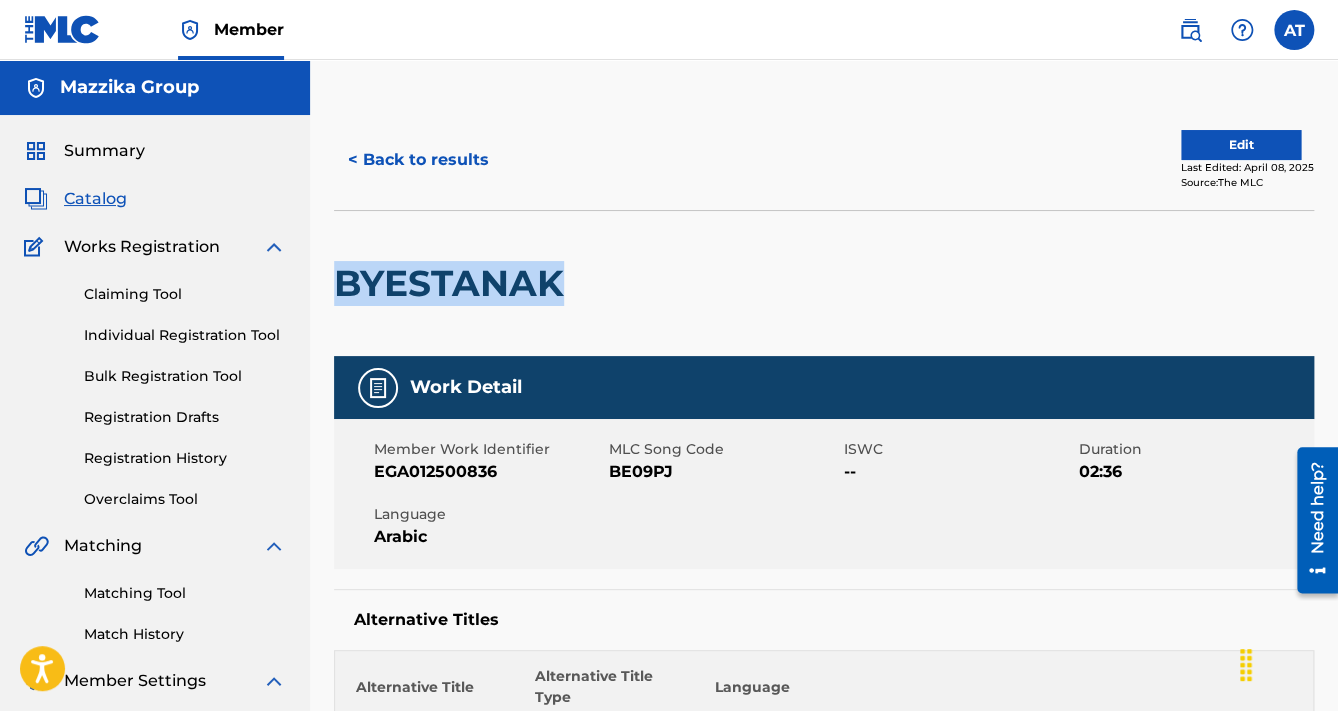 click on "BYESTANAK" at bounding box center [454, 283] 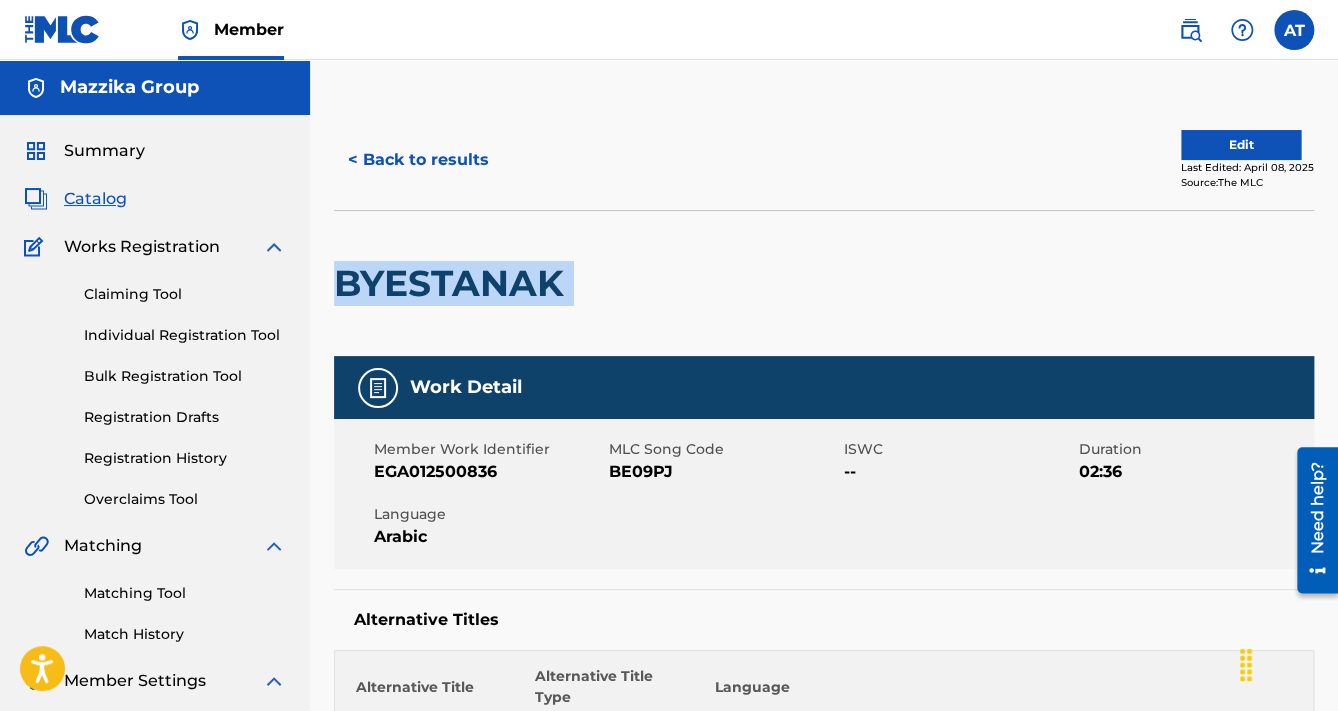 click on "BYESTANAK" at bounding box center (454, 283) 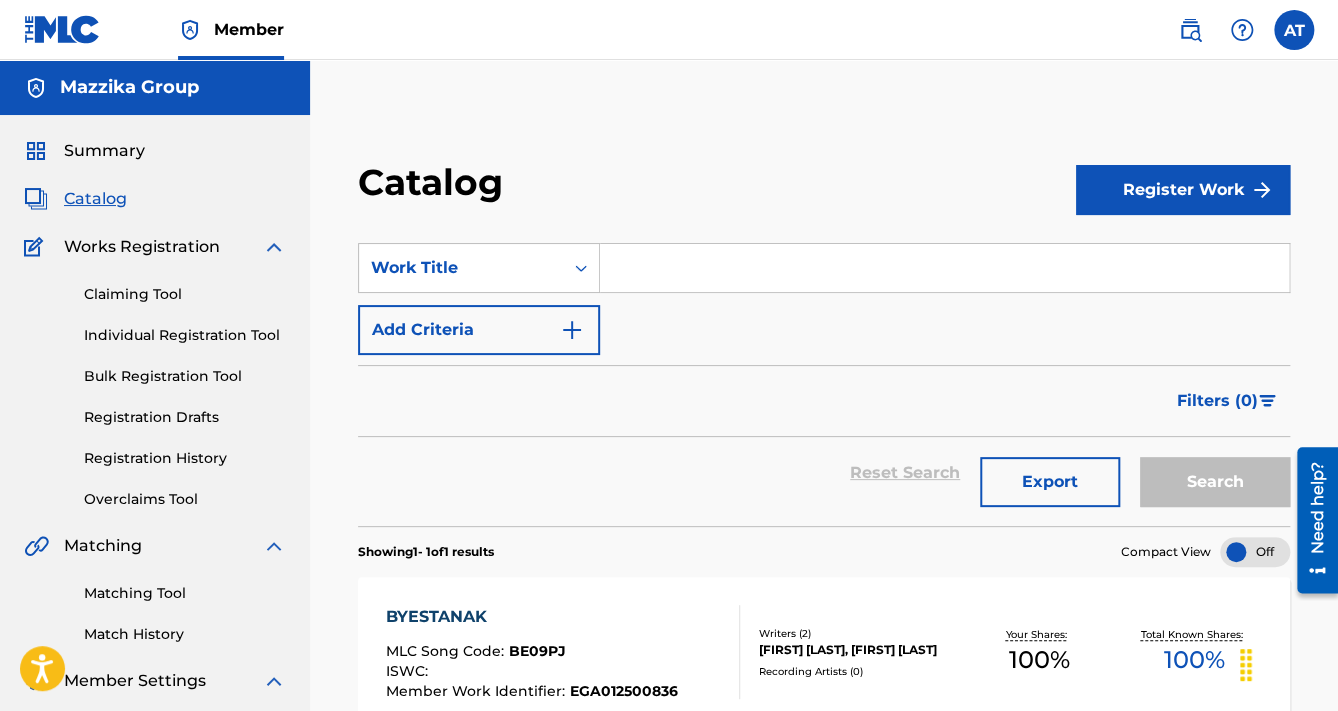 click at bounding box center [944, 268] 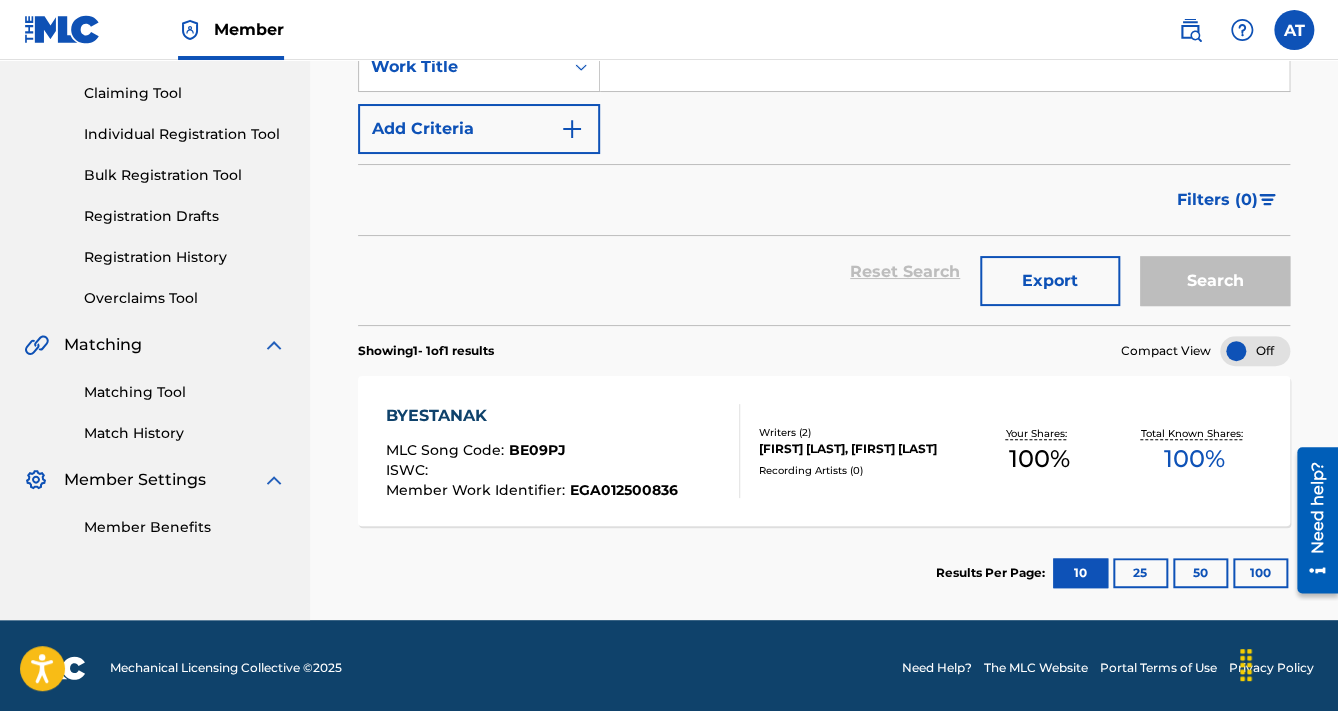 scroll, scrollTop: 205, scrollLeft: 0, axis: vertical 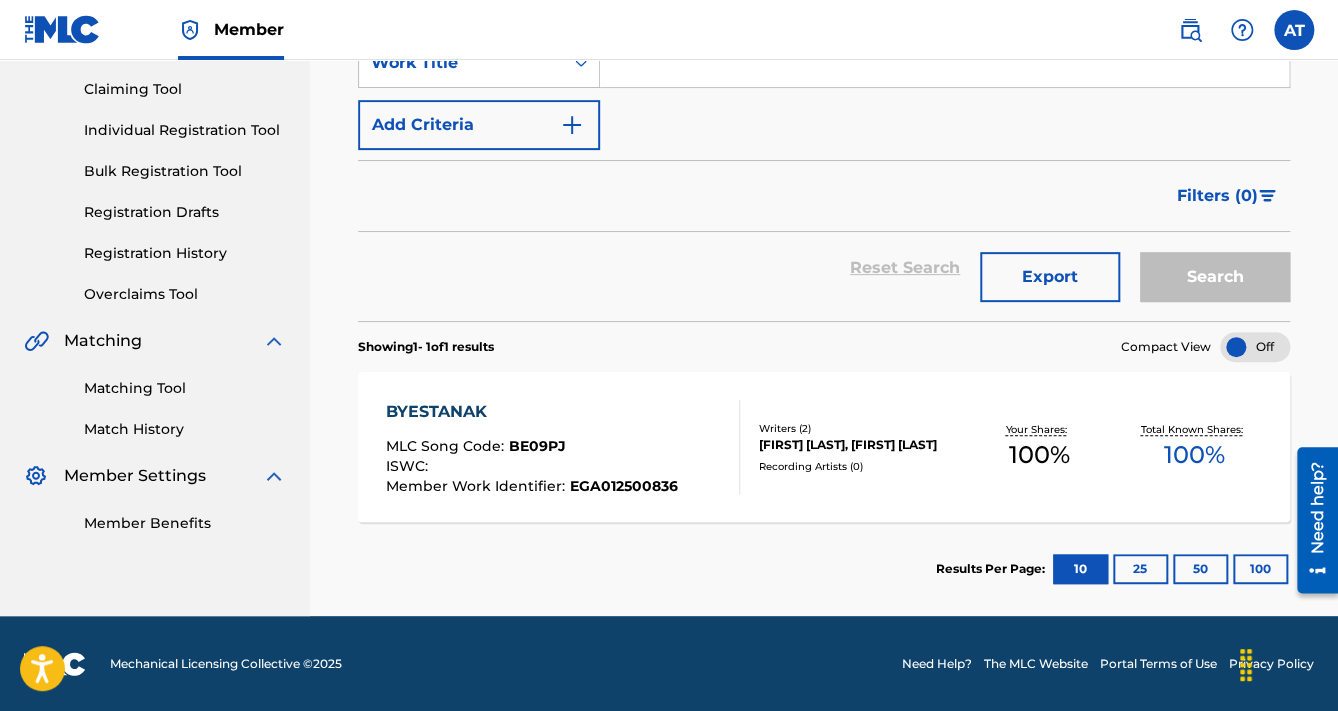 click on "BYESTANAK MLC Song Code : BE09PJ ISWC : Member Work Identifier : EGA012500836" at bounding box center [532, 447] 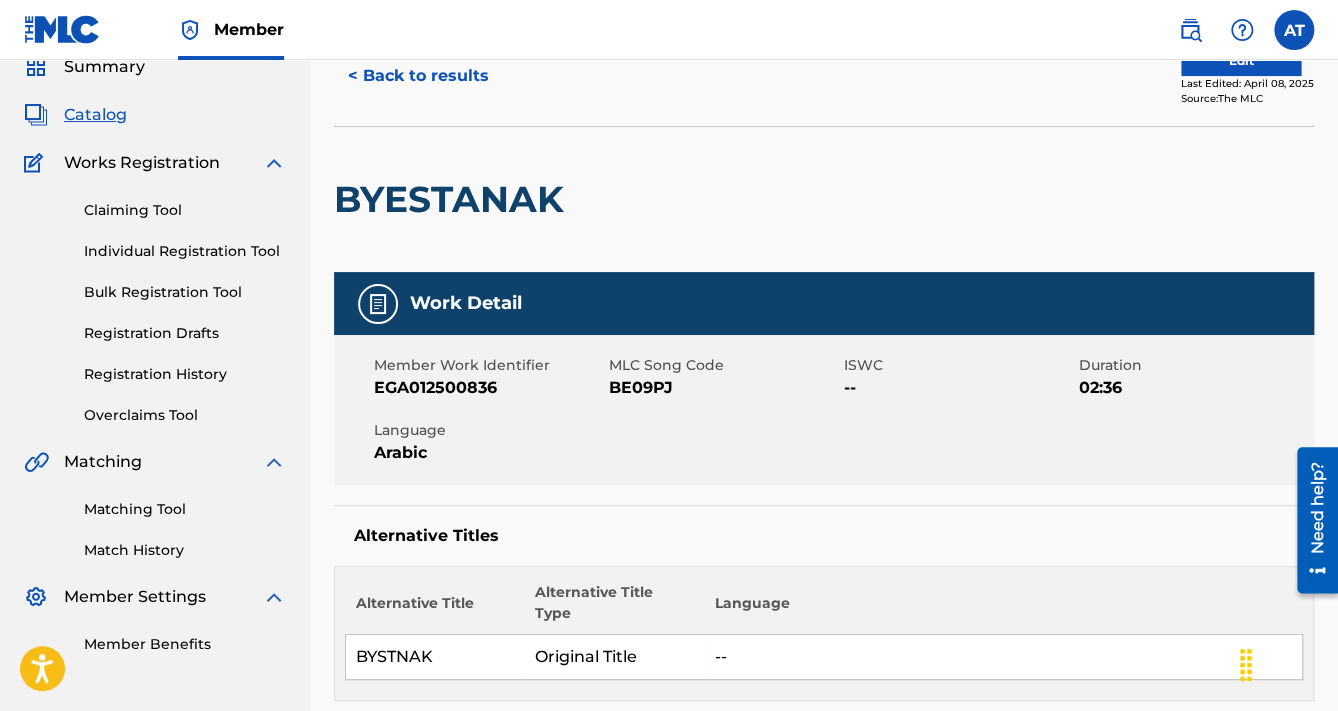 scroll, scrollTop: 80, scrollLeft: 0, axis: vertical 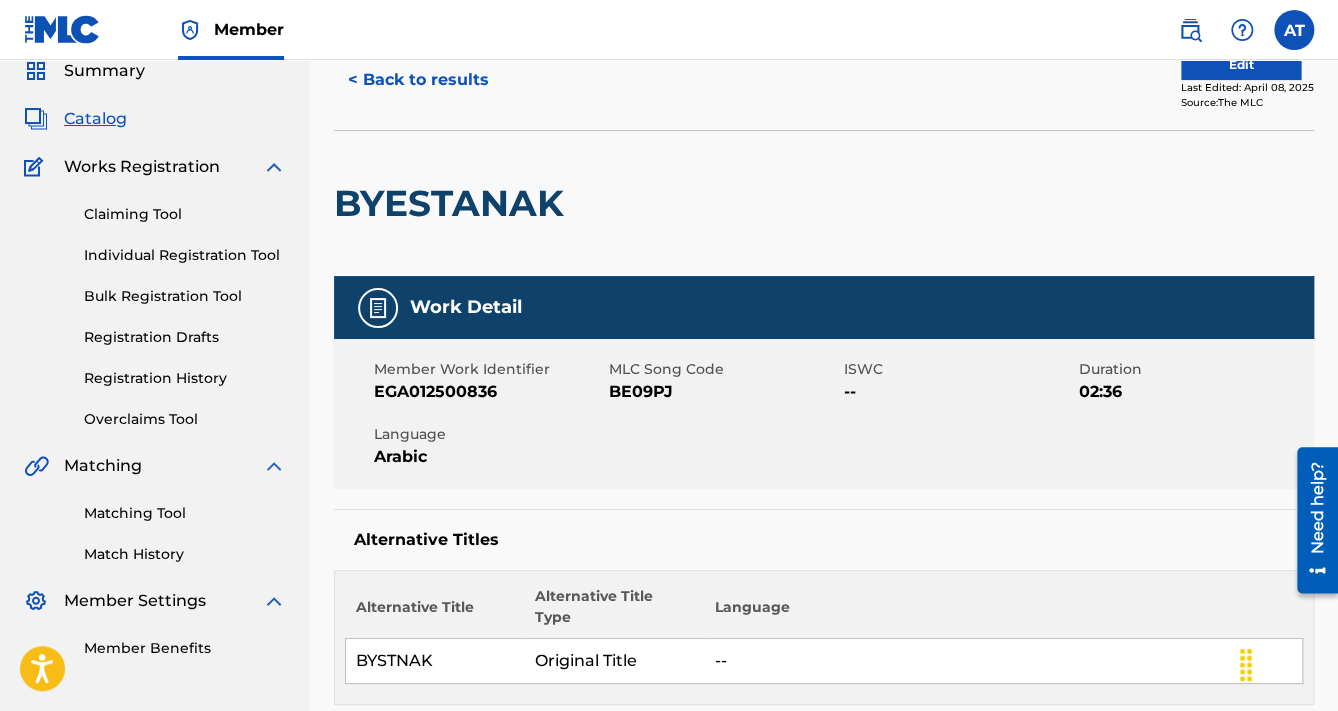 click on "< Back to results" at bounding box center (418, 80) 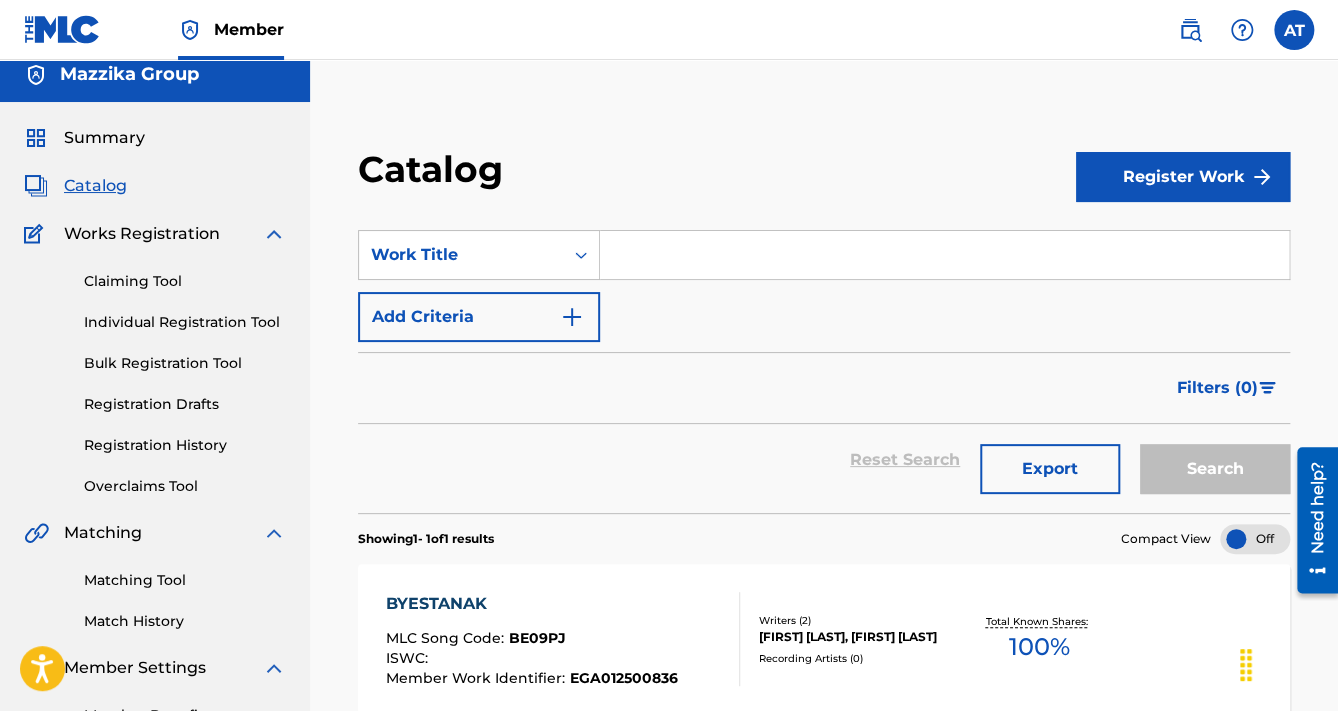 scroll, scrollTop: 0, scrollLeft: 0, axis: both 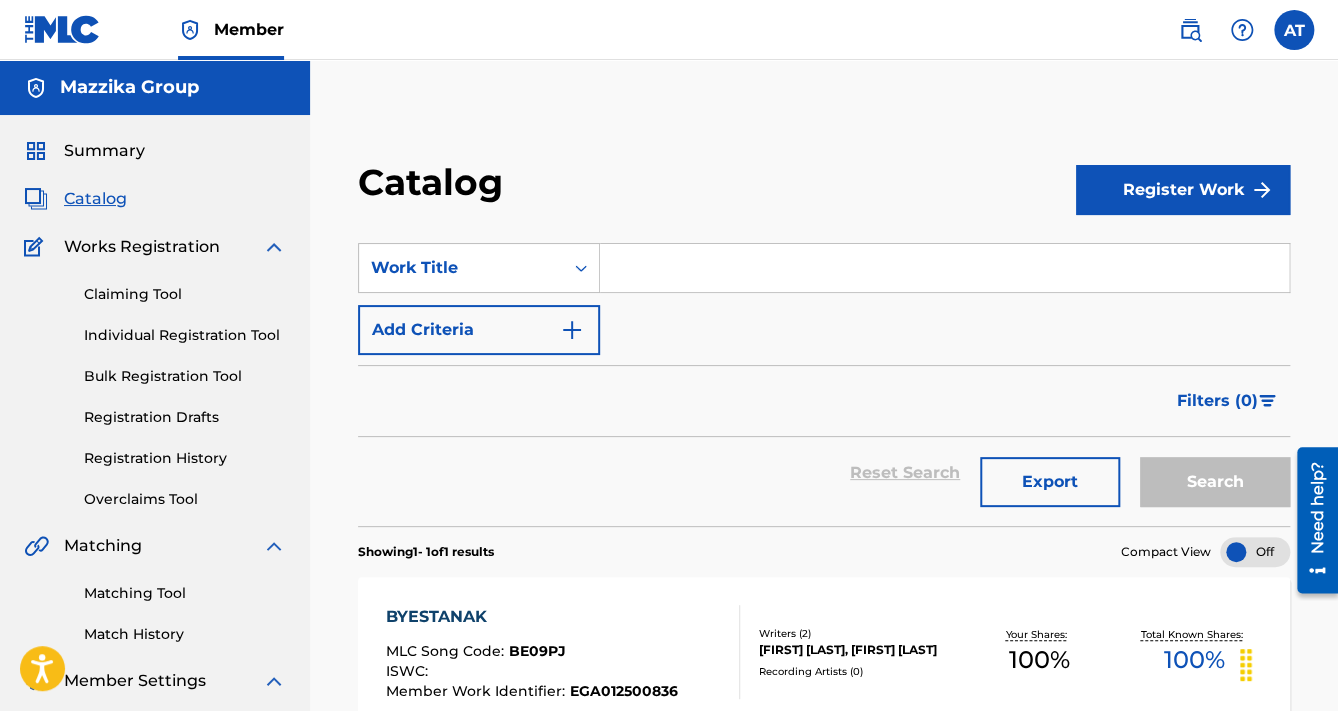 click at bounding box center [944, 268] 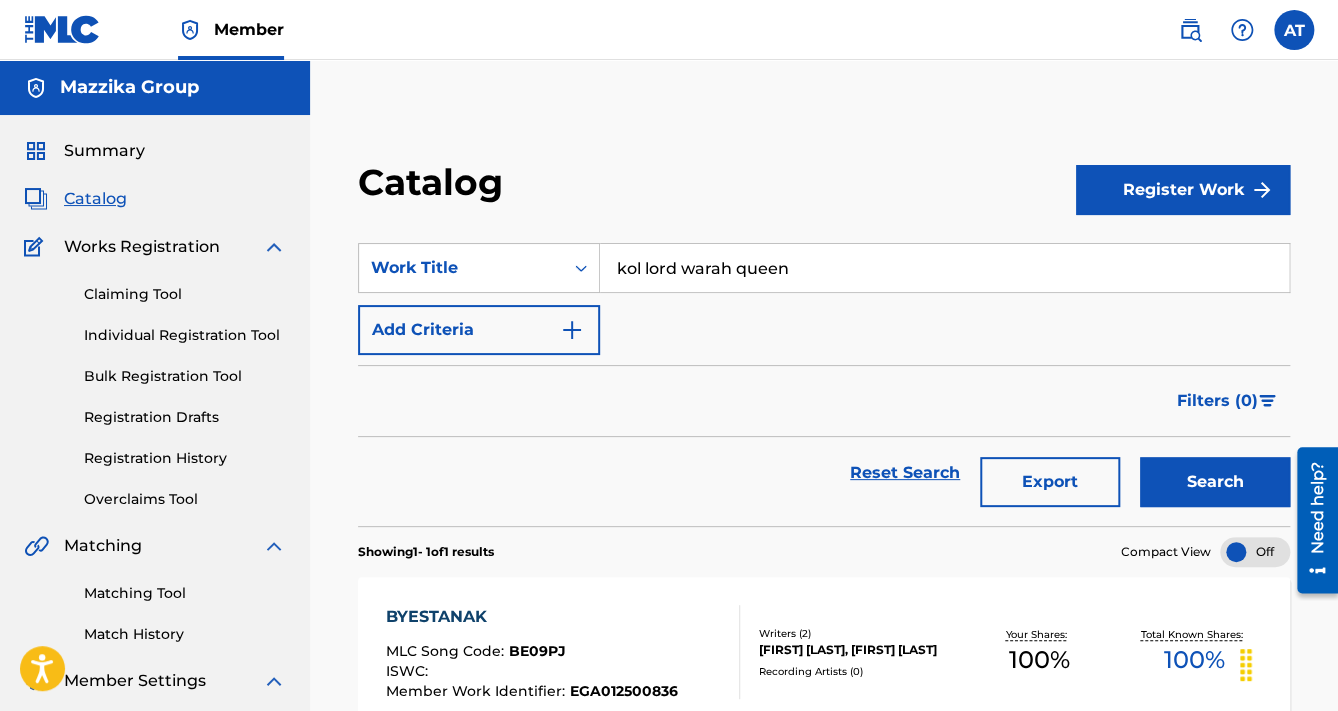type on "kol lord warah queen" 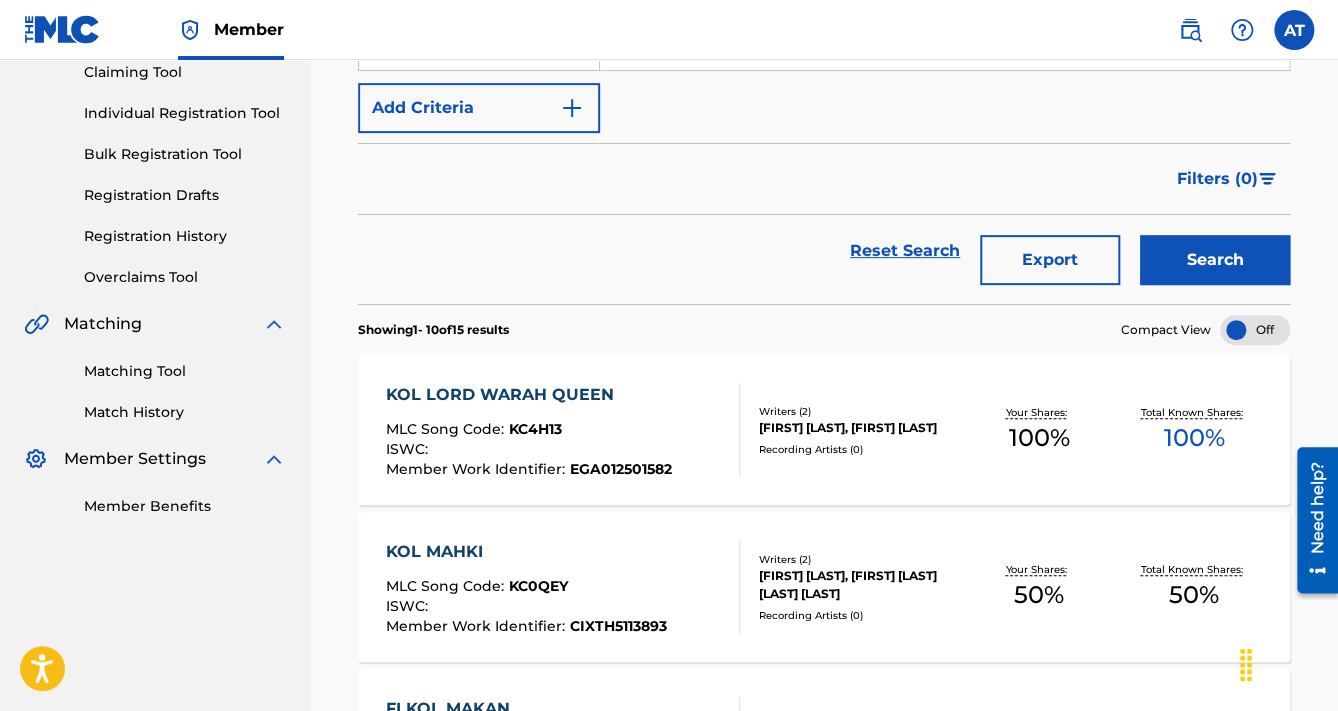 scroll, scrollTop: 240, scrollLeft: 0, axis: vertical 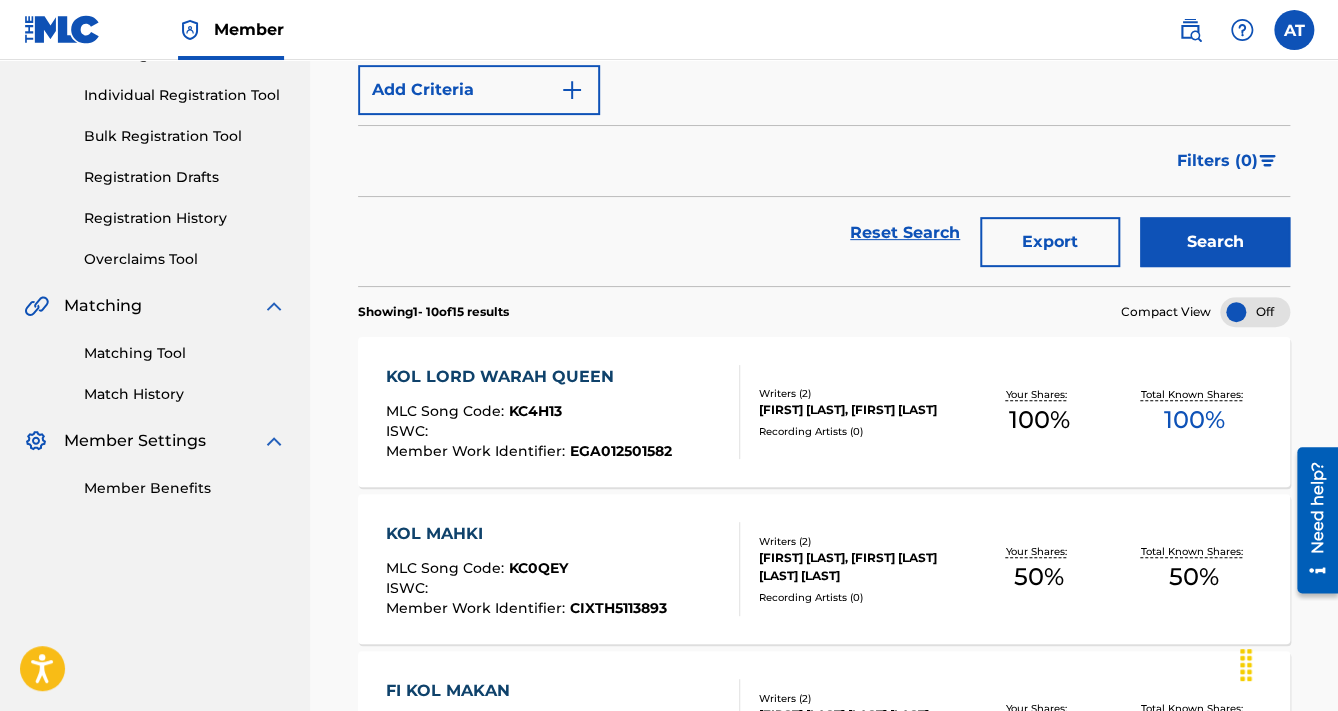 click on "KOL LORD WARAH QUEEN" at bounding box center [529, 377] 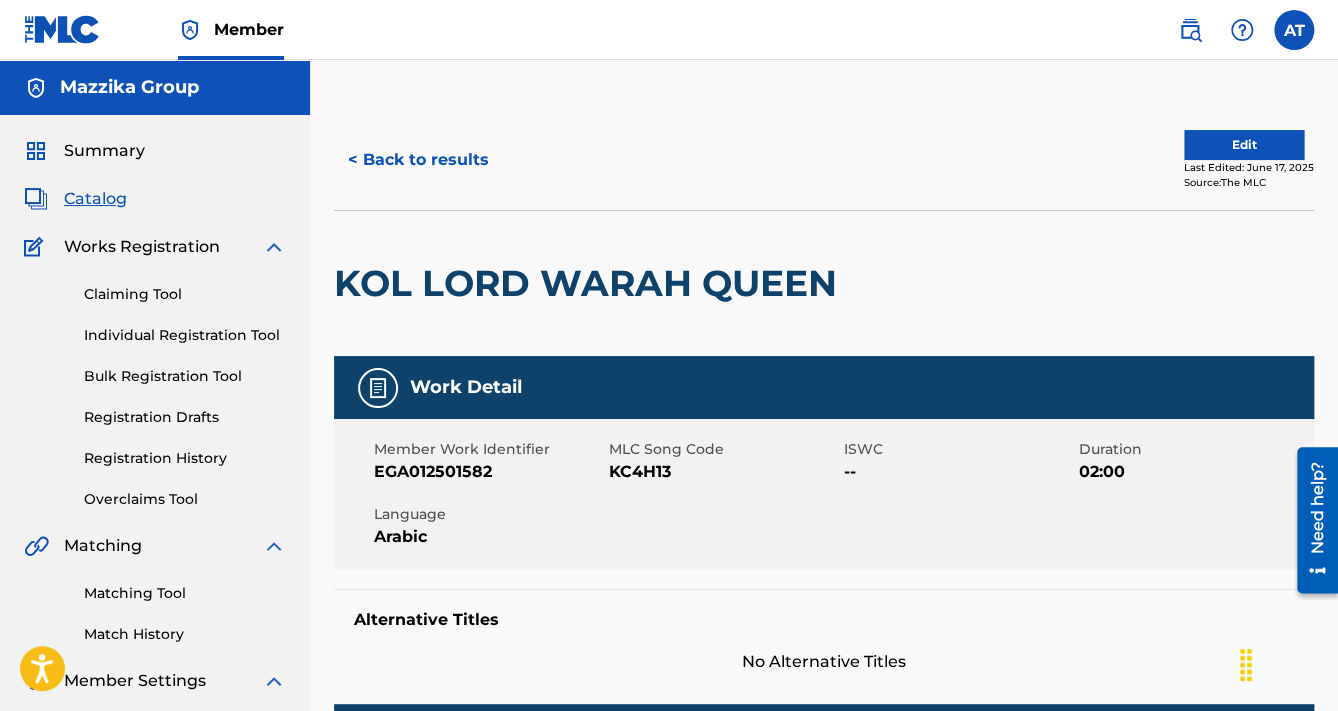 click on "KOL LORD WARAH QUEEN" at bounding box center [590, 283] 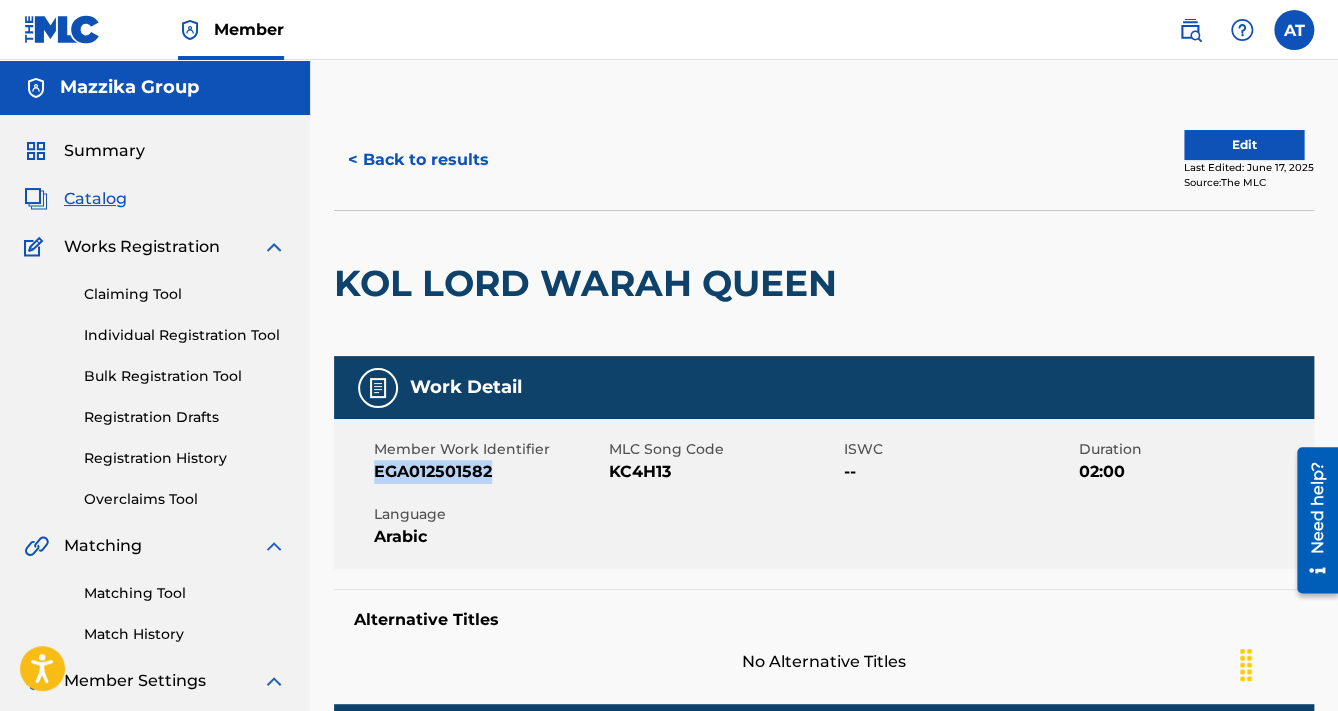 click on "EGA012501582" at bounding box center (489, 472) 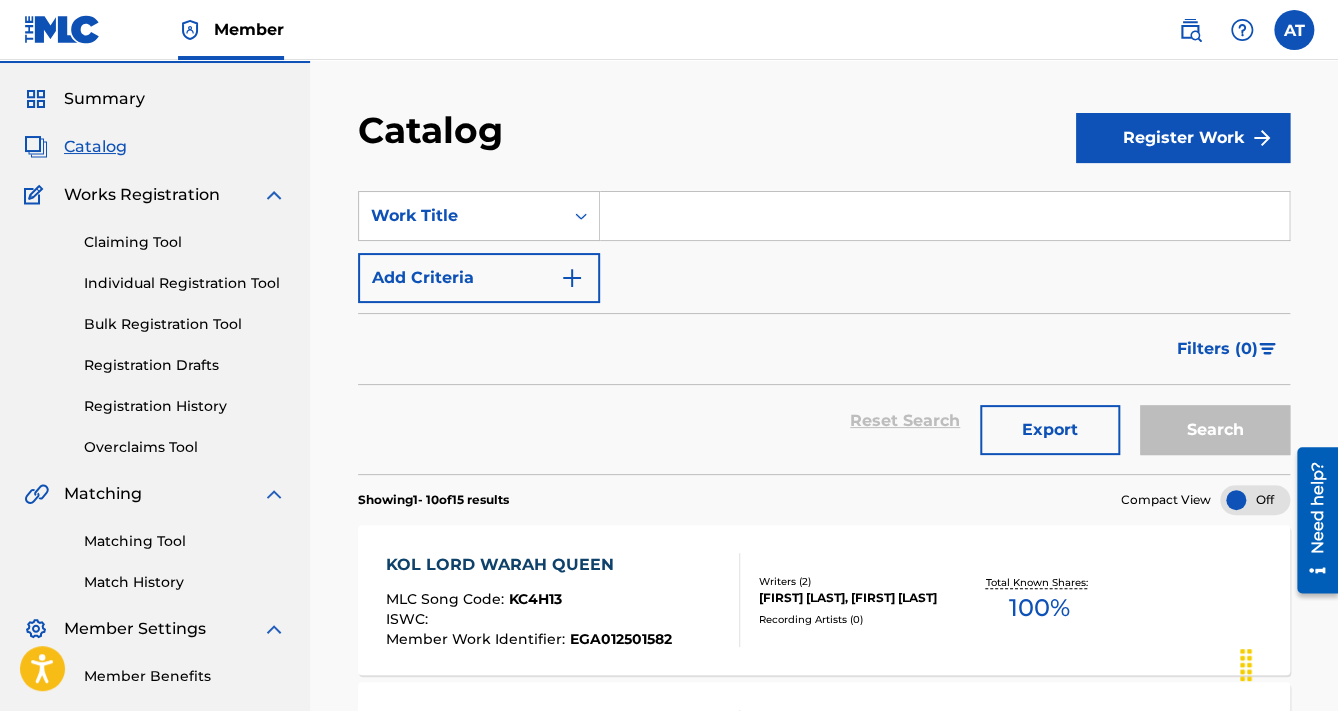 scroll, scrollTop: 0, scrollLeft: 0, axis: both 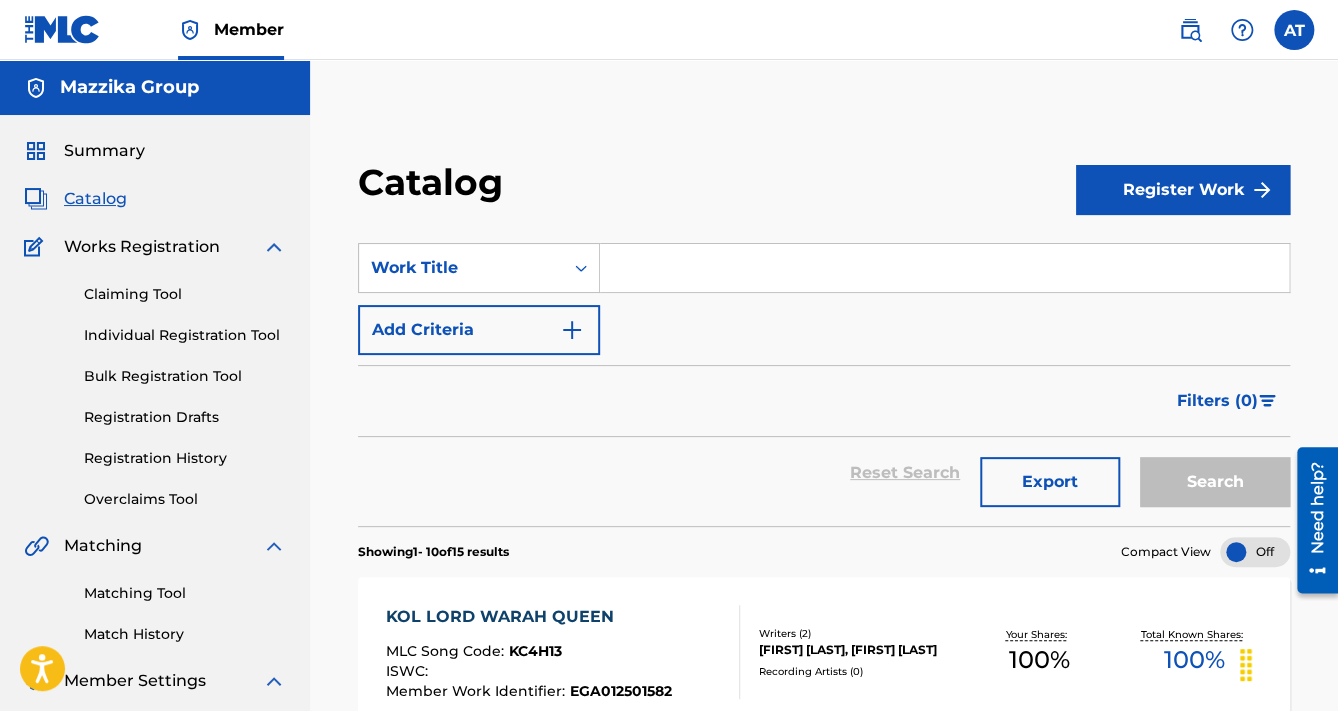 click on "SearchWithCriteria0ff5ce6d-1f18-47c7-805a-304bbc8f928b Work Title Add Criteria" at bounding box center (824, 299) 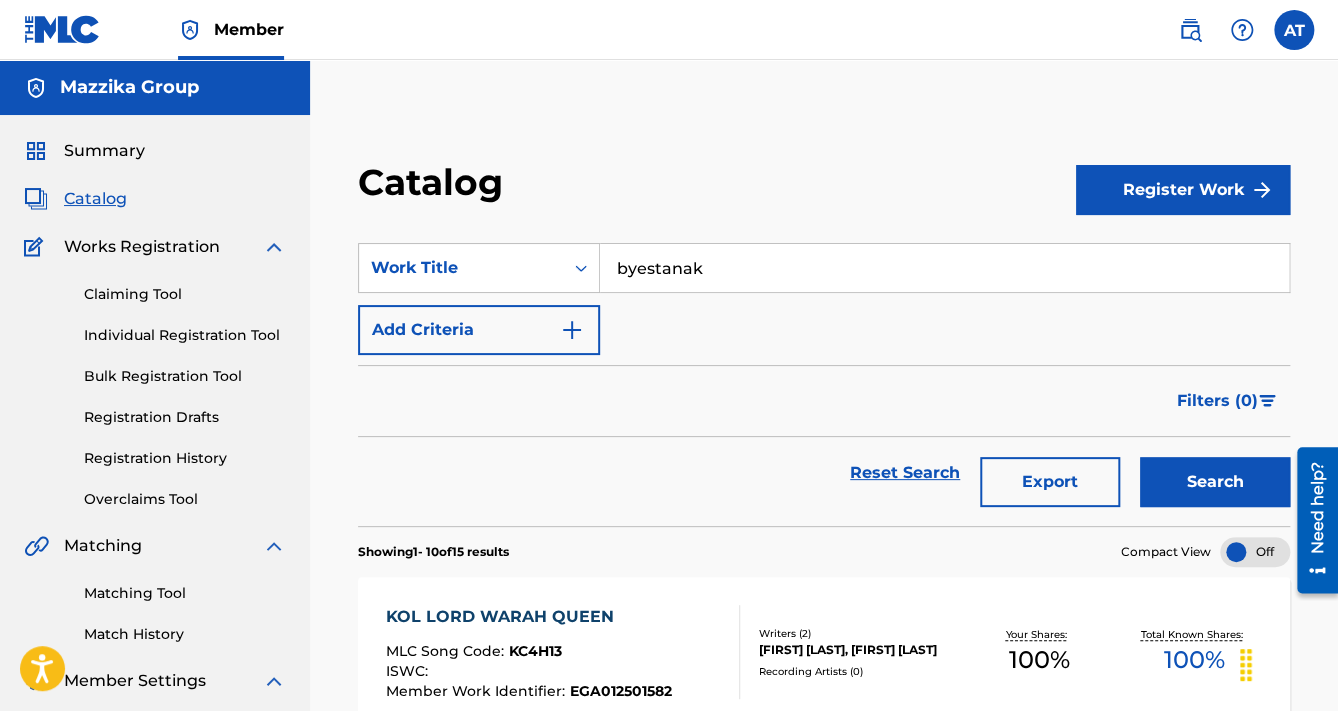 type on "byestanak" 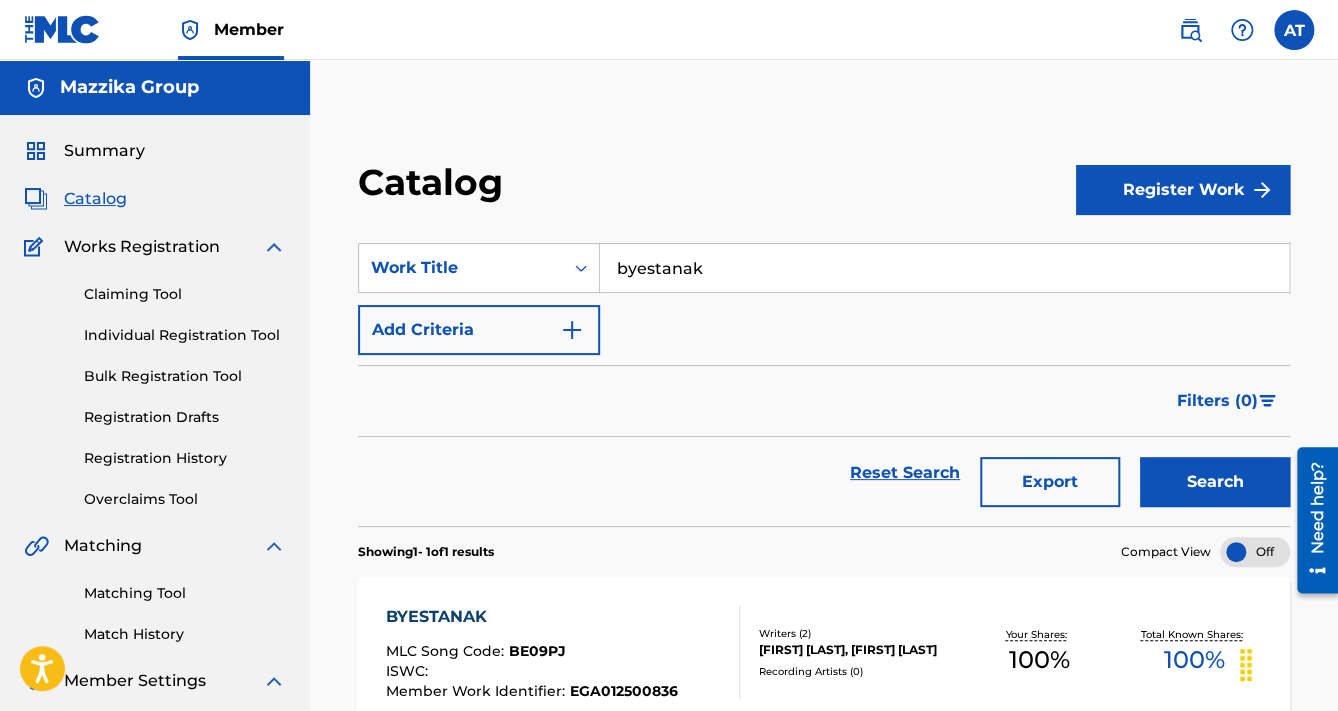 click on "[LAST] MLC Song Code : BE09PJ ISWC : Member Work Identifier : EGA012500836 Writers ( 2 ) [FIRST] [LAST], [FIRST] [LAST] Recording Artists ( 0 ) Your Shares: 100 % Total Known Shares: 100 %" at bounding box center (824, 652) 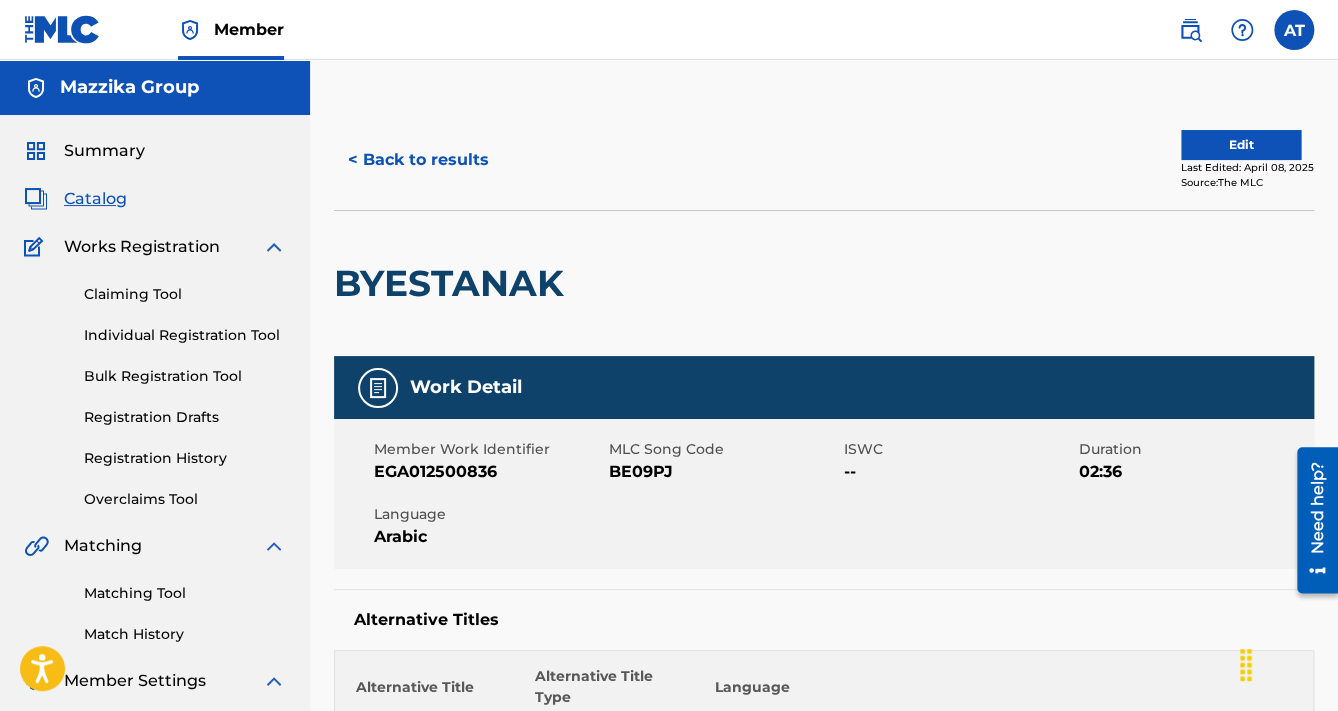click on "EGA012500836" at bounding box center [489, 472] 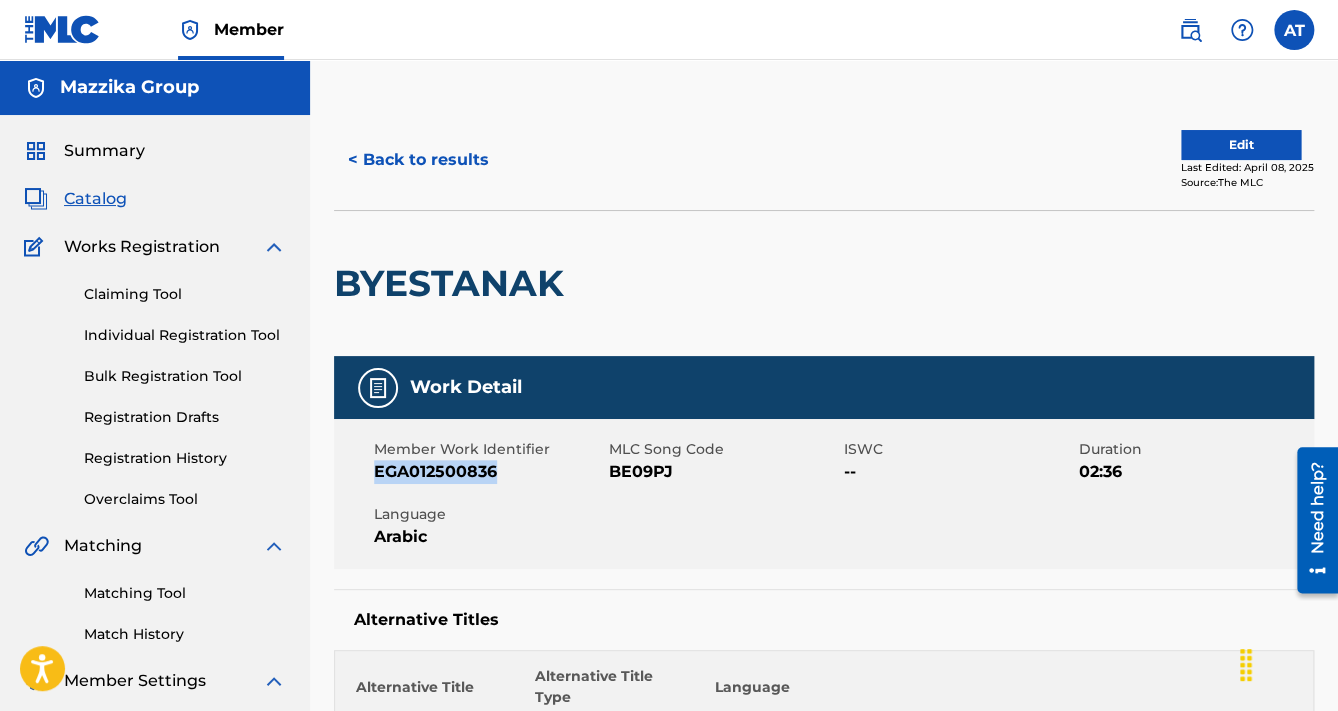 click on "EGA012500836" at bounding box center (489, 472) 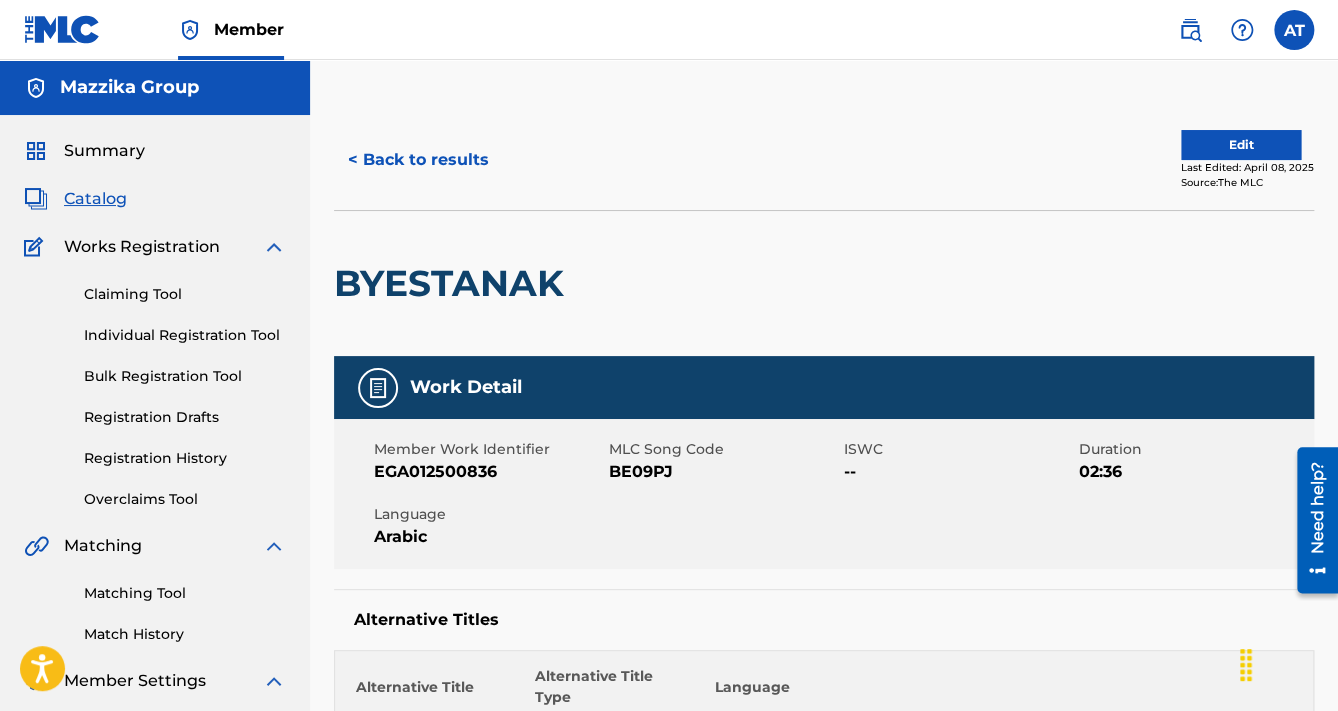 click on "Member Work Identifier EGA012500836 MLC Song Code BE09PJ ISWC -- Duration 02:36 Language Arabic" at bounding box center [824, 494] 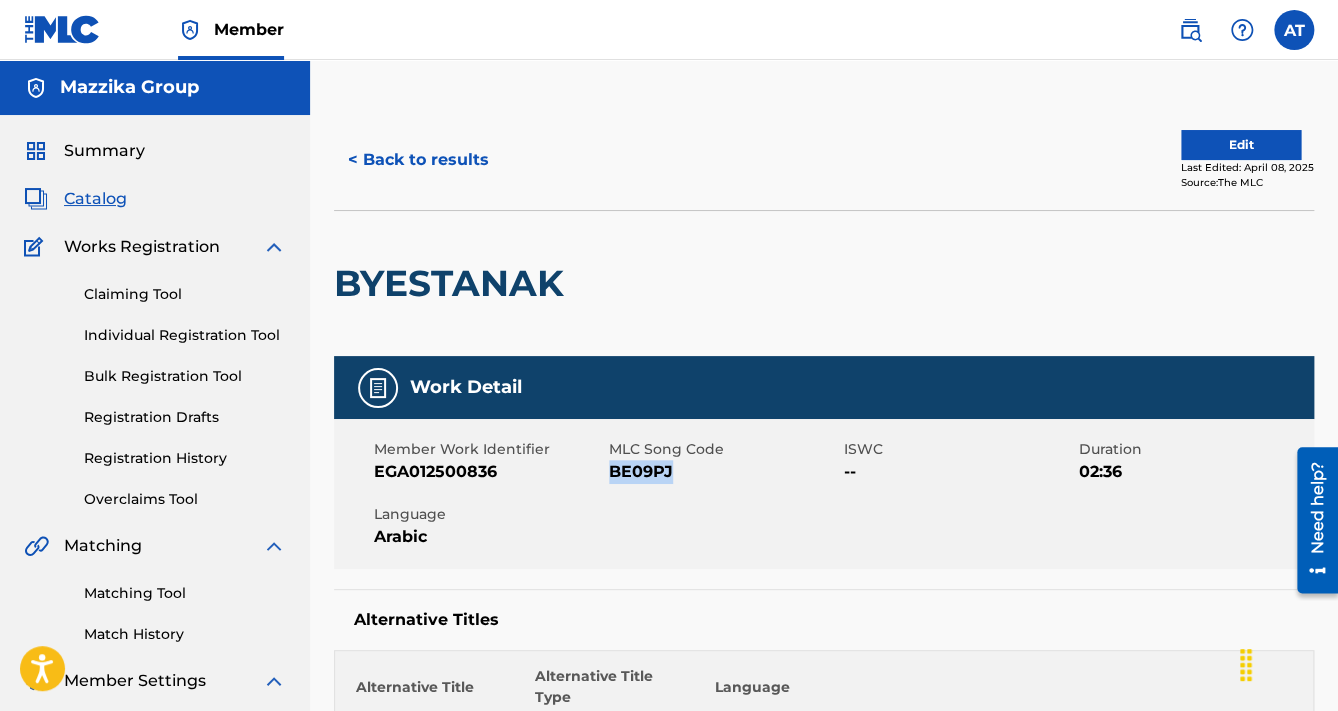 click on "BE09PJ" at bounding box center (724, 472) 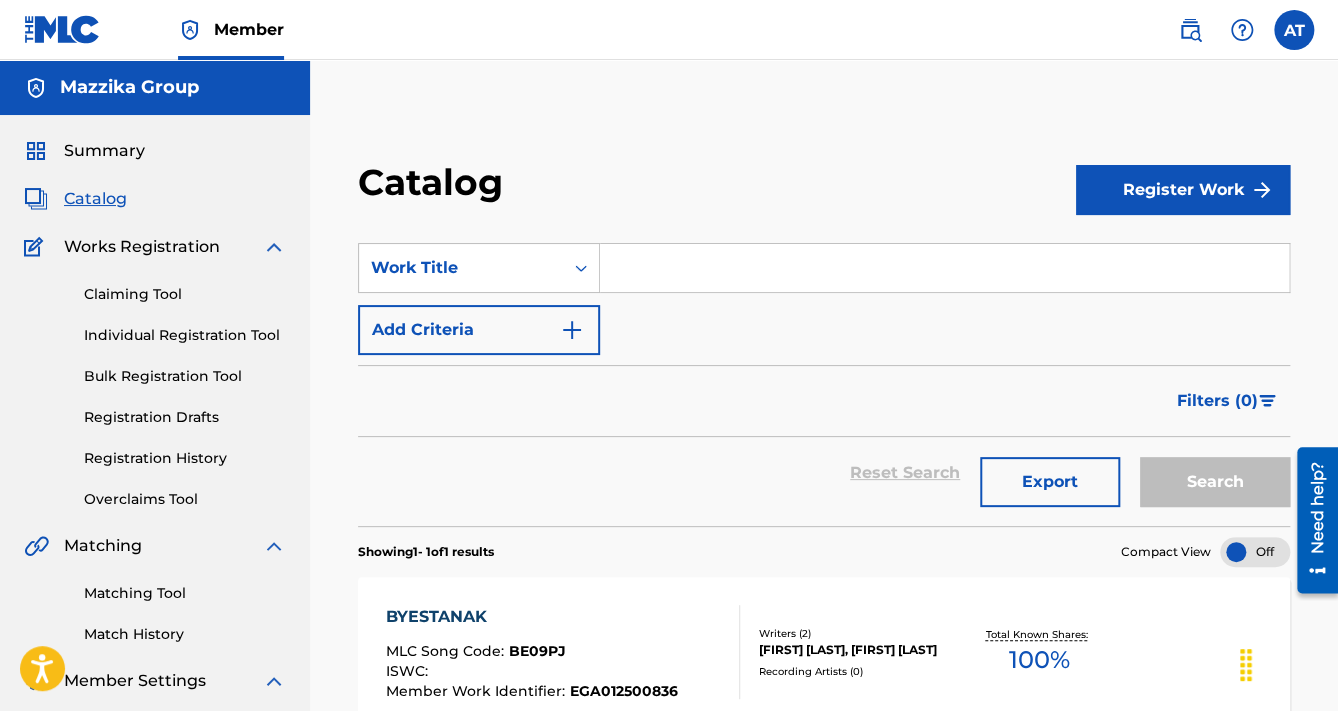 click at bounding box center [944, 268] 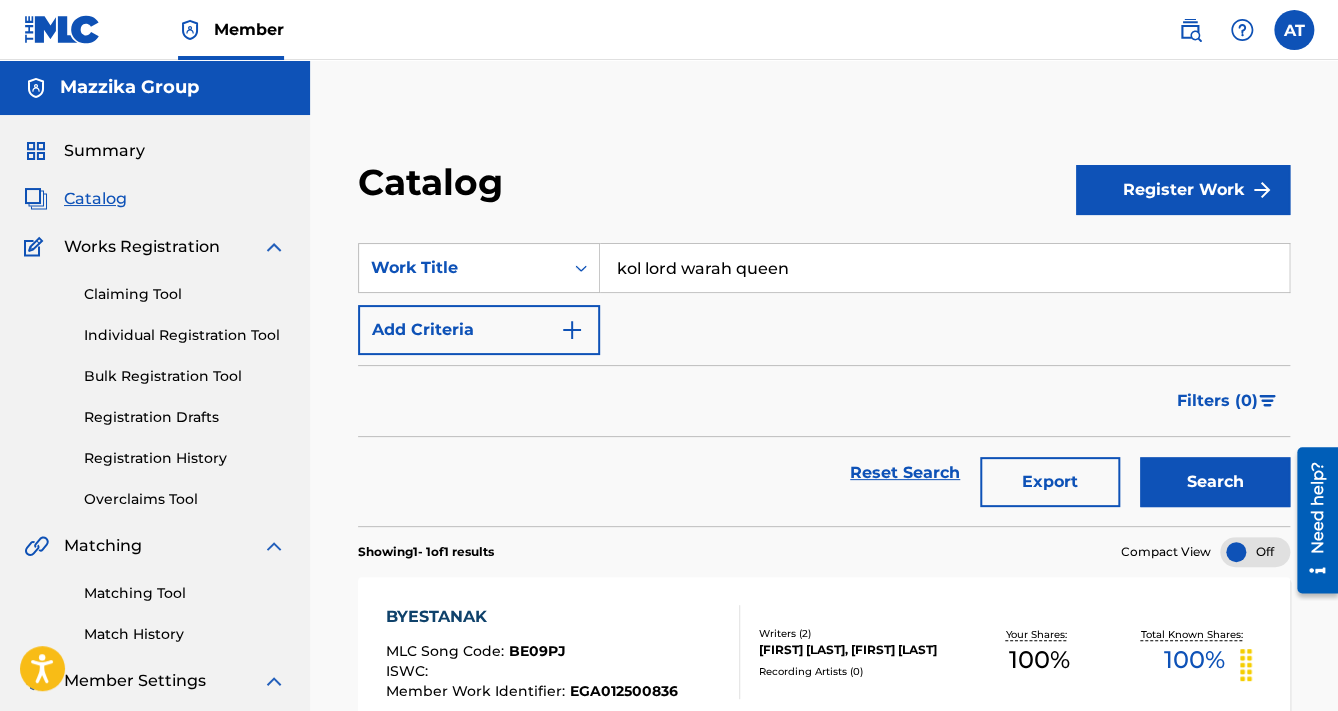 type on "kol lord warah queen" 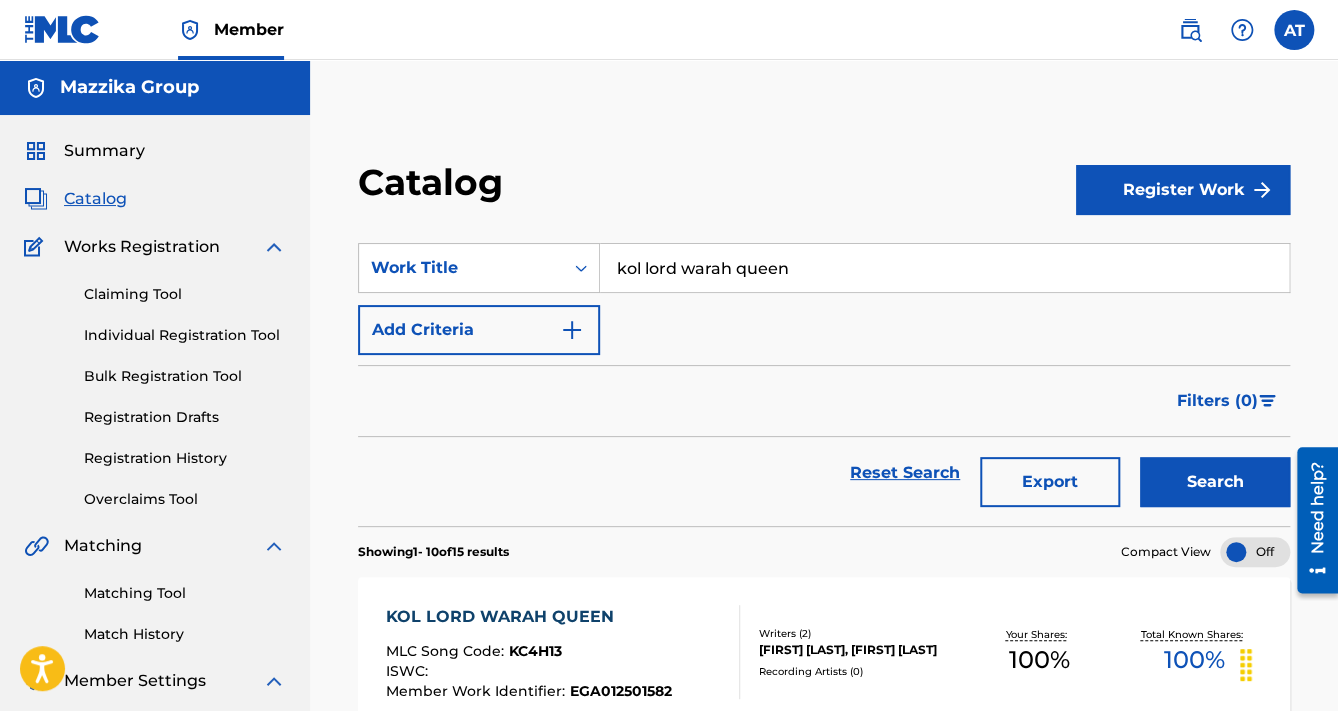 click on "KOL LORD WARAH QUEEN" at bounding box center [529, 617] 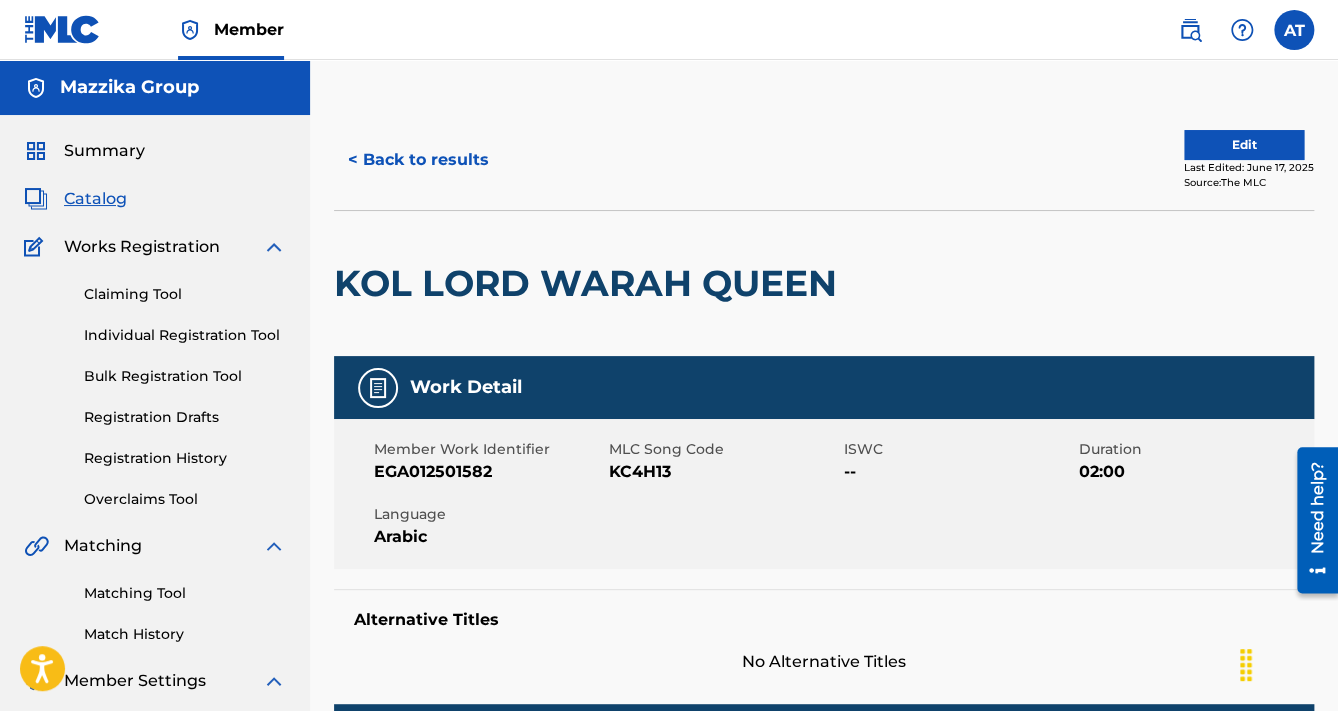 click on "KOL LORD WARAH QUEEN" at bounding box center [590, 283] 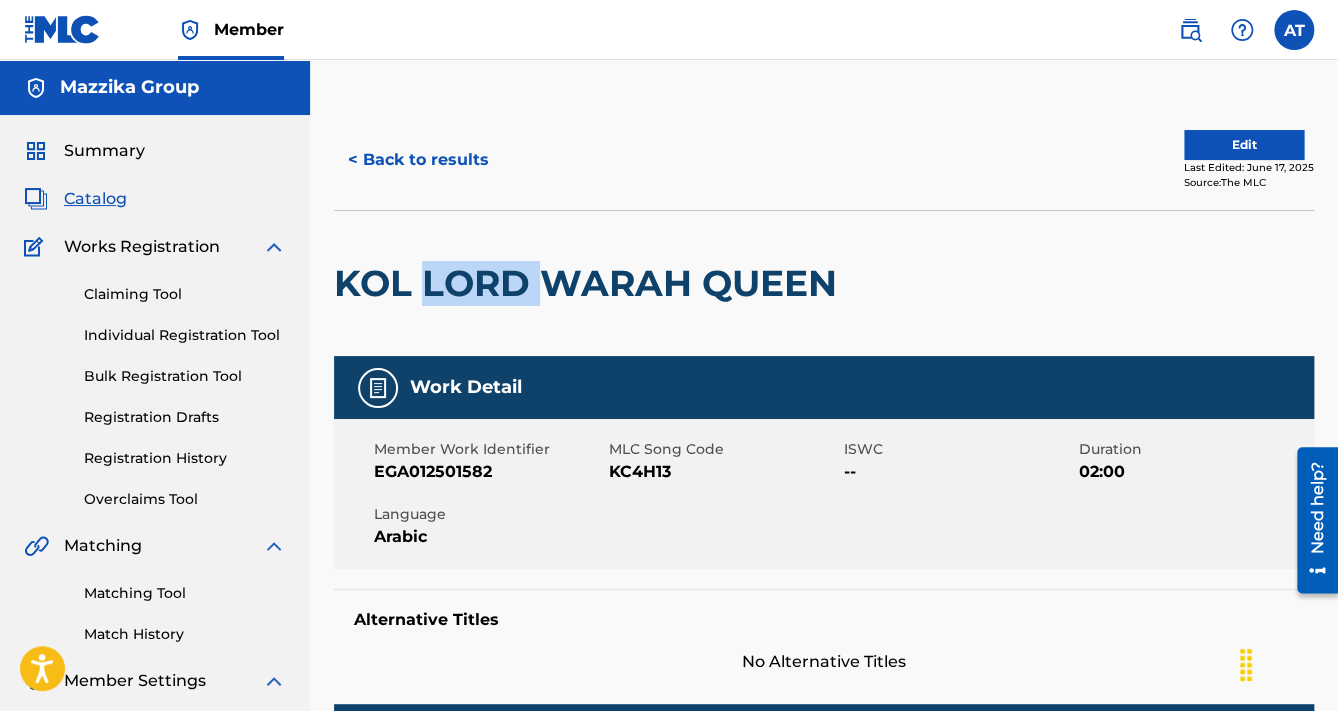 click on "KOL LORD WARAH QUEEN" at bounding box center [590, 283] 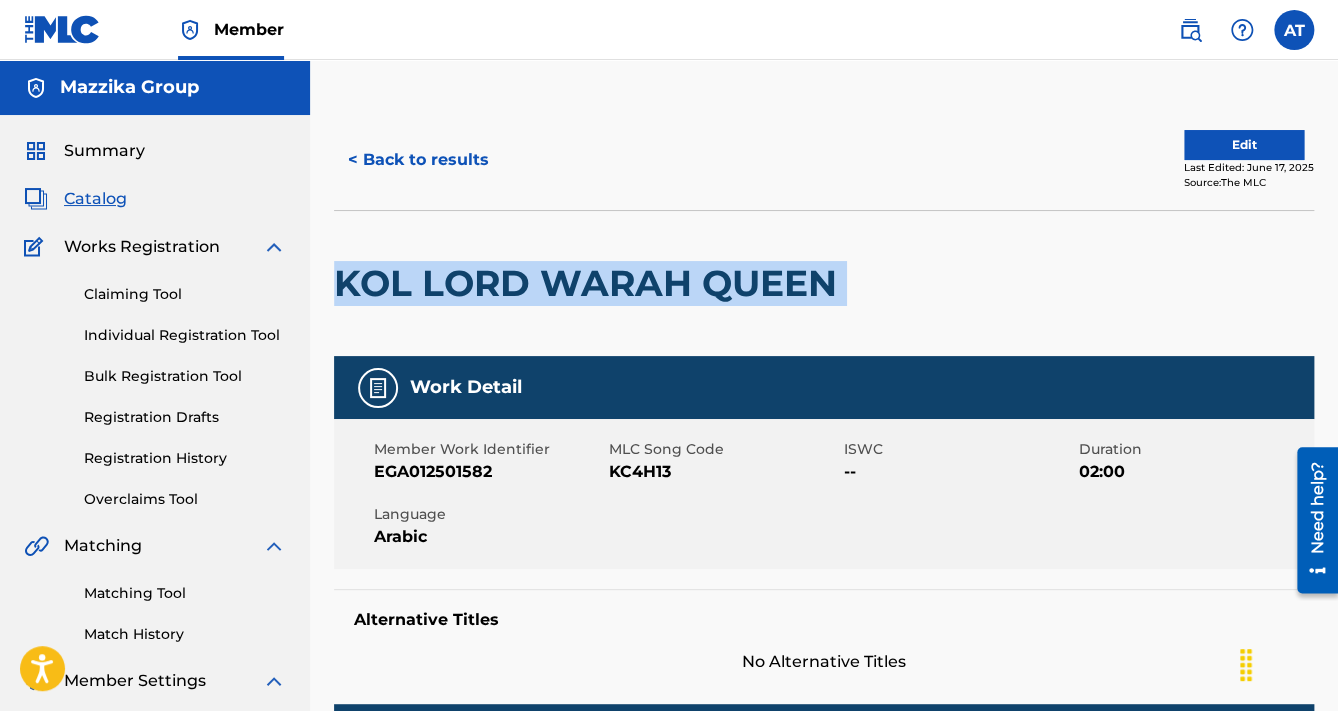 click on "KOL LORD WARAH QUEEN" at bounding box center (590, 283) 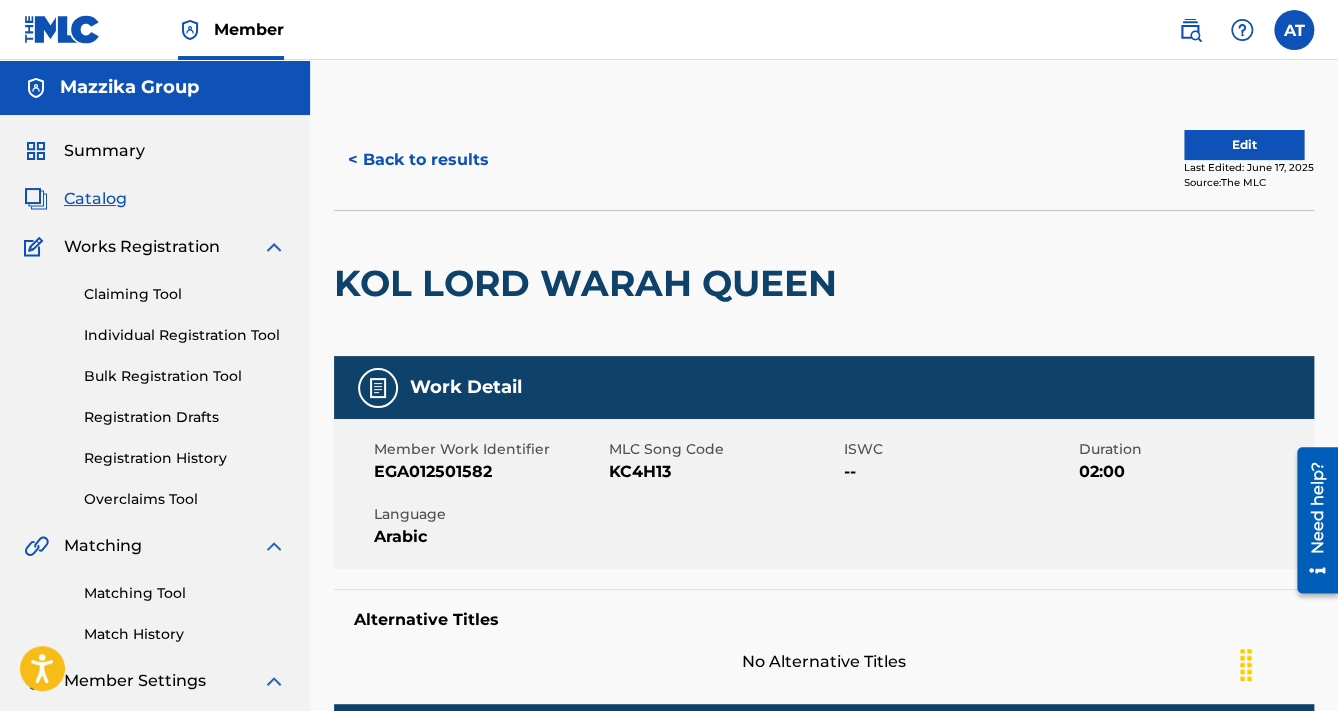 click on "EGA012501582" at bounding box center [489, 472] 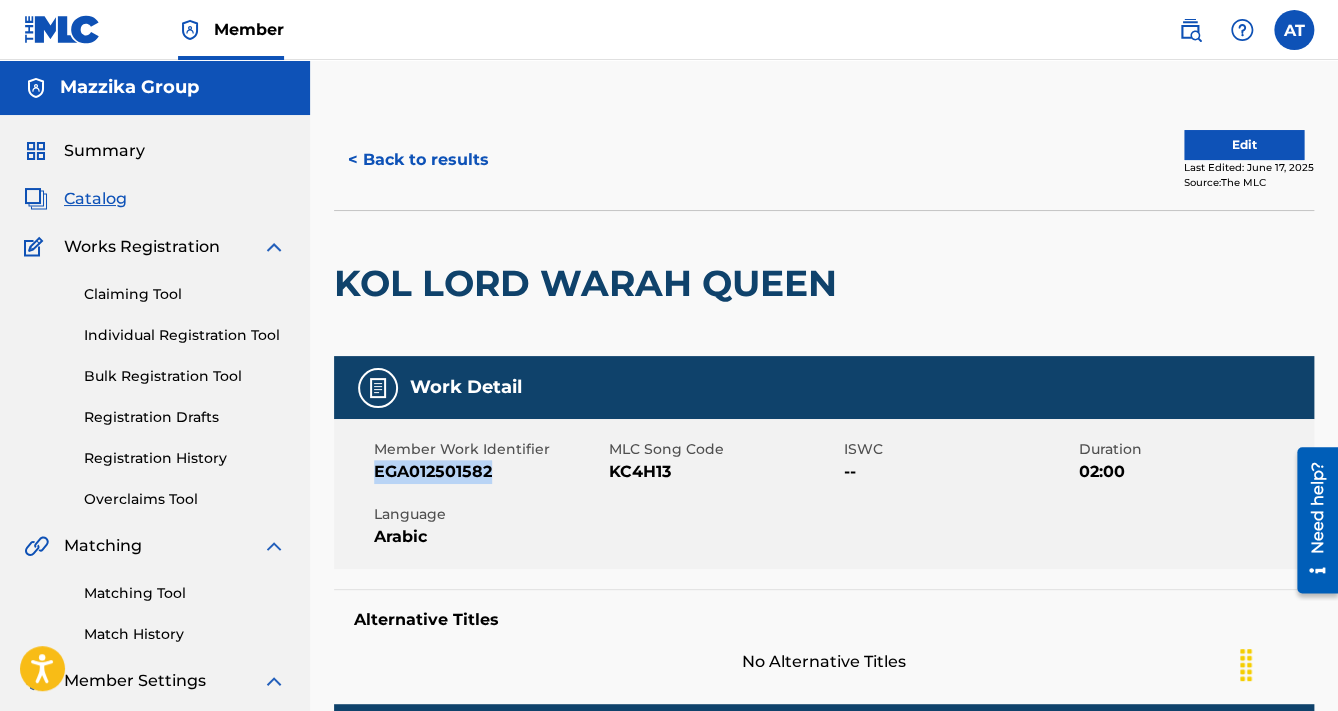 click on "EGA012501582" at bounding box center [489, 472] 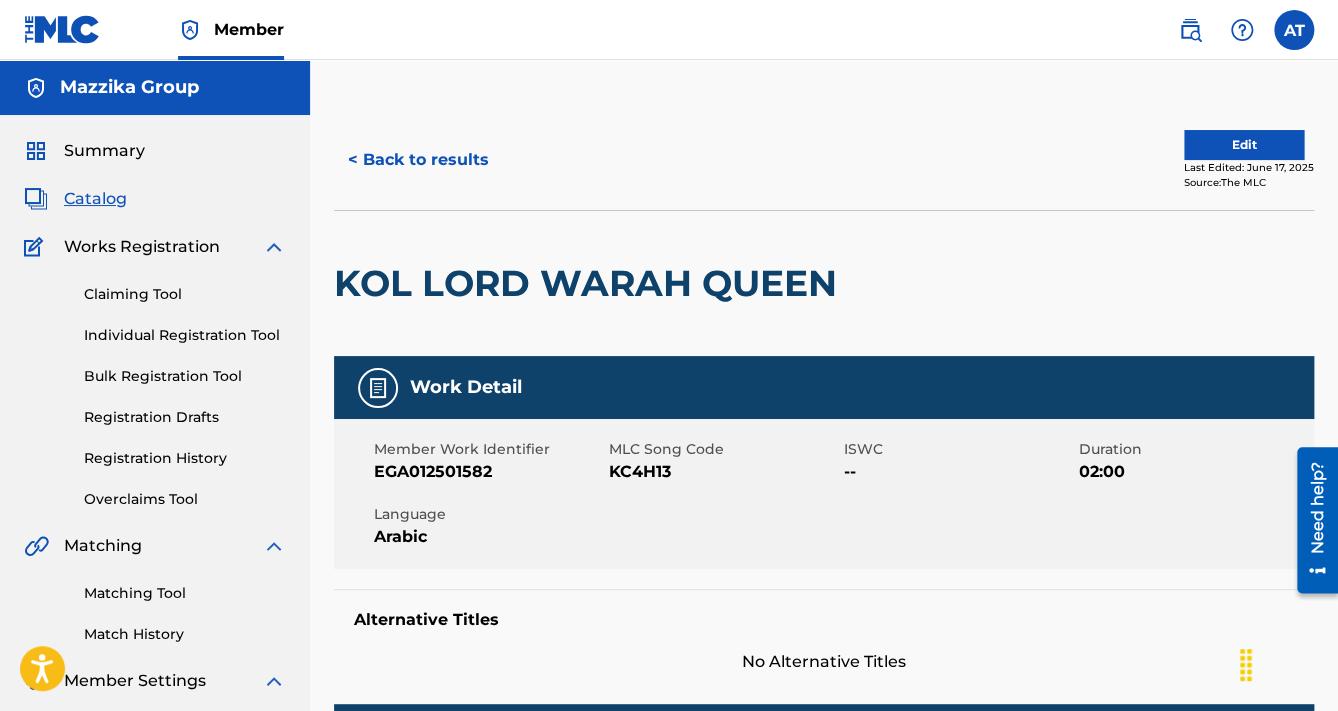 click on "KC4H13" at bounding box center [724, 472] 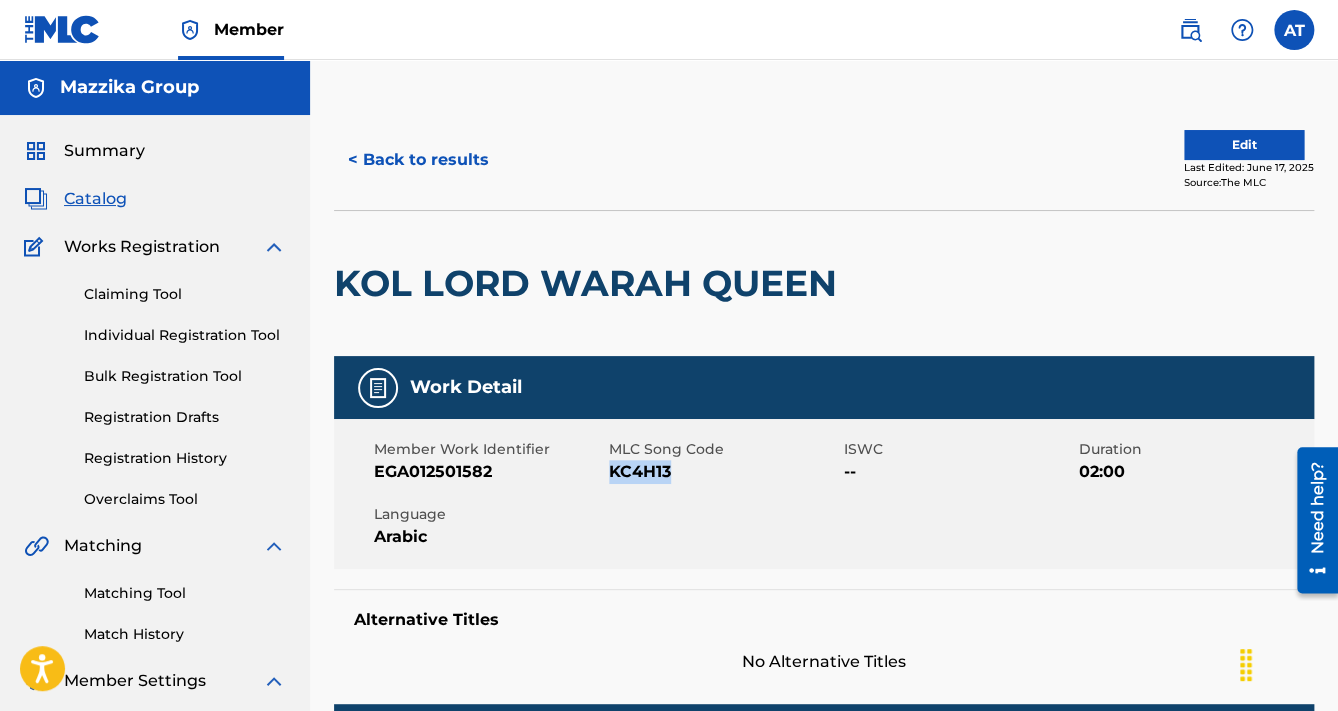 click on "KC4H13" at bounding box center (724, 472) 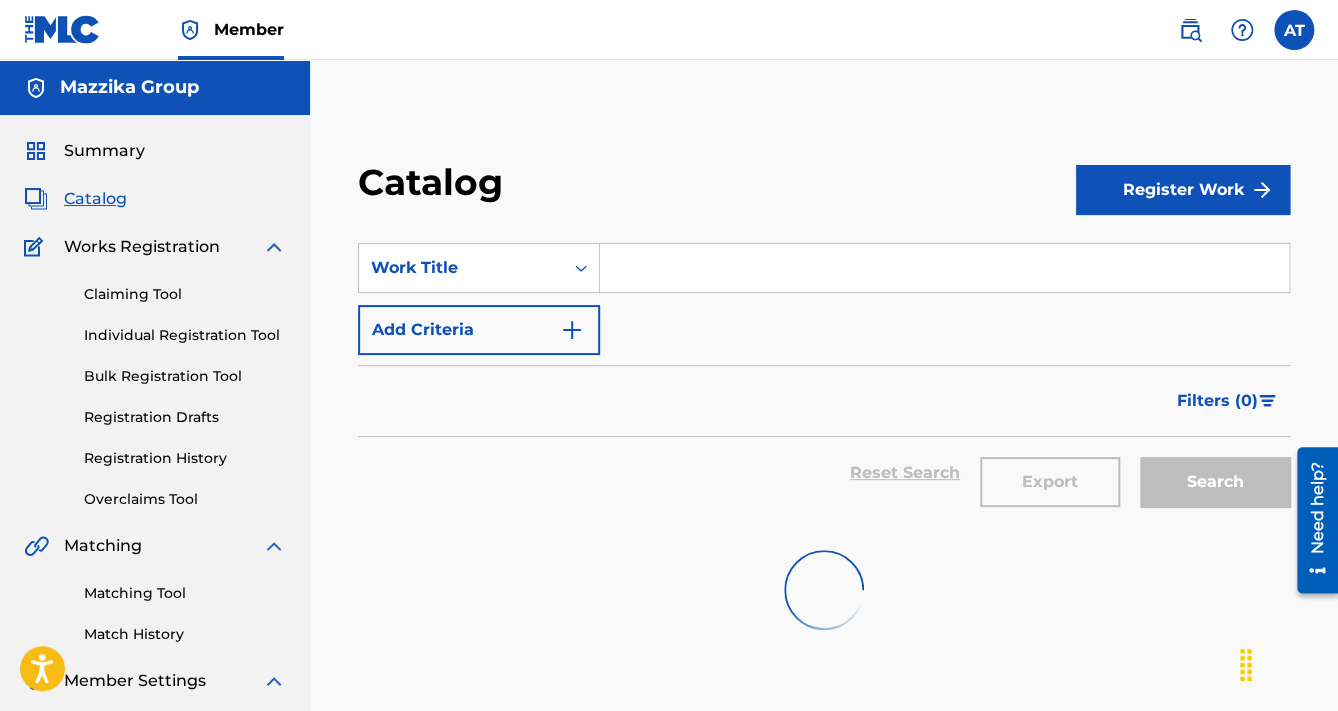 click at bounding box center [944, 268] 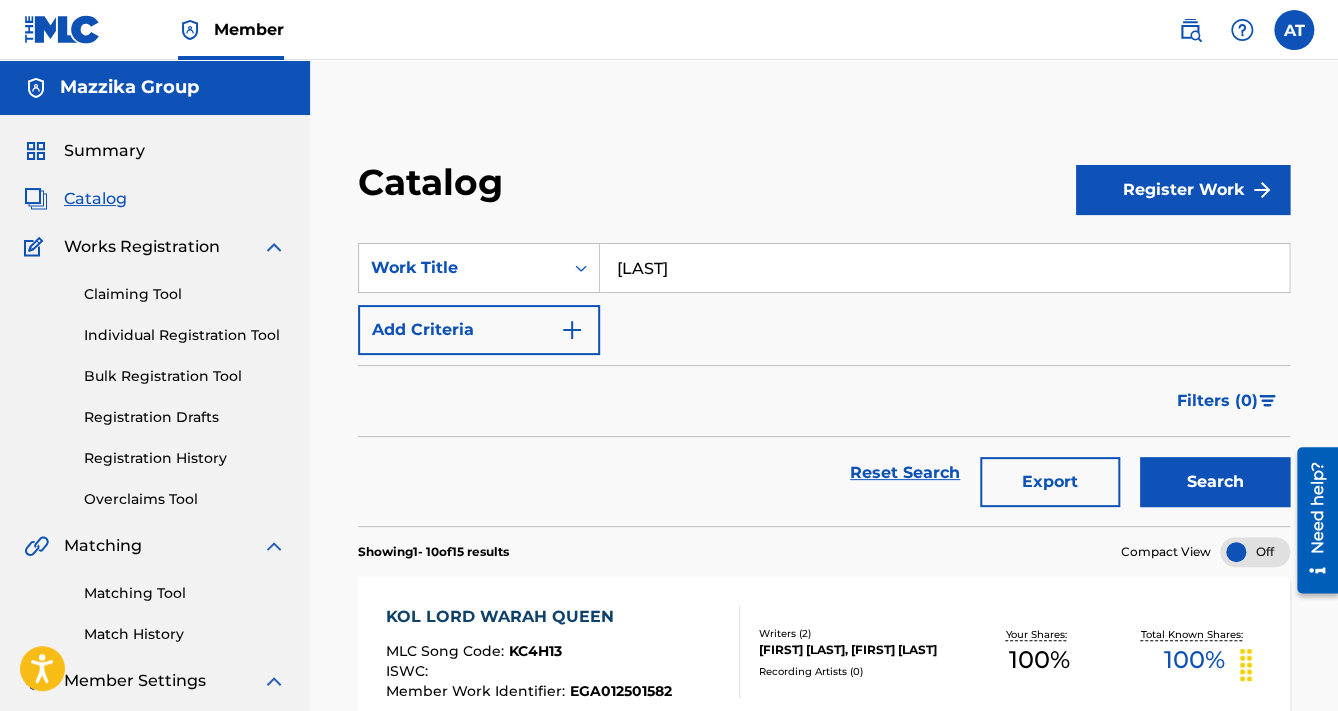 type on "[LAST]" 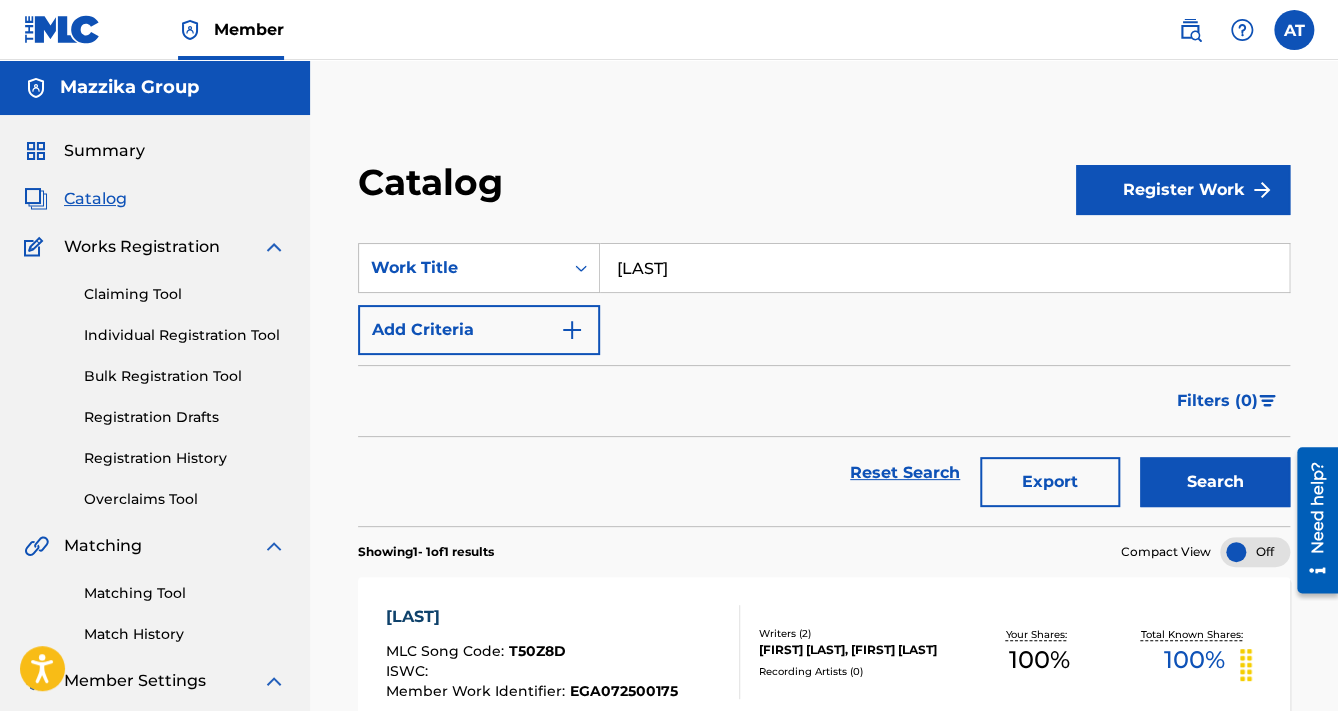 click on "[LAST]" at bounding box center (532, 617) 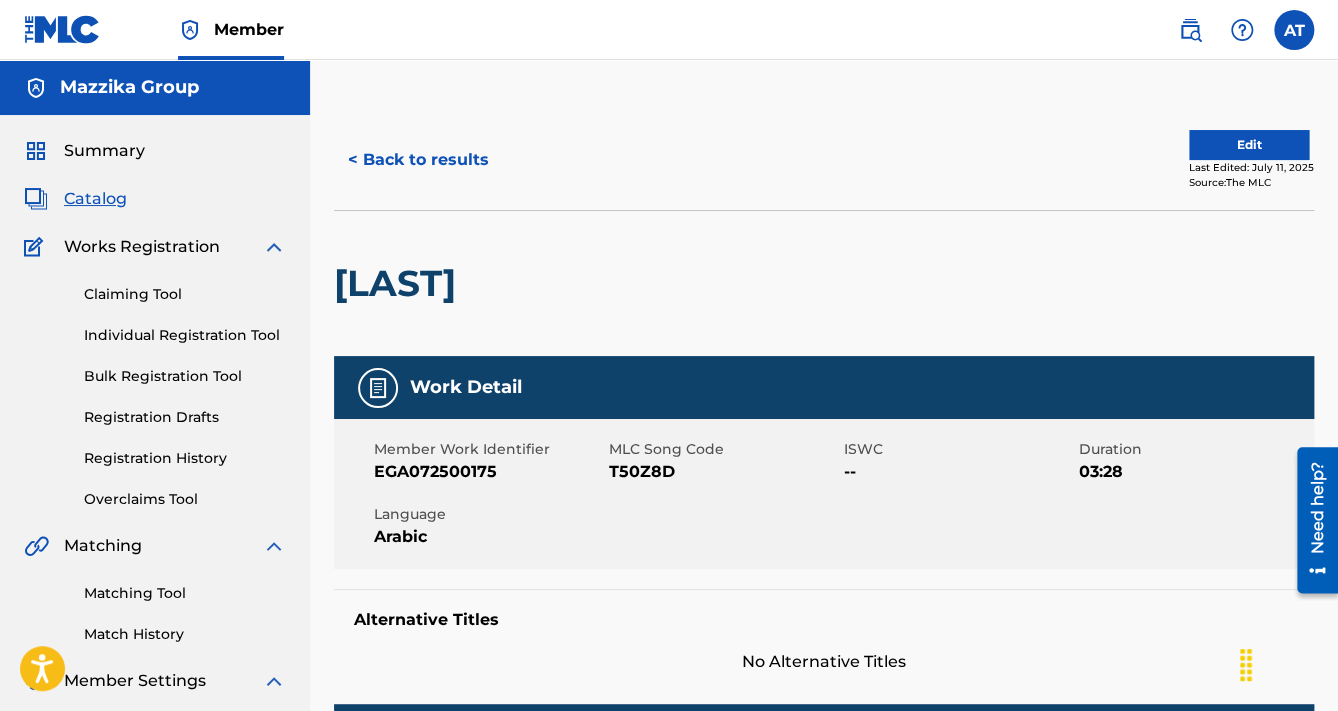 click on "EGA072500175" at bounding box center [489, 472] 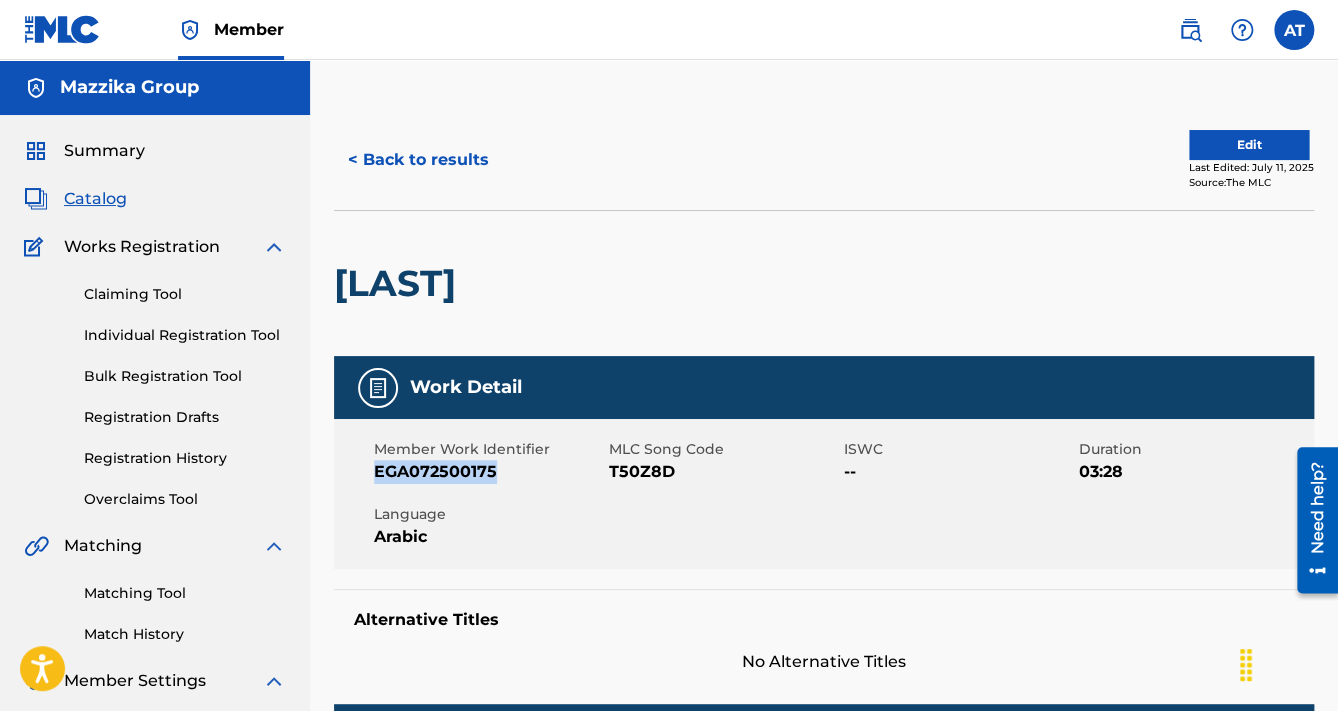 click on "EGA072500175" at bounding box center (489, 472) 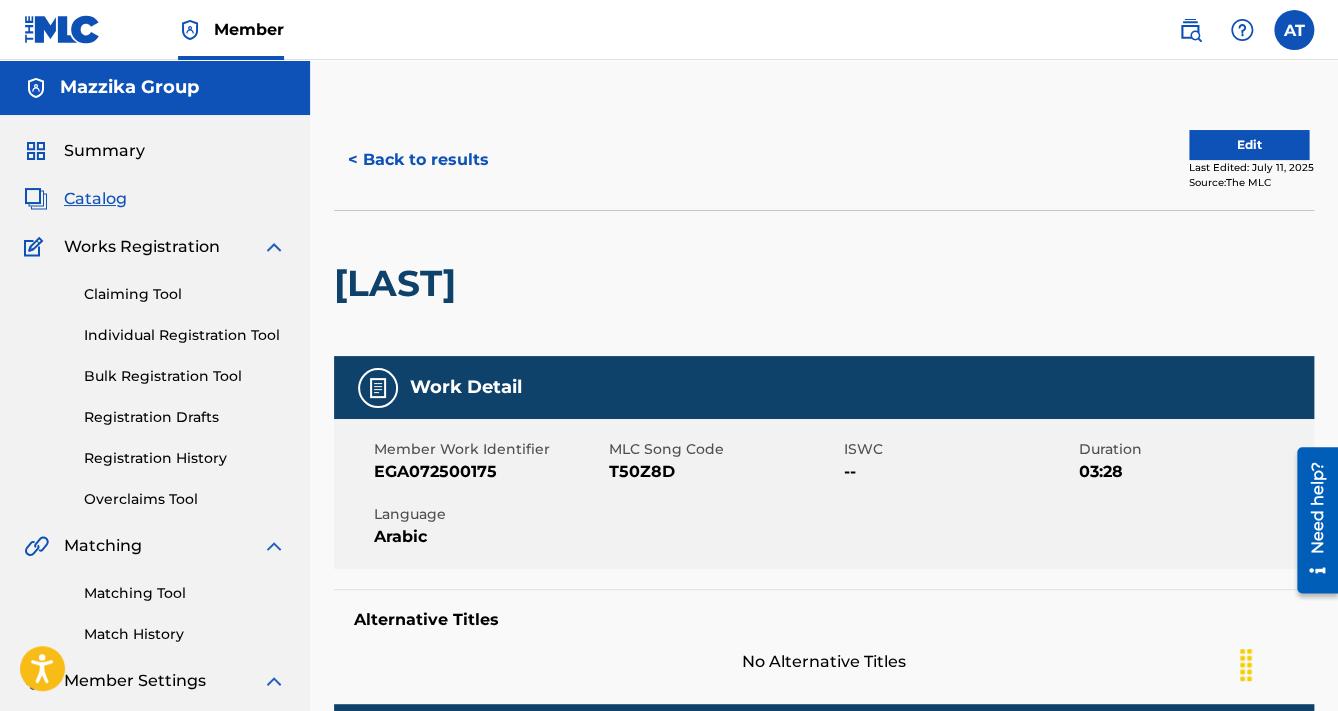 click on "T50Z8D" at bounding box center (724, 472) 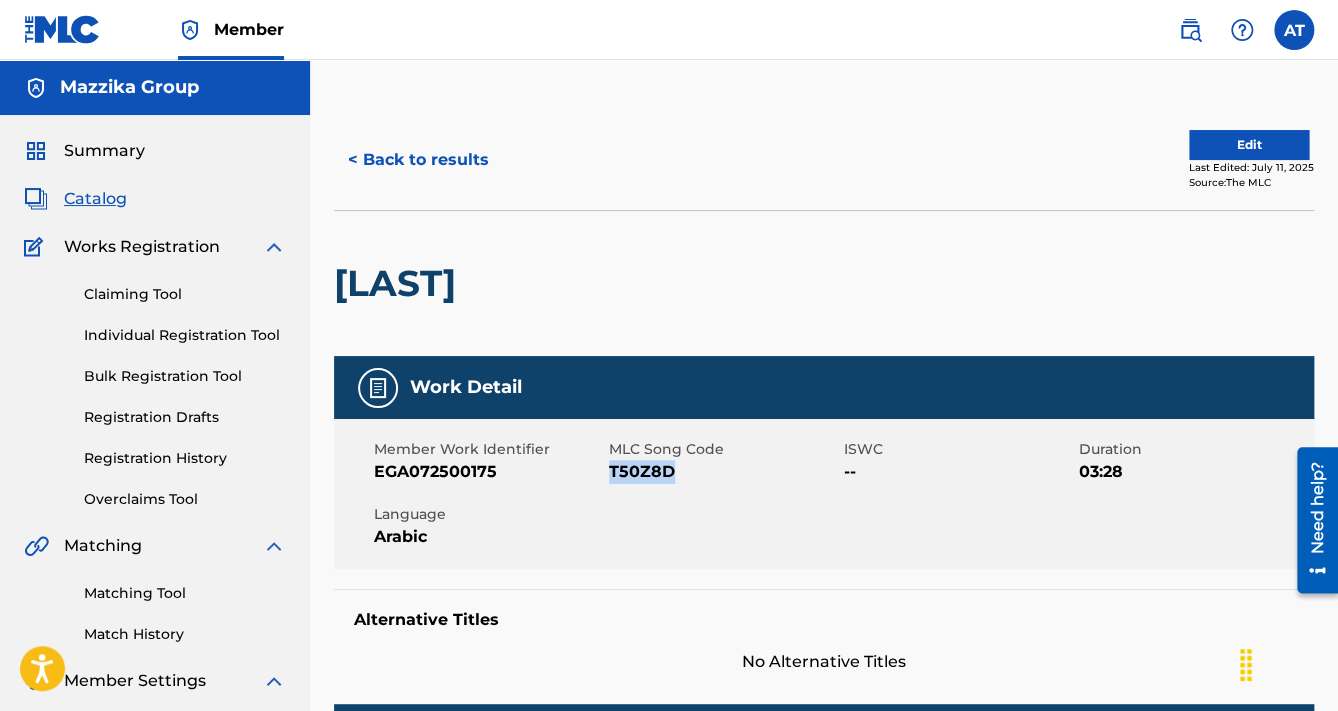 click on "T50Z8D" at bounding box center [724, 472] 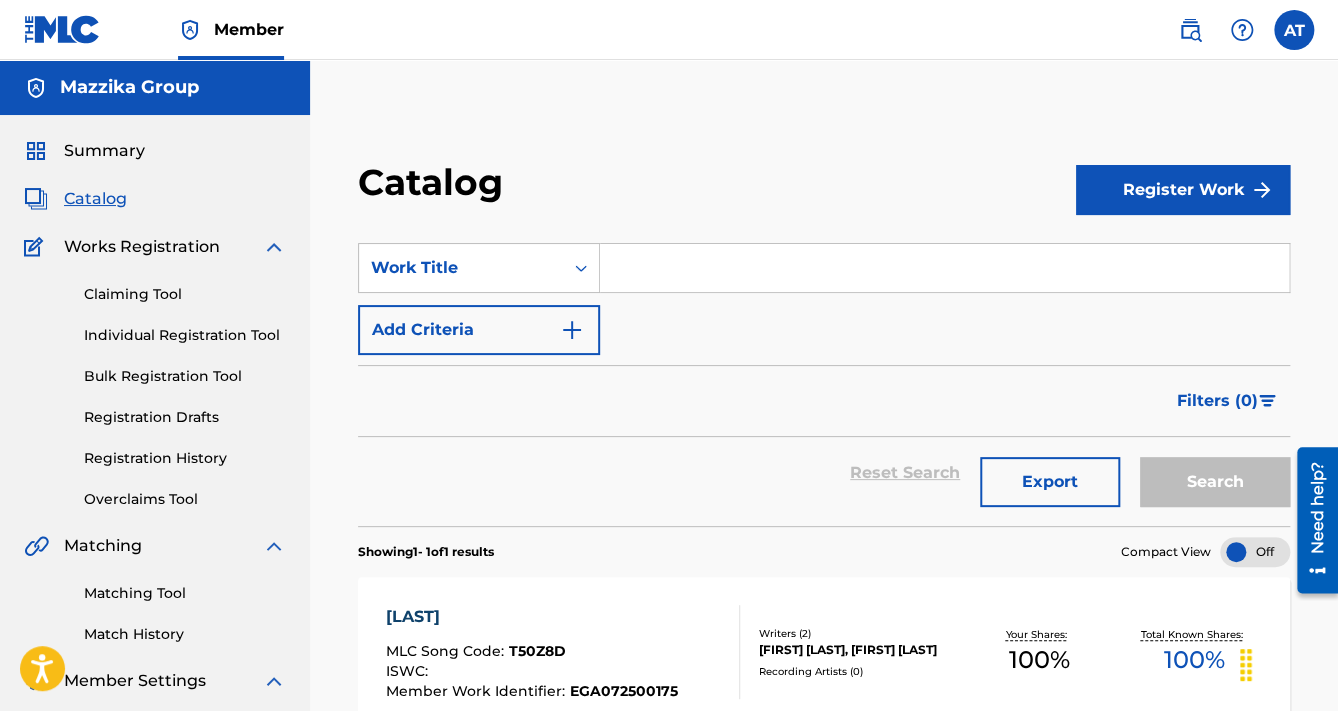 click at bounding box center [944, 268] 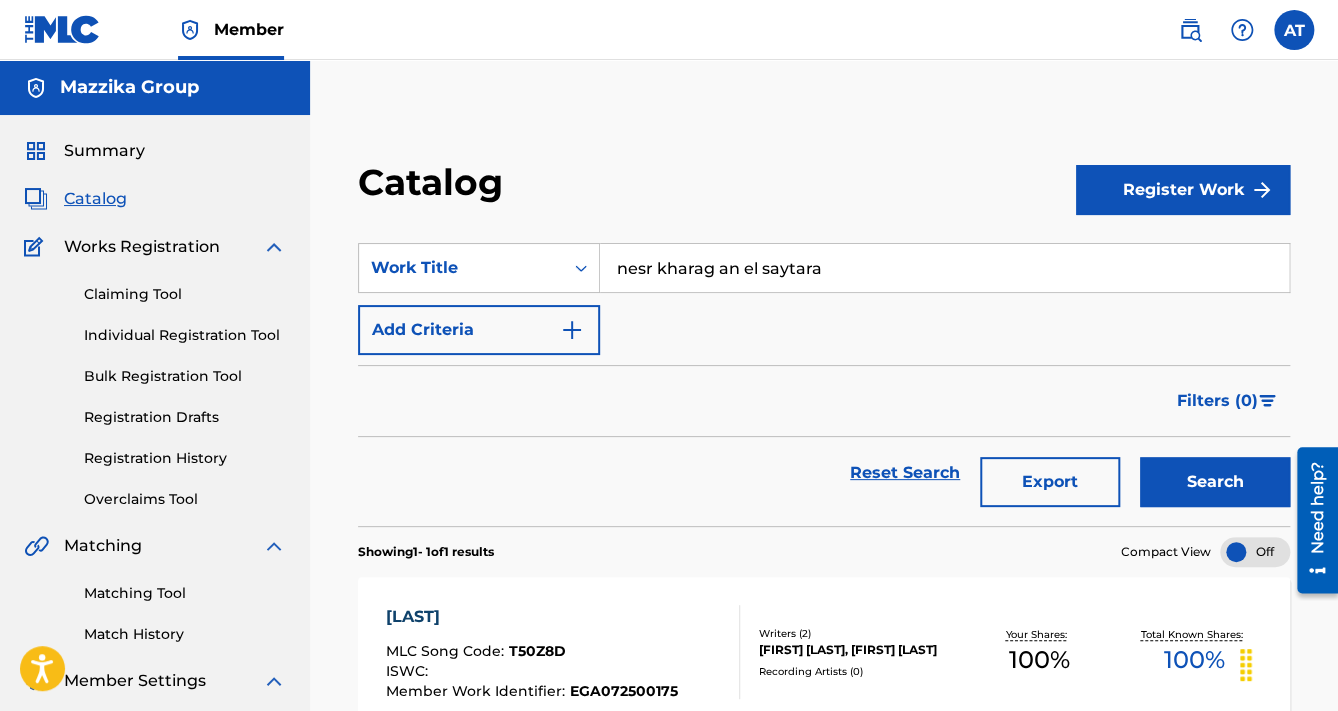 type on "nesr kharag an el saytara" 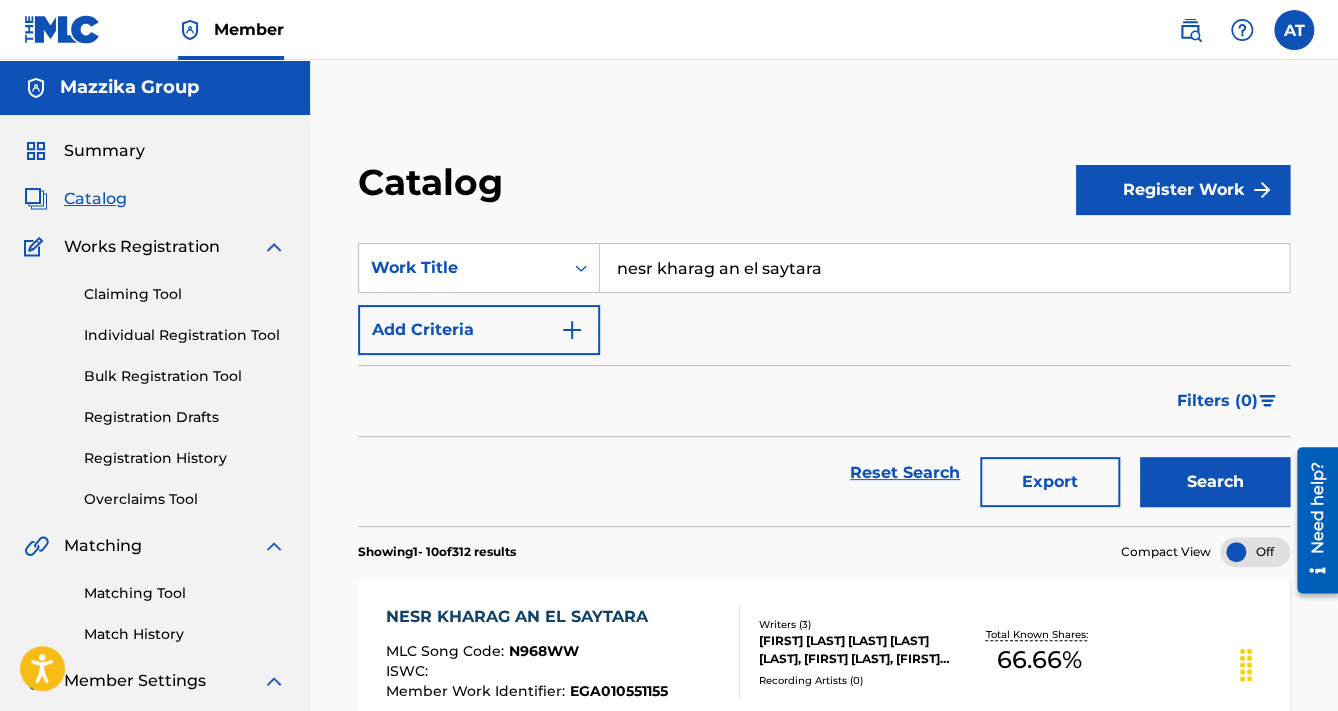 click on "NESR KHARAG AN EL SAYTARA" at bounding box center (527, 617) 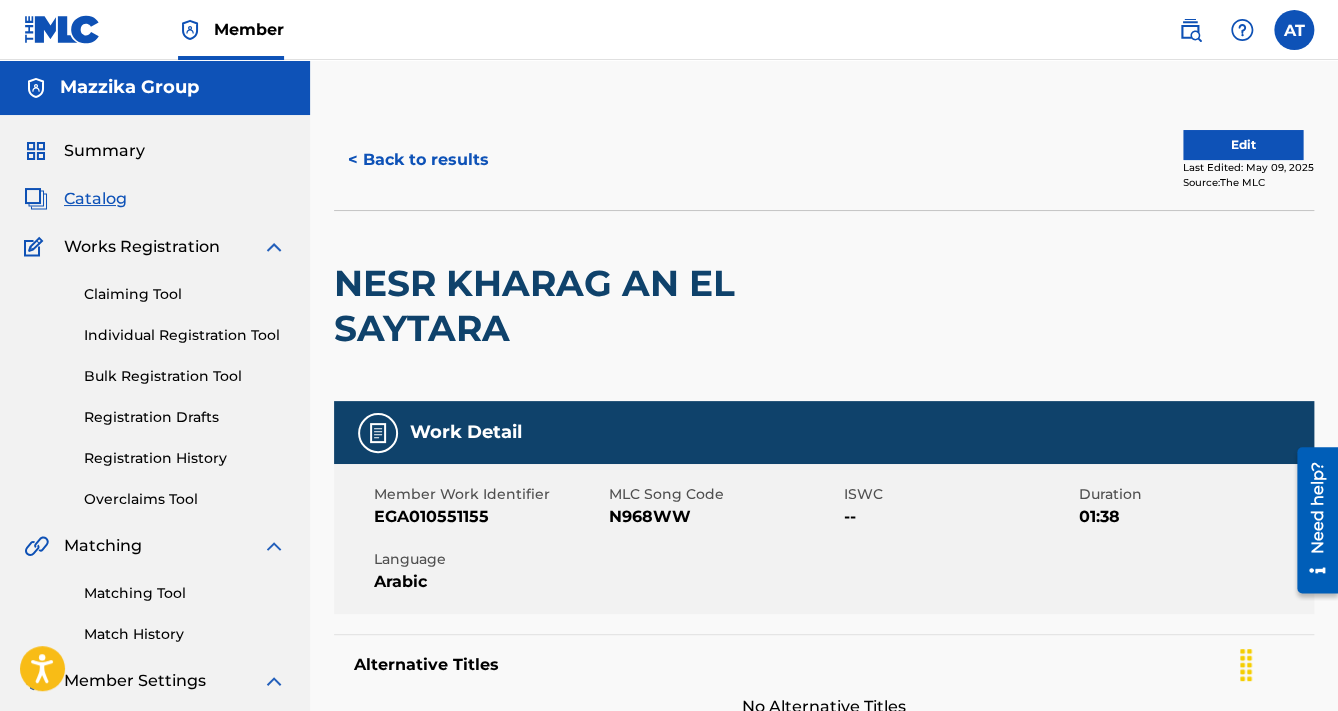 click on "EGA010551155" at bounding box center (489, 517) 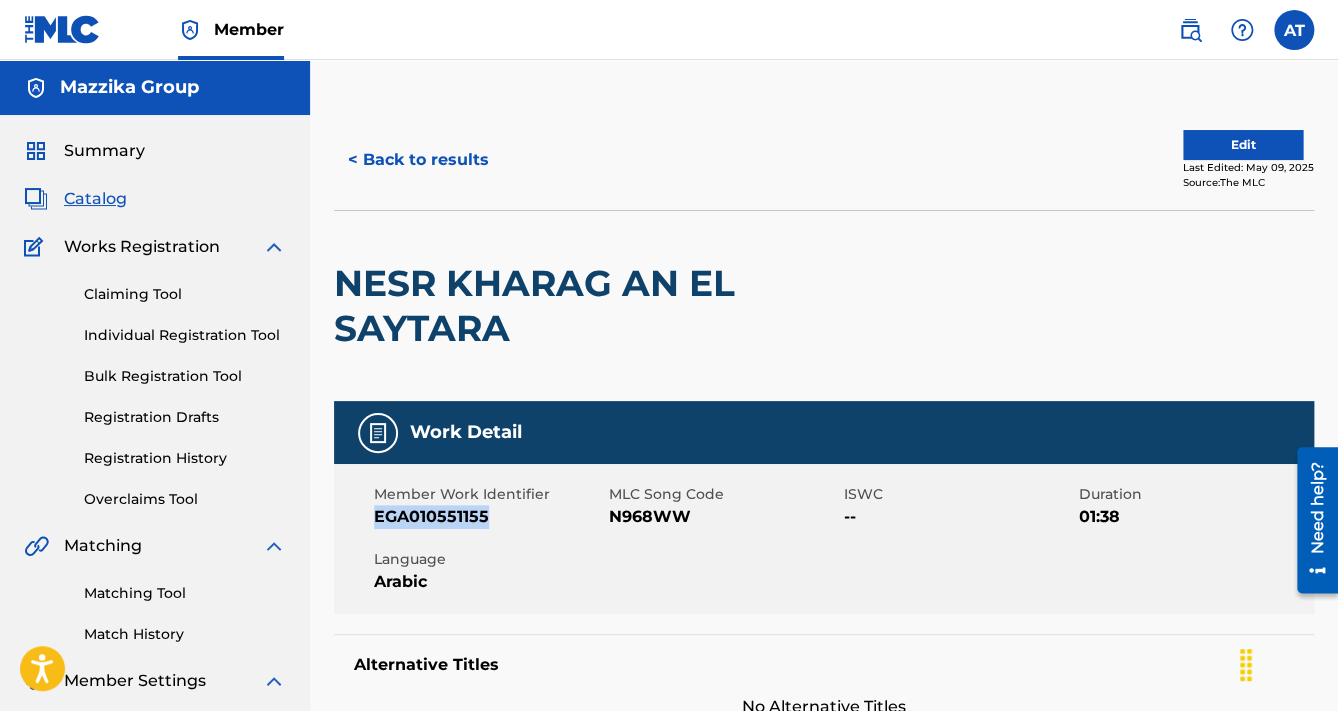 click on "EGA010551155" at bounding box center [489, 517] 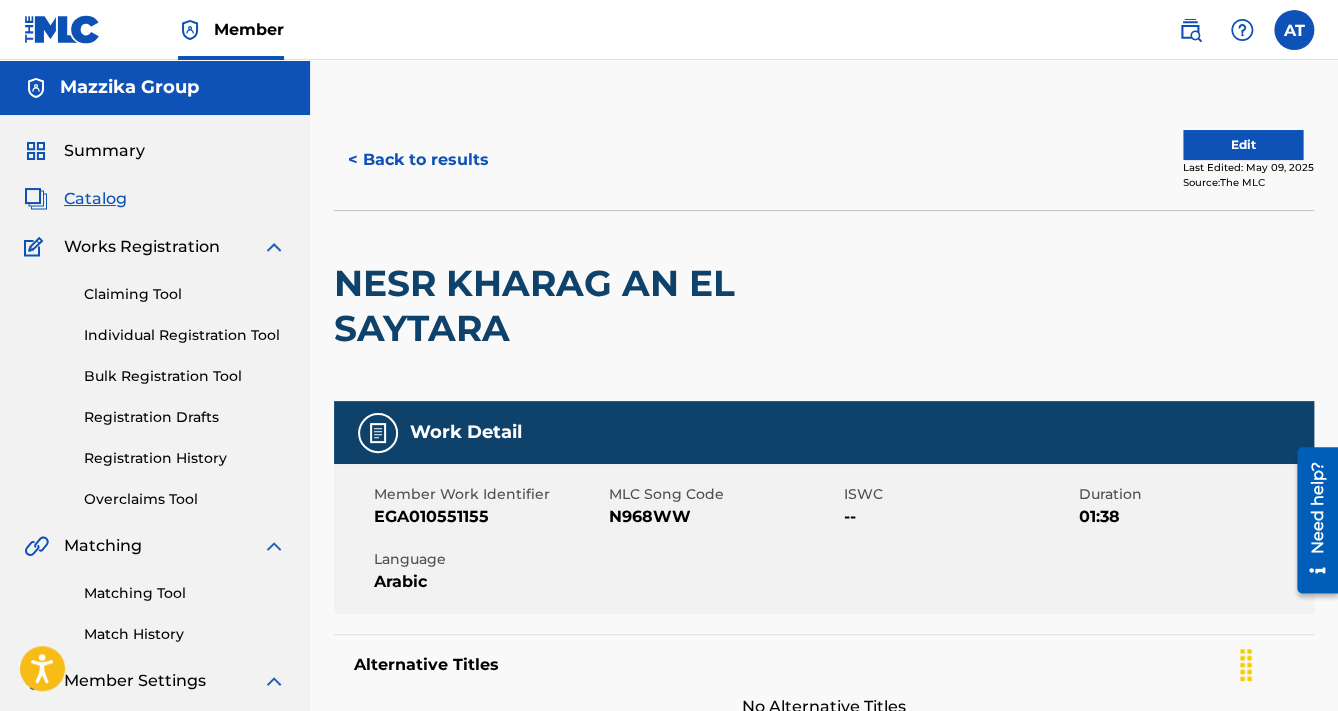 click on "N968WW" at bounding box center [724, 517] 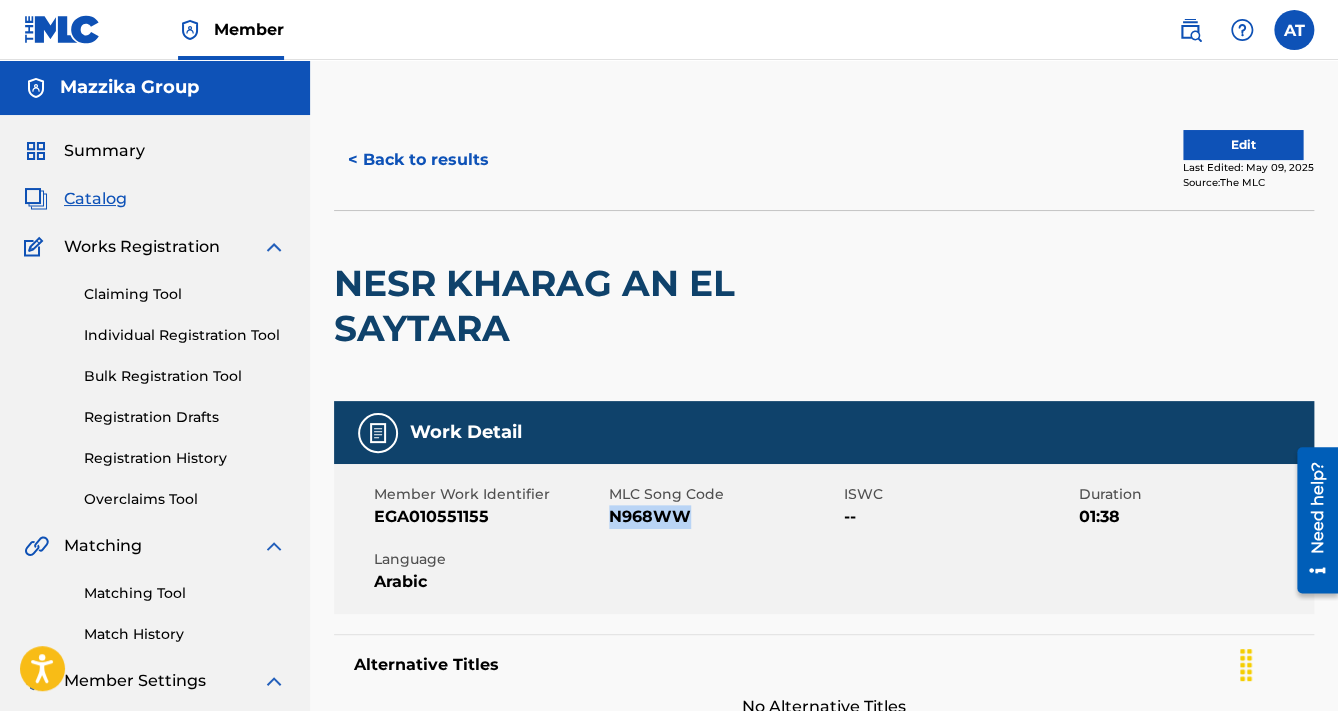 click on "N968WW" at bounding box center (724, 517) 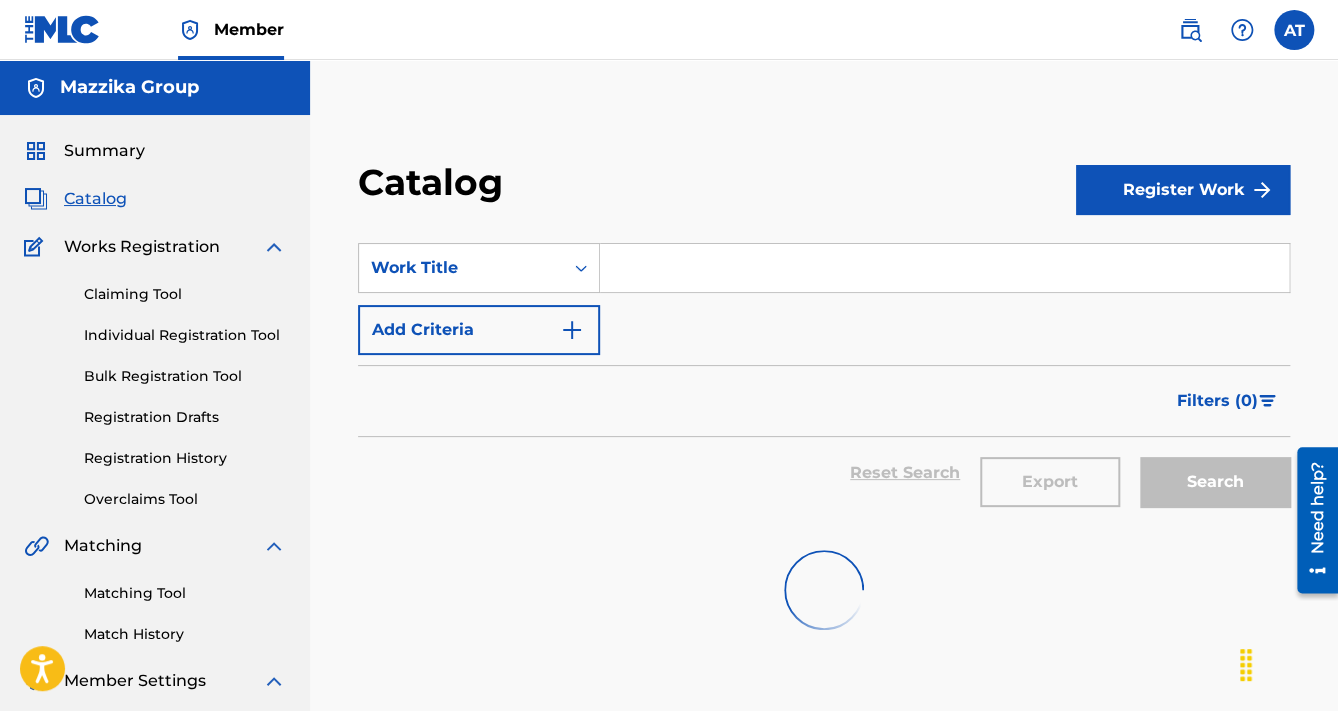 click at bounding box center (944, 268) 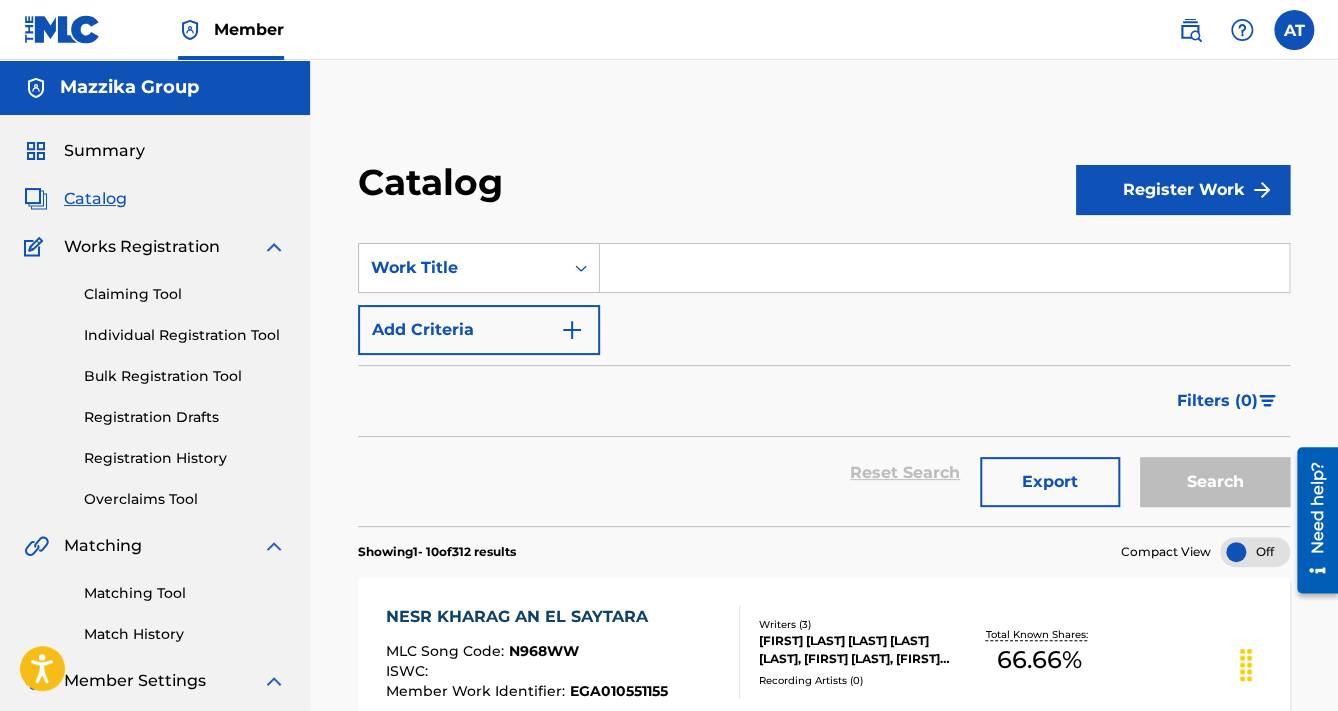 paste on "AKHOUYA" 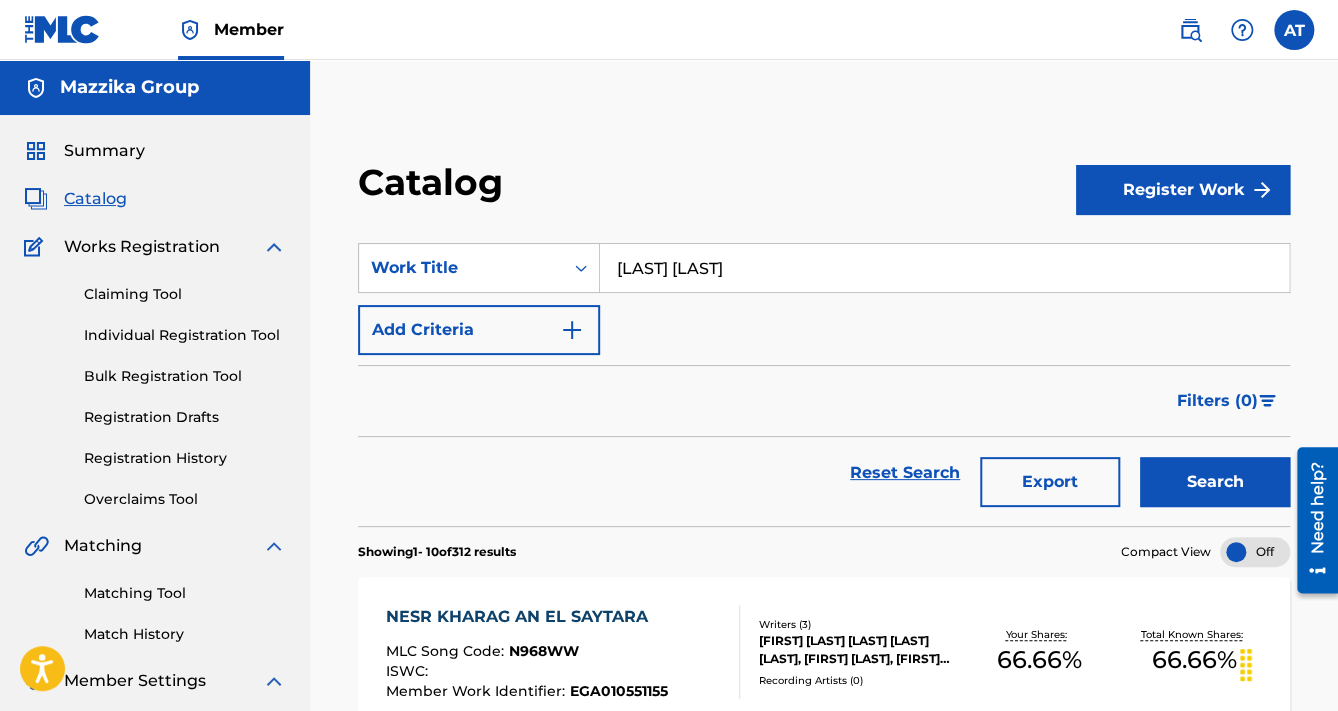 click on "Search" at bounding box center [1215, 482] 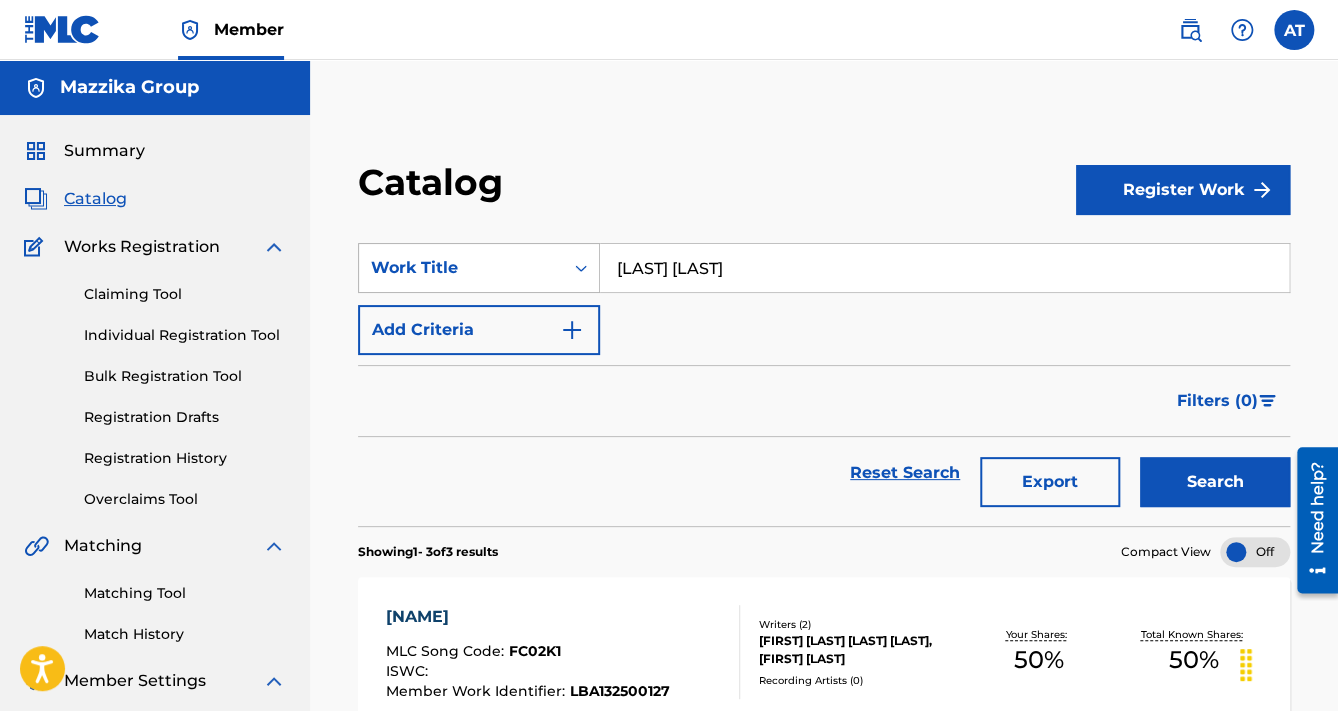 drag, startPoint x: 658, startPoint y: 267, endPoint x: 484, endPoint y: 267, distance: 174 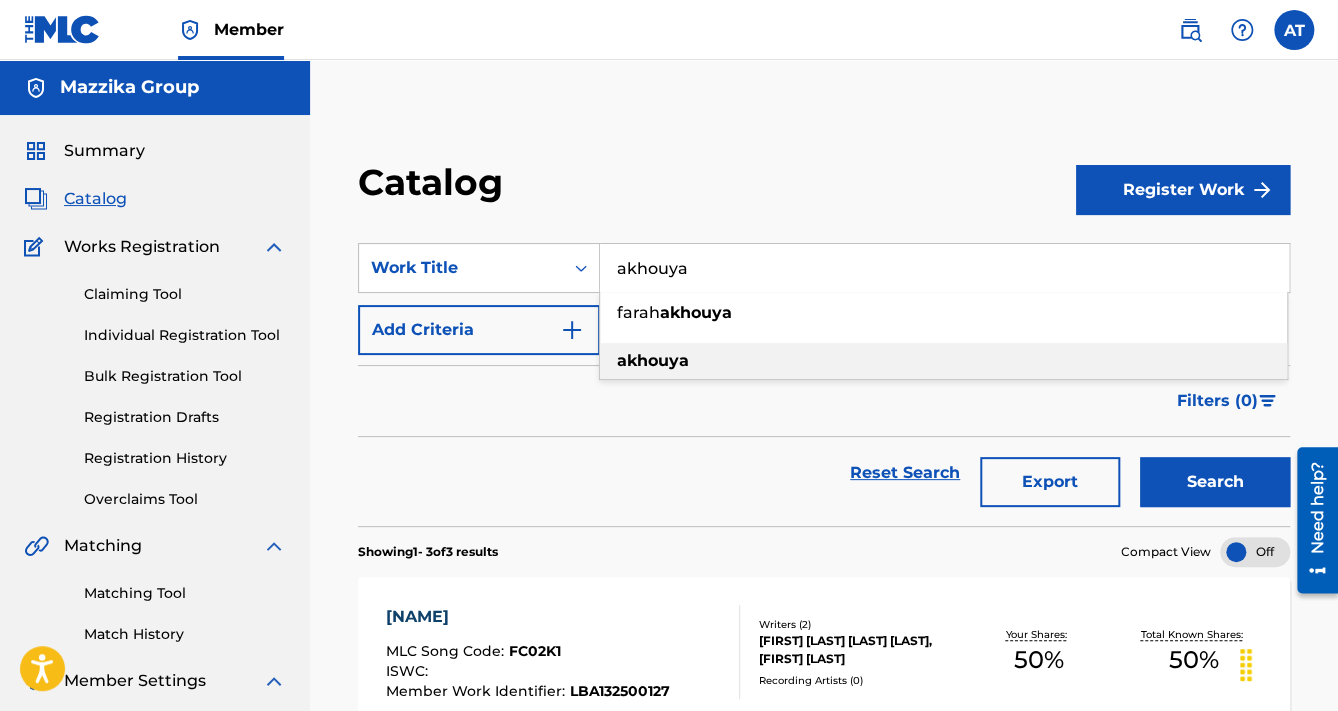 type on "akhouya" 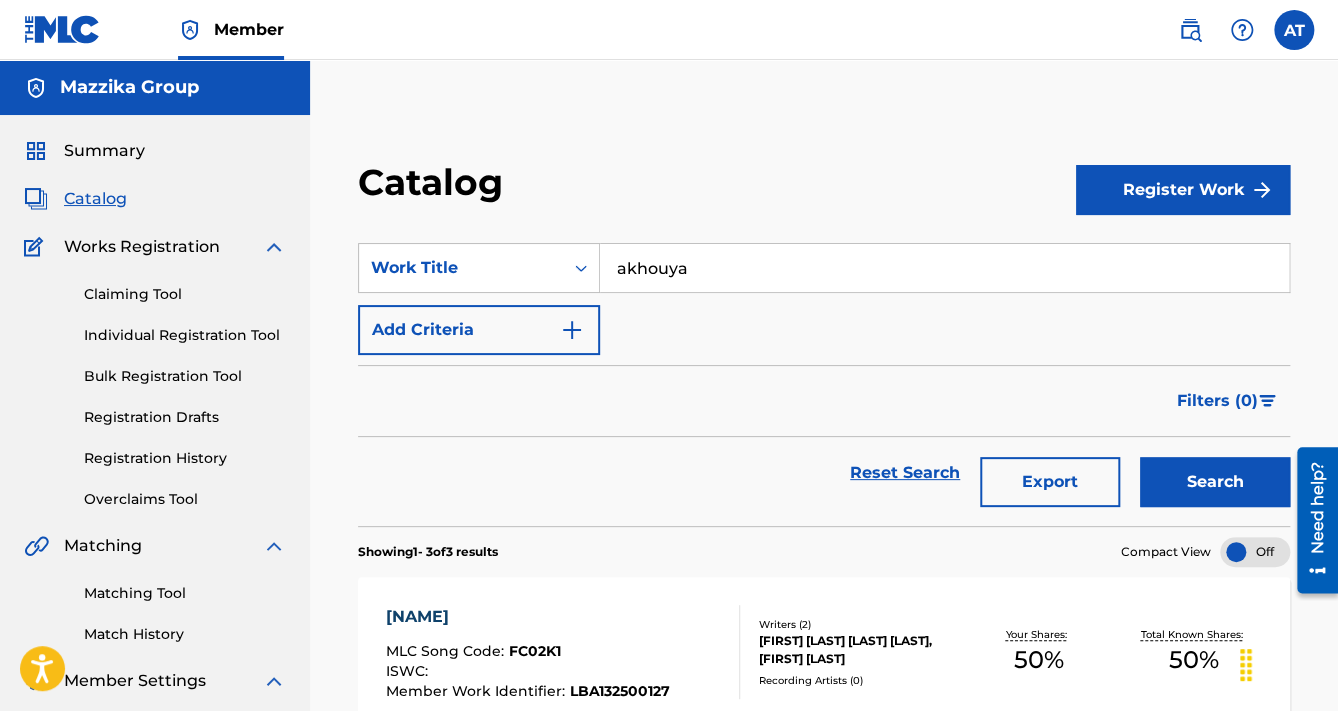 click on "Search" at bounding box center [1215, 482] 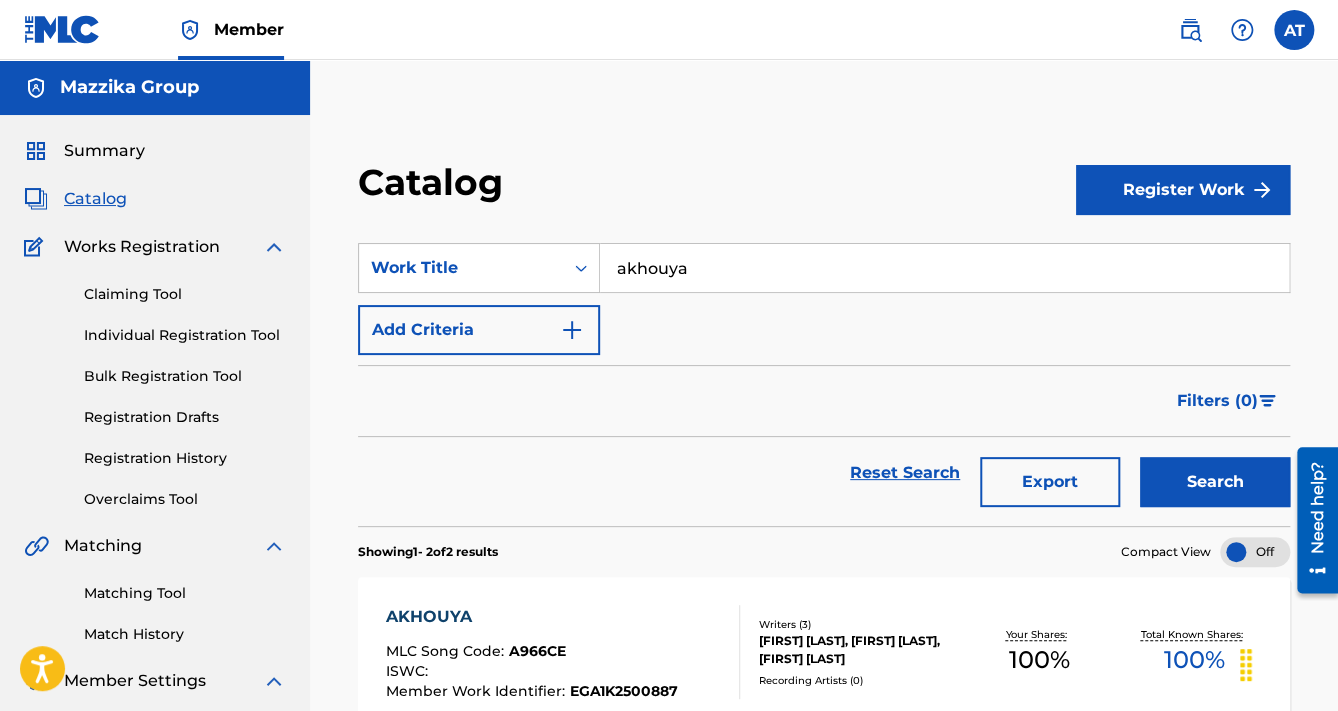click on "Writers ( 3 ) [FIRST] [LAST], [FIRST] [LAST], [FIRST] [LAST] Recording Artists ( 0 )" at bounding box center (850, 652) 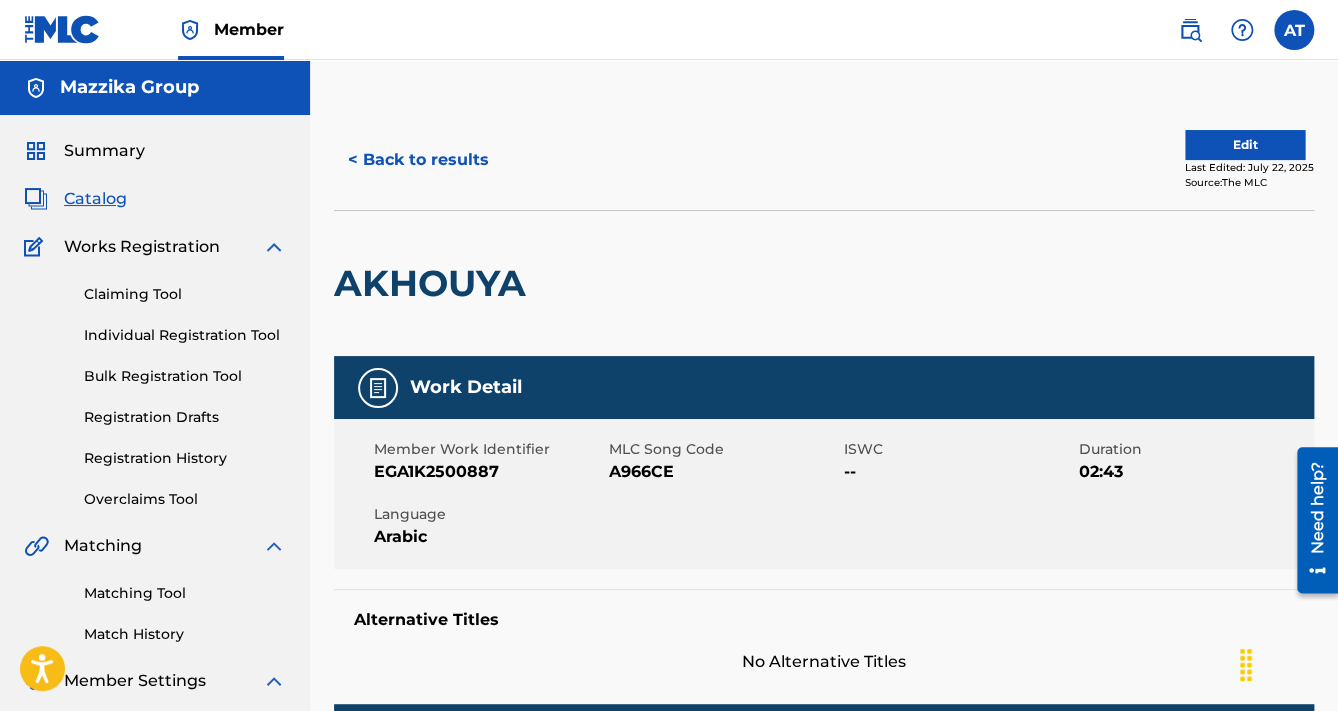 click on "EGA1K2500887" at bounding box center [489, 472] 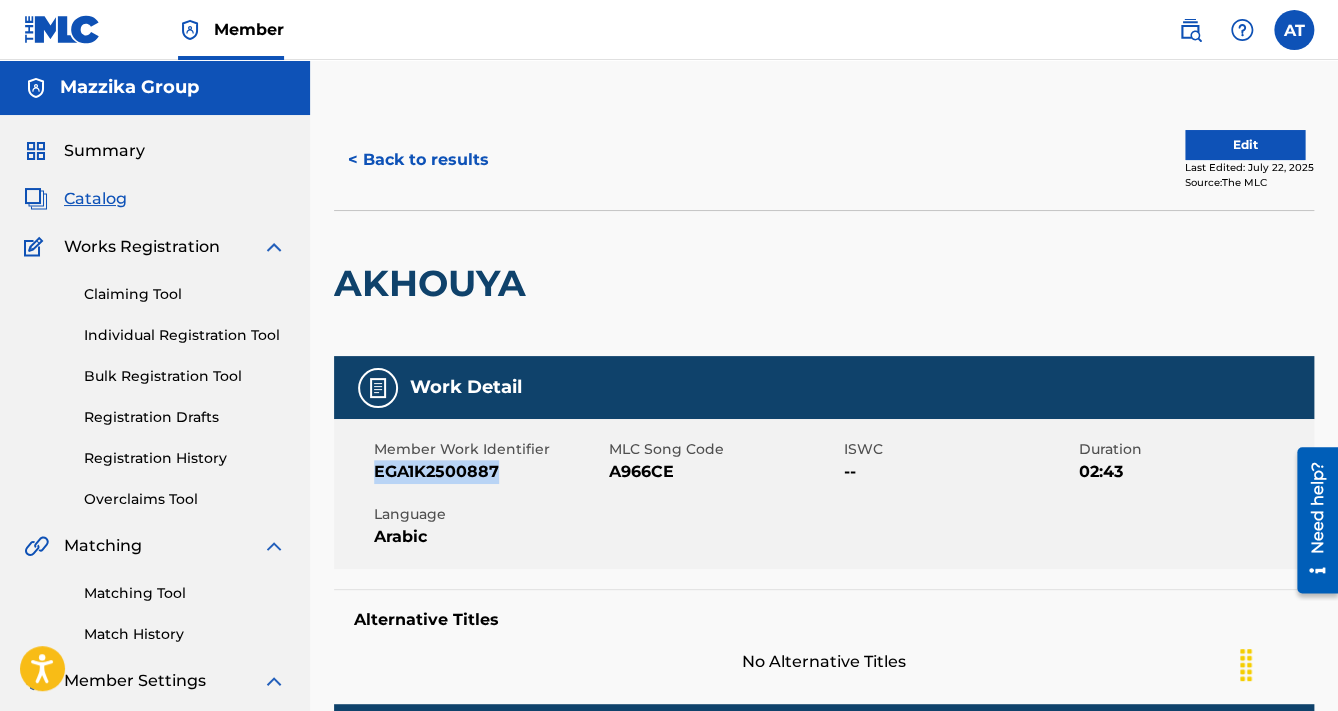 click on "EGA1K2500887" at bounding box center [489, 472] 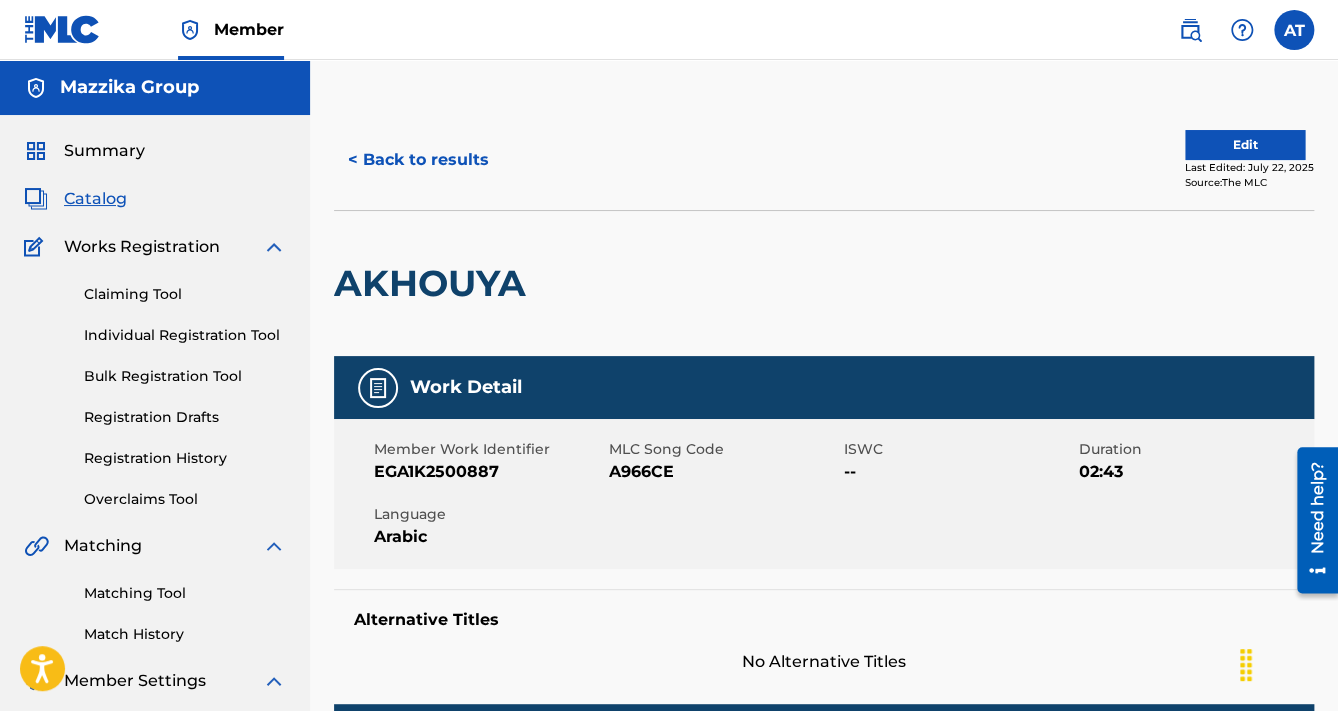 click on "A966CE" at bounding box center (724, 472) 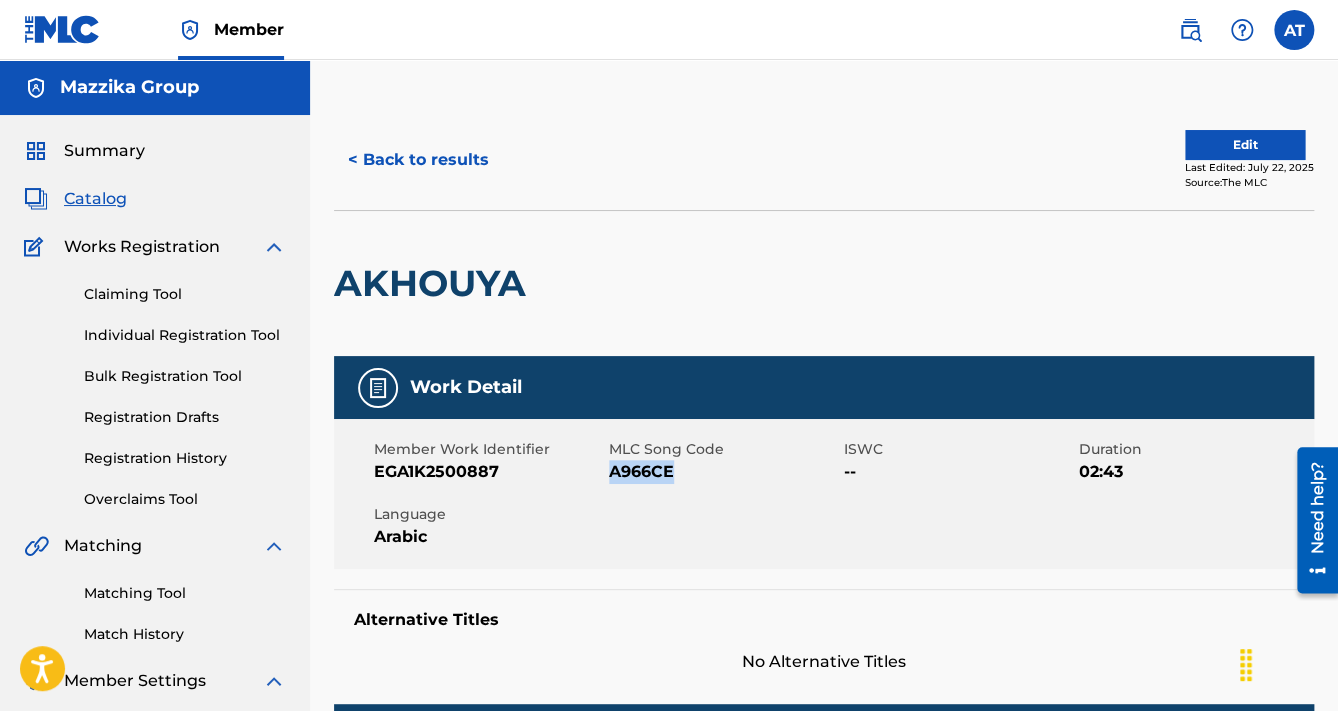 click on "A966CE" at bounding box center [724, 472] 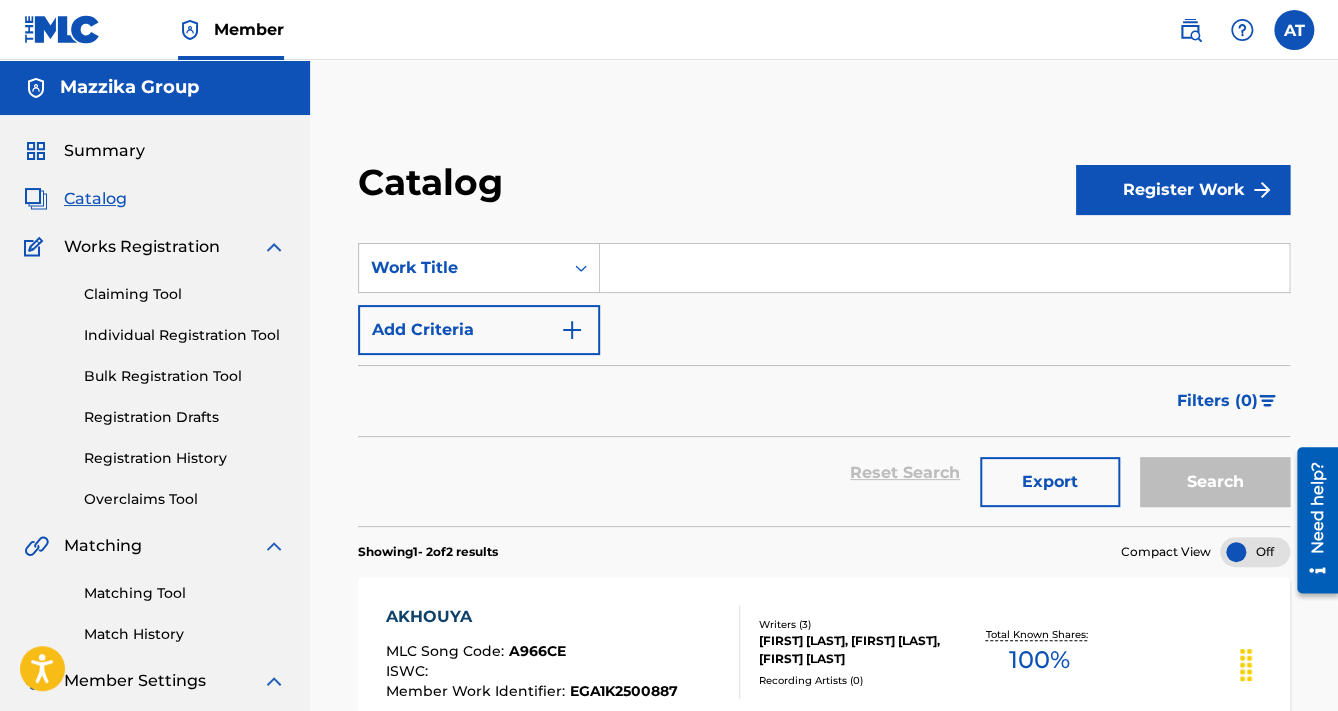 click at bounding box center [944, 268] 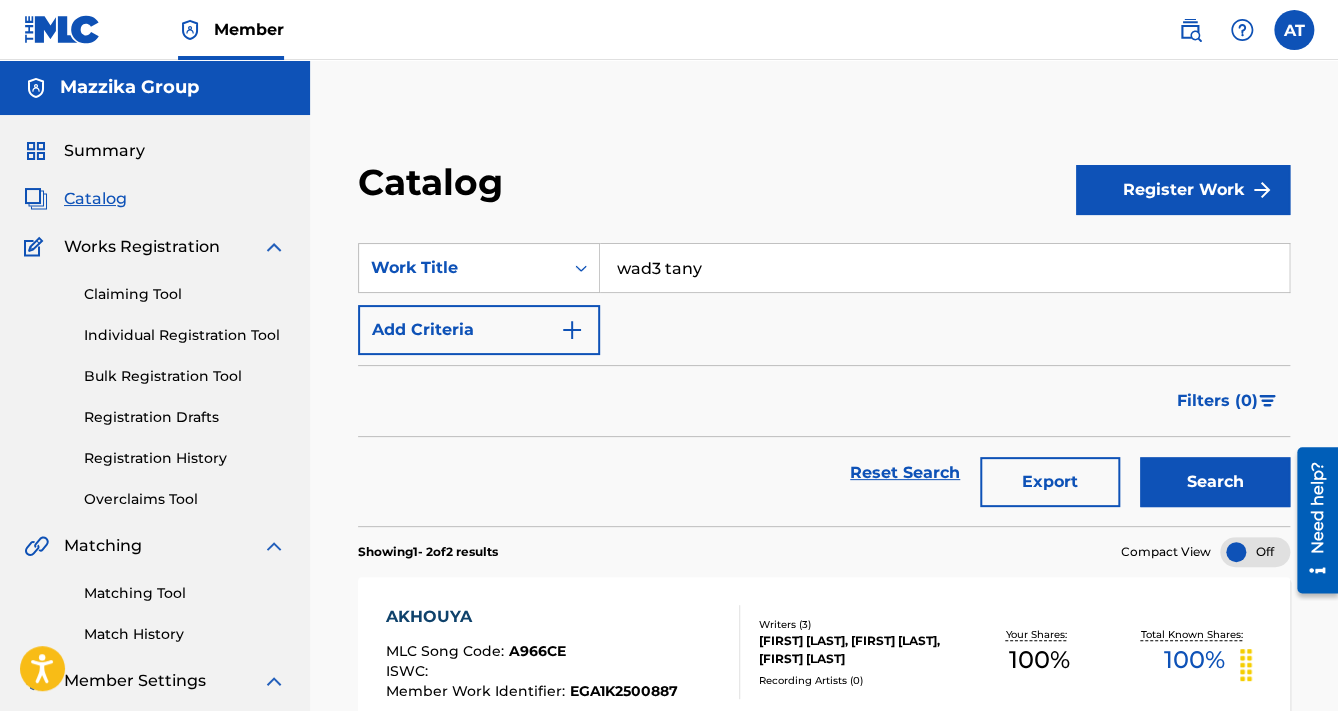 drag, startPoint x: 664, startPoint y: 263, endPoint x: 392, endPoint y: 294, distance: 273.76083 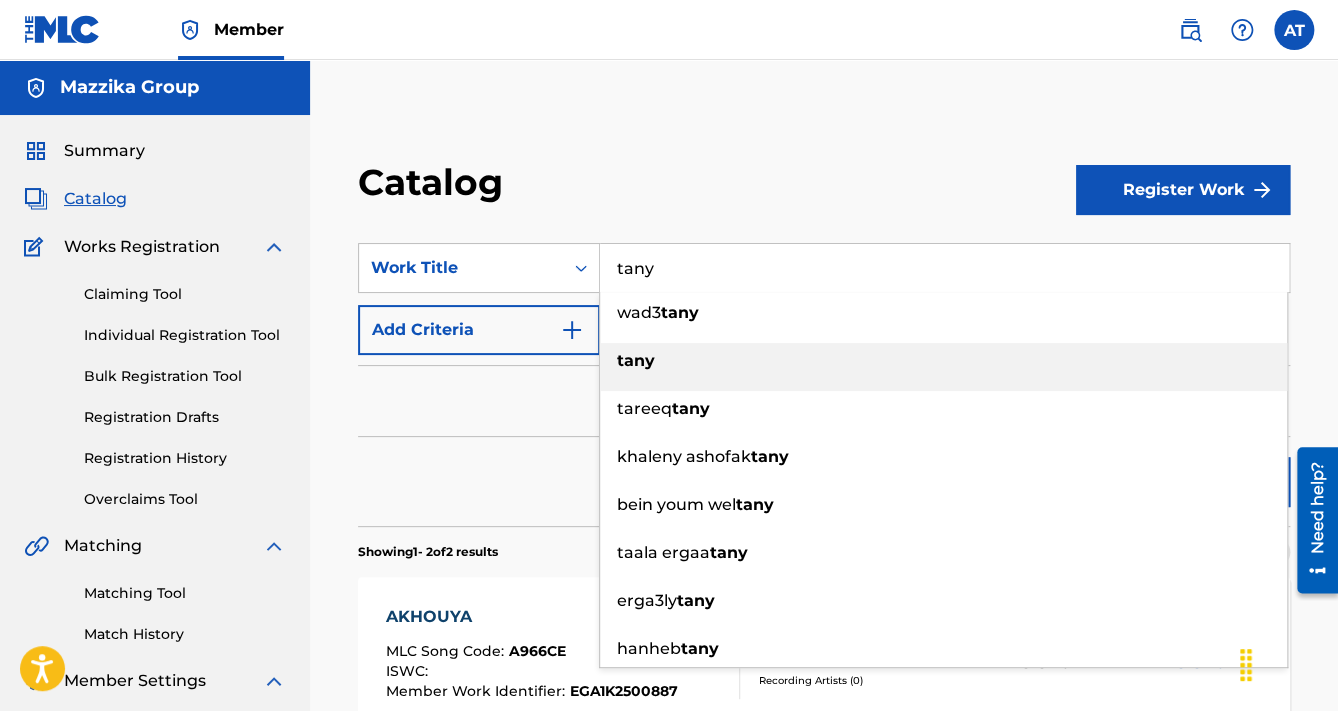 type on "tany" 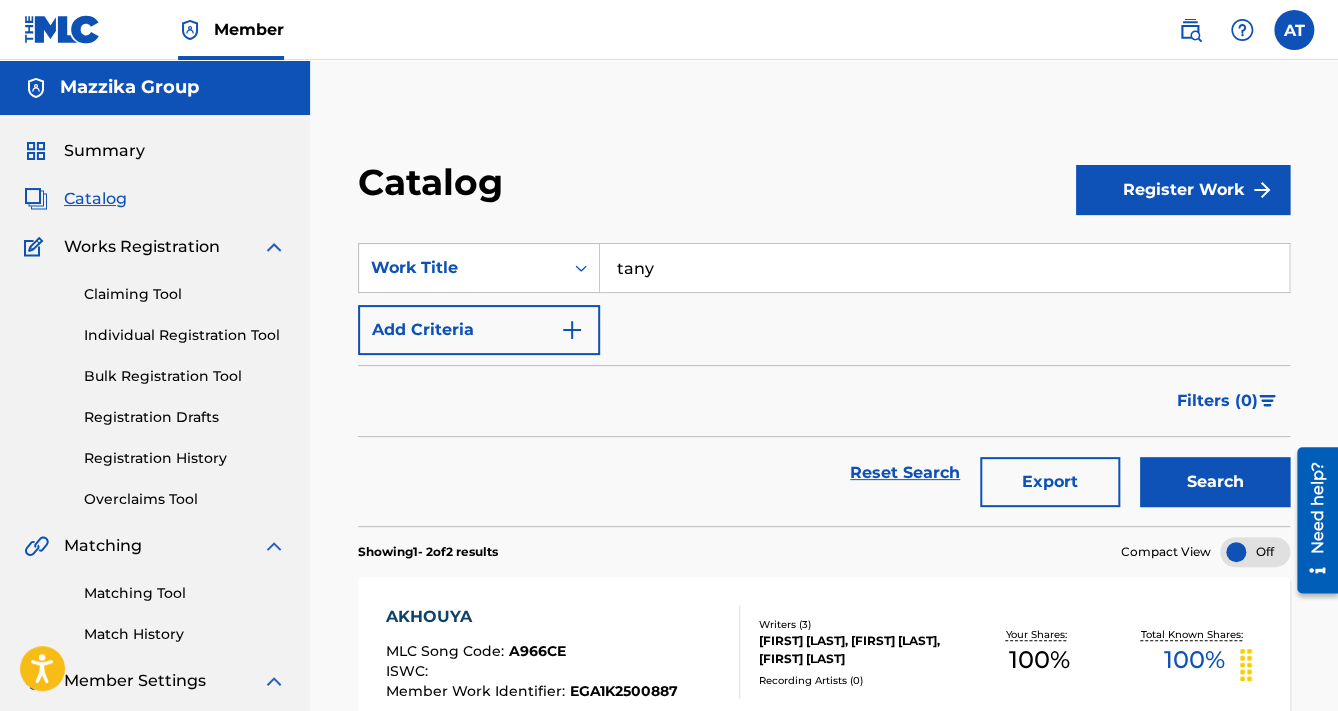 click on "Search" at bounding box center [1215, 482] 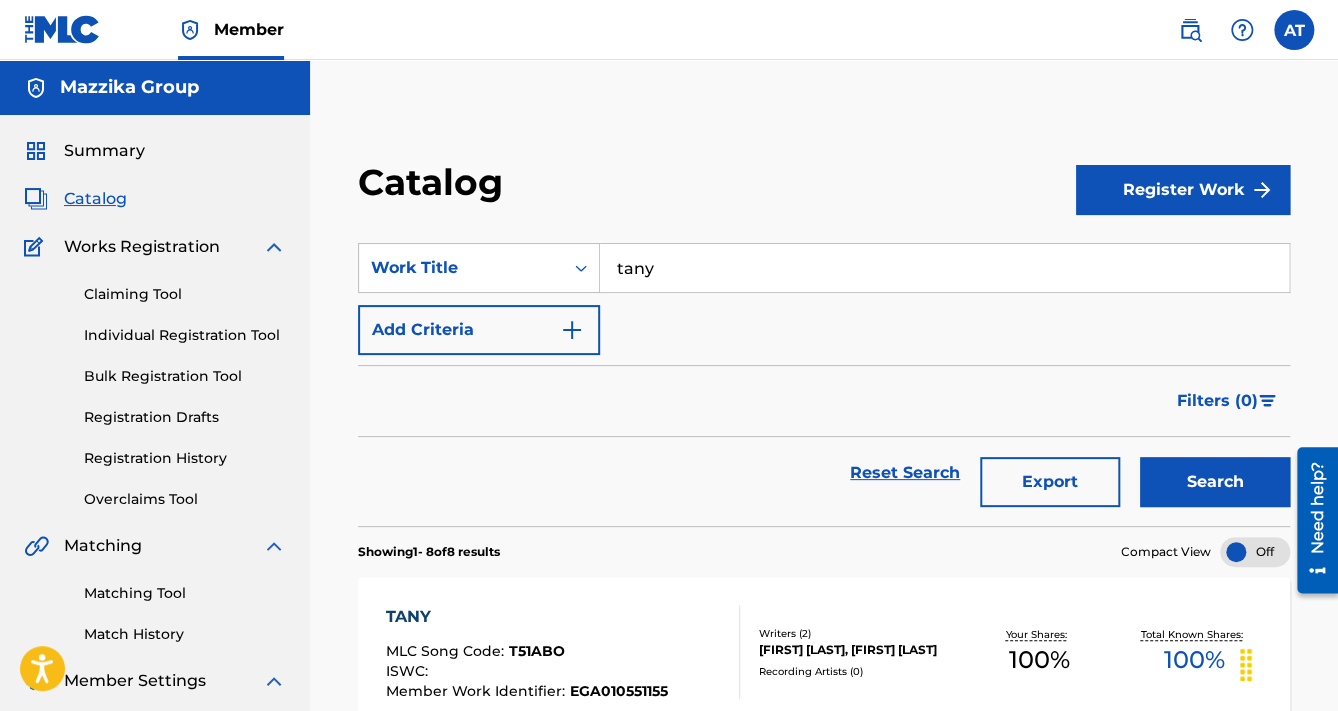click on "TANY" at bounding box center [527, 617] 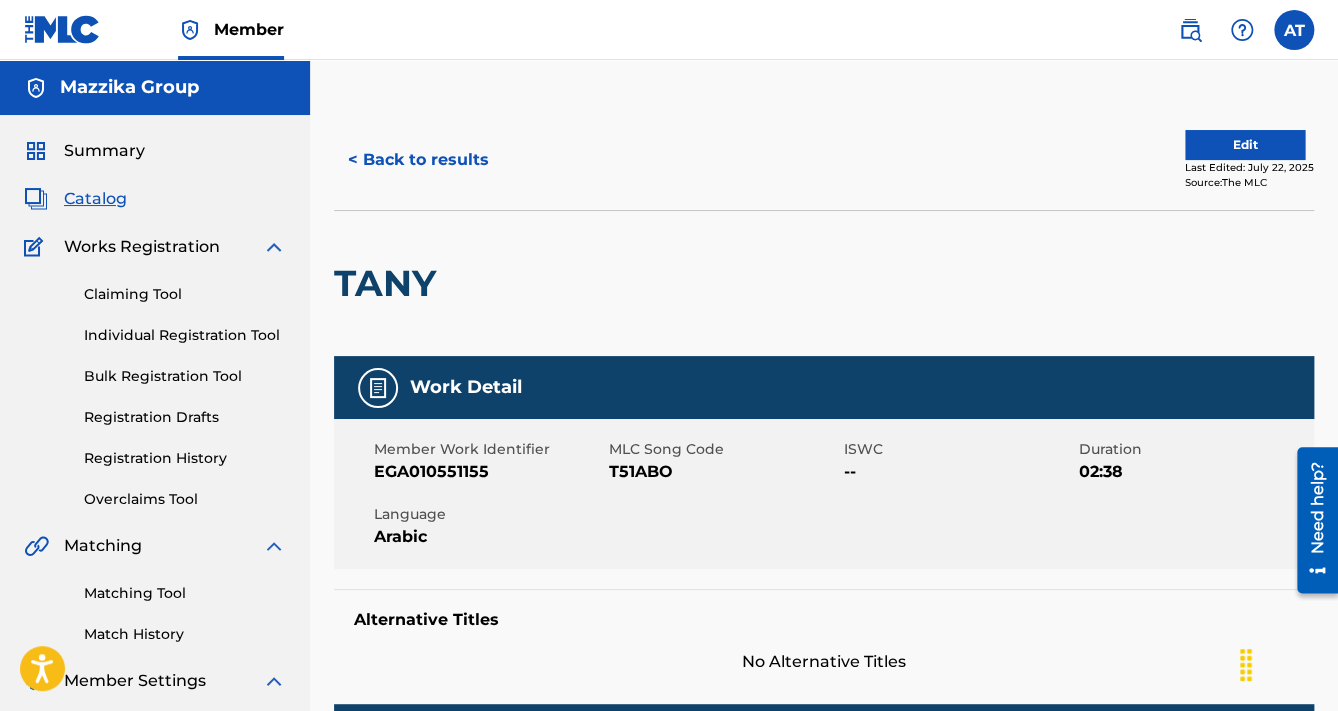 click on "TANY" at bounding box center (390, 283) 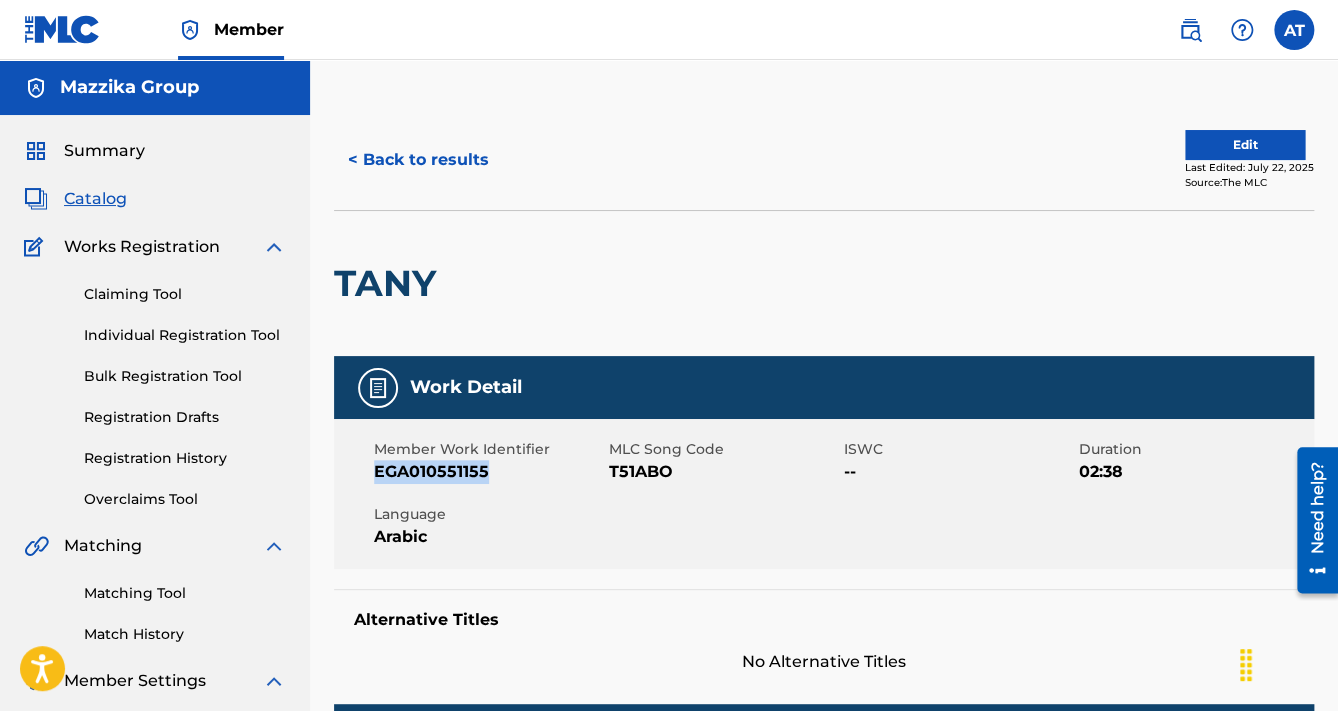 click on "EGA010551155" at bounding box center (489, 472) 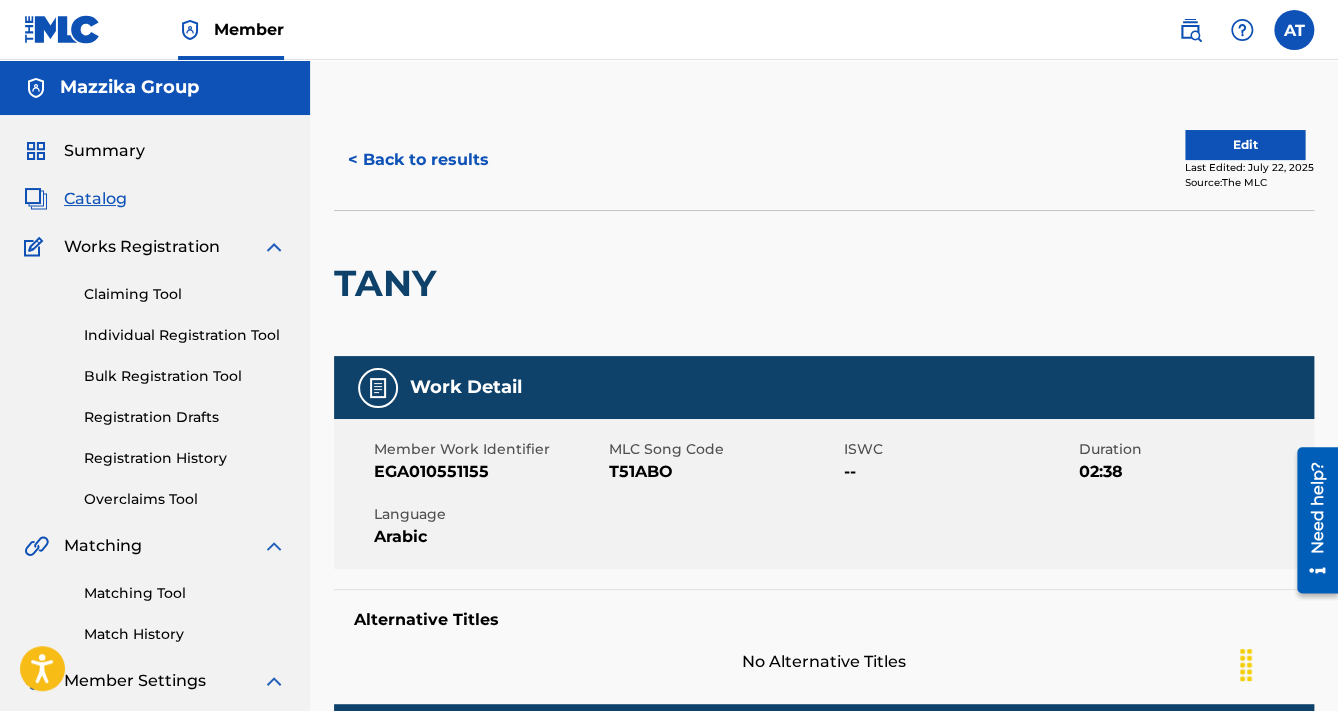 click on "T51ABO" at bounding box center (724, 472) 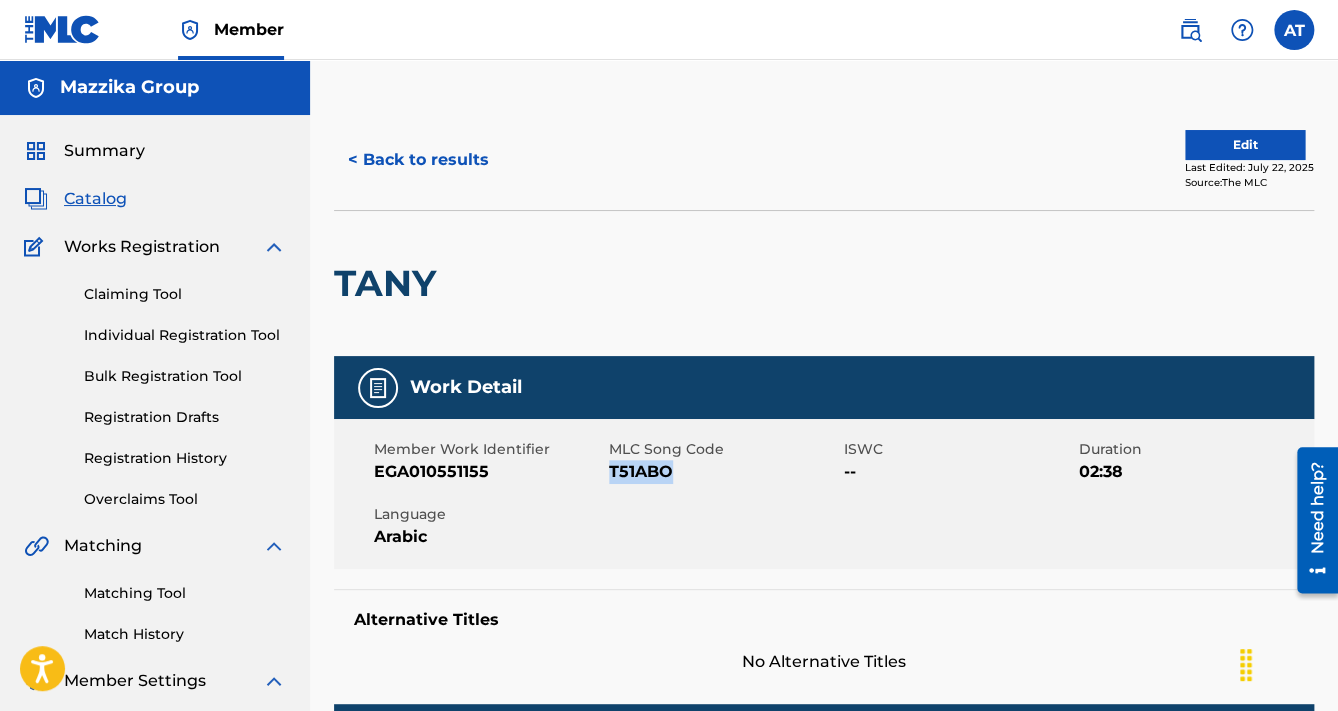 click on "T51ABO" at bounding box center (724, 472) 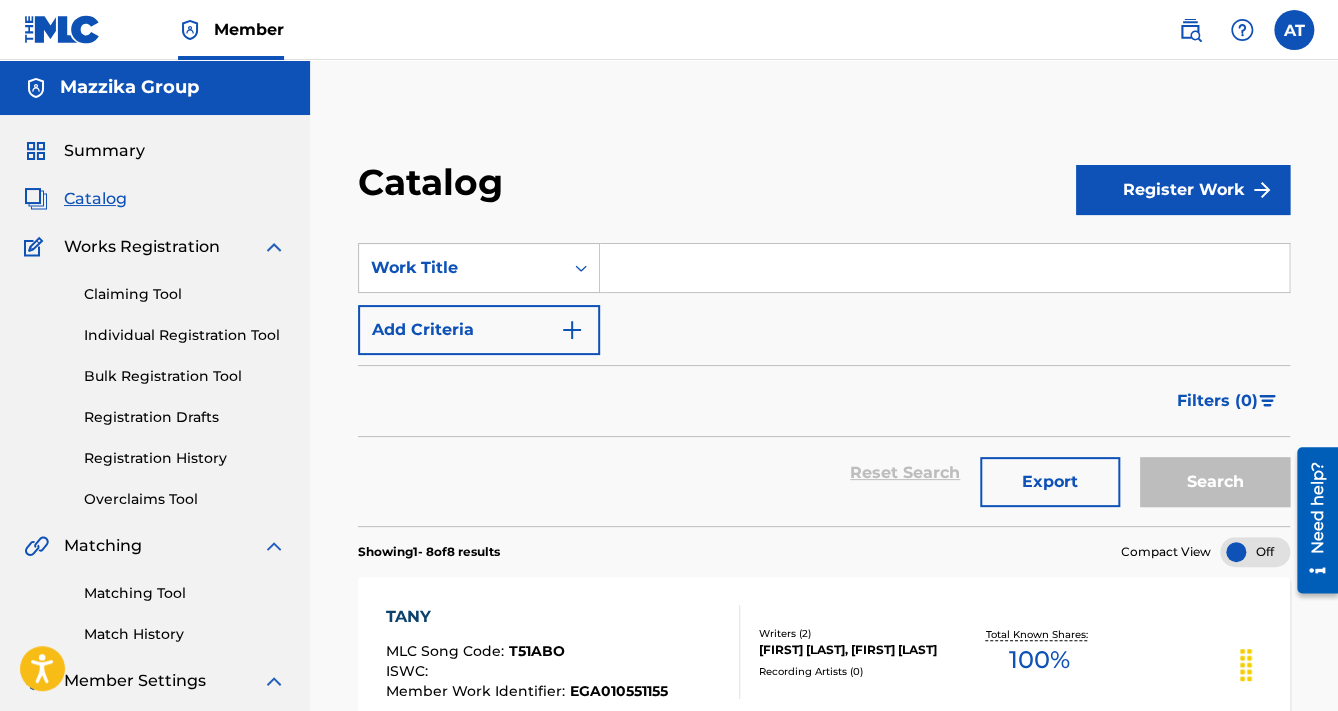 click at bounding box center [944, 268] 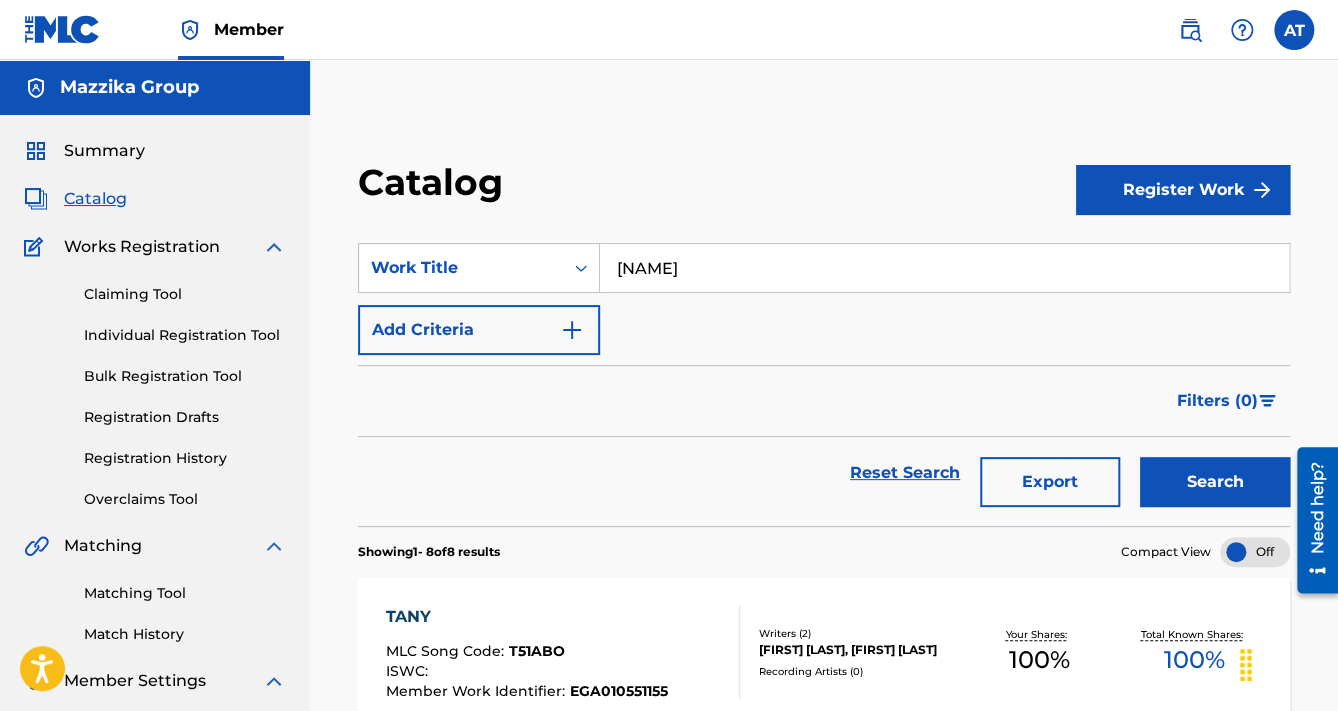 type on "[NAME]" 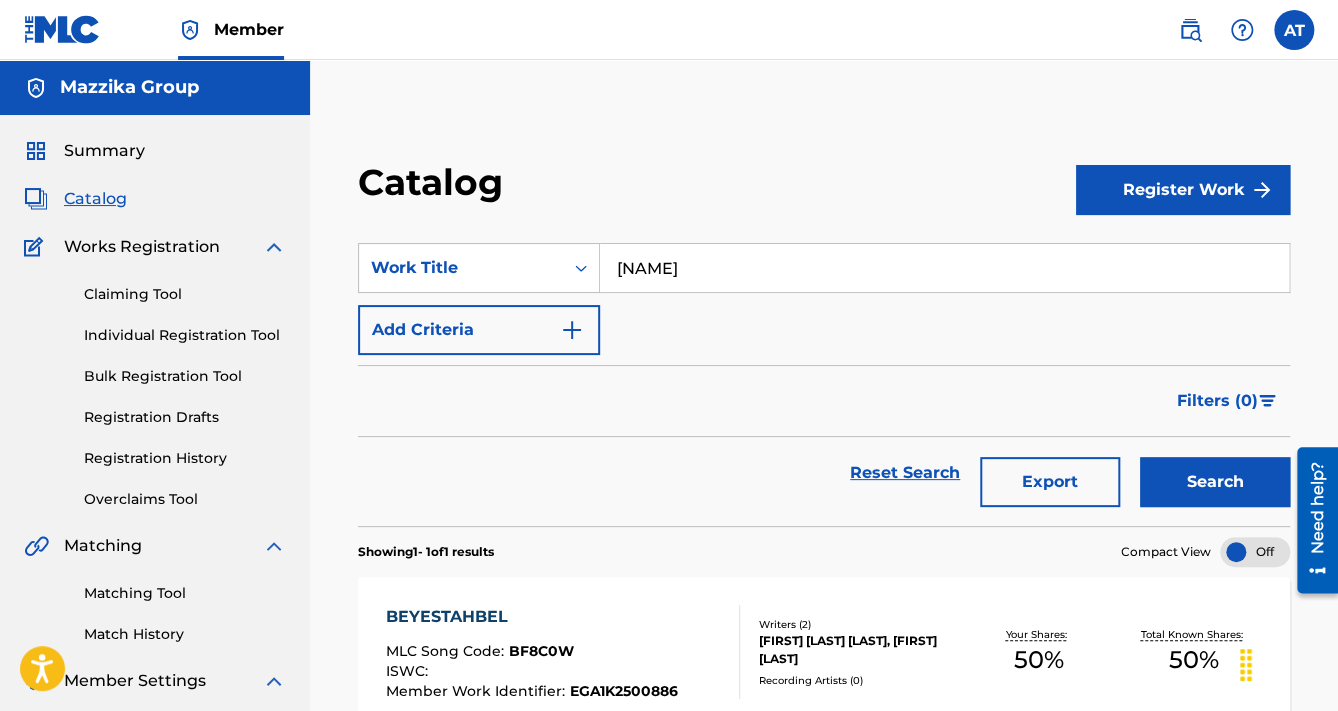 click on "BEYESTAHBEL" at bounding box center [532, 617] 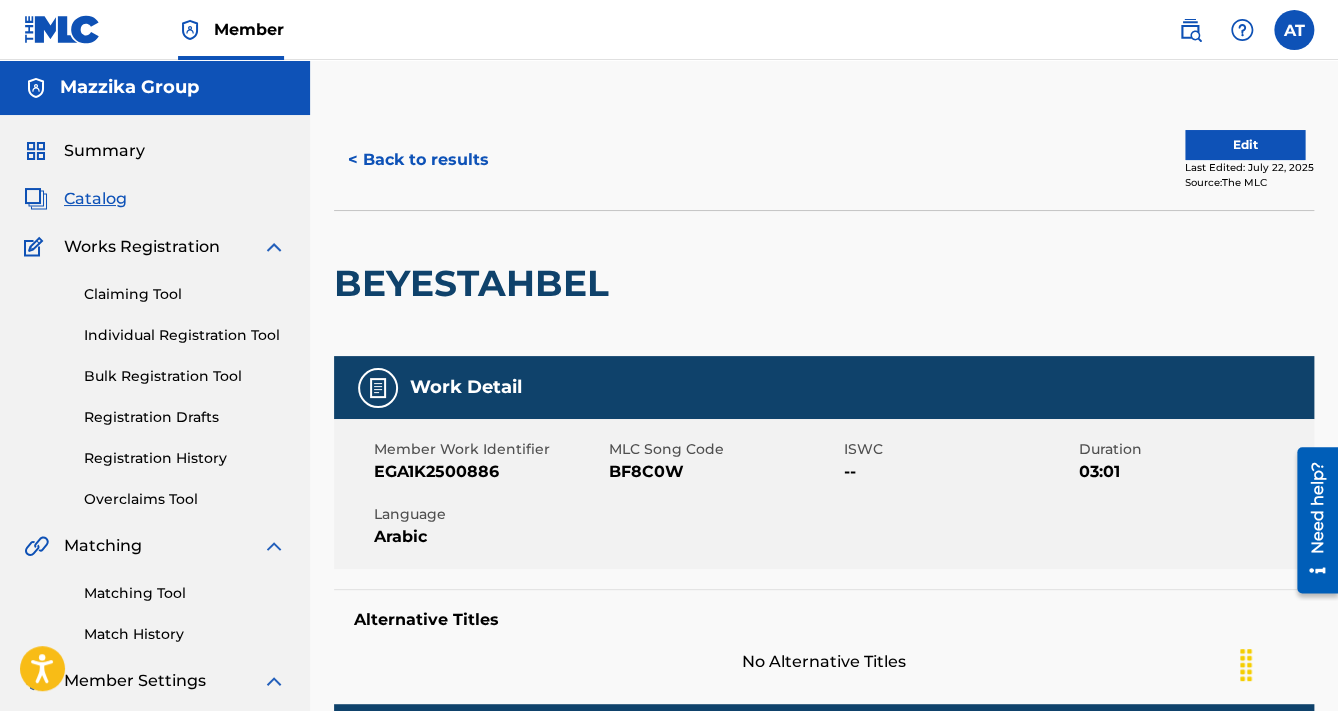 click on "EGA1K2500886" at bounding box center [489, 472] 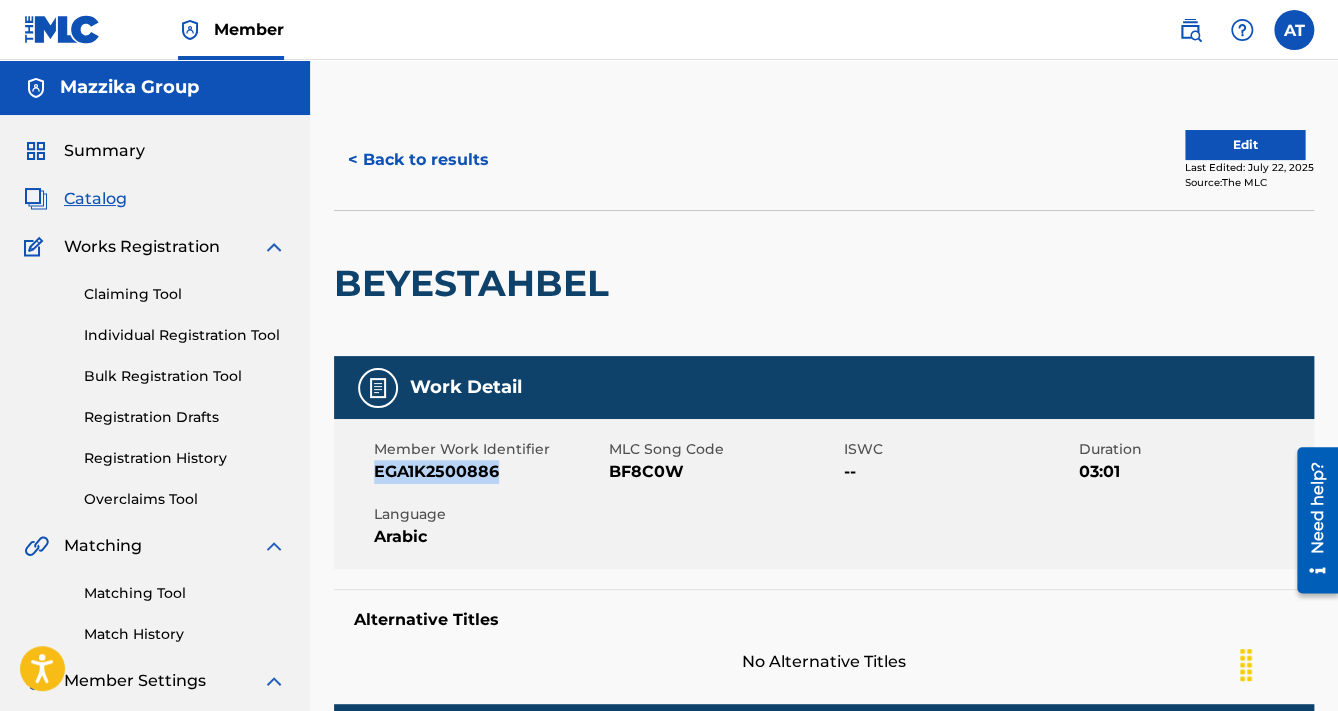 click on "EGA1K2500886" at bounding box center (489, 472) 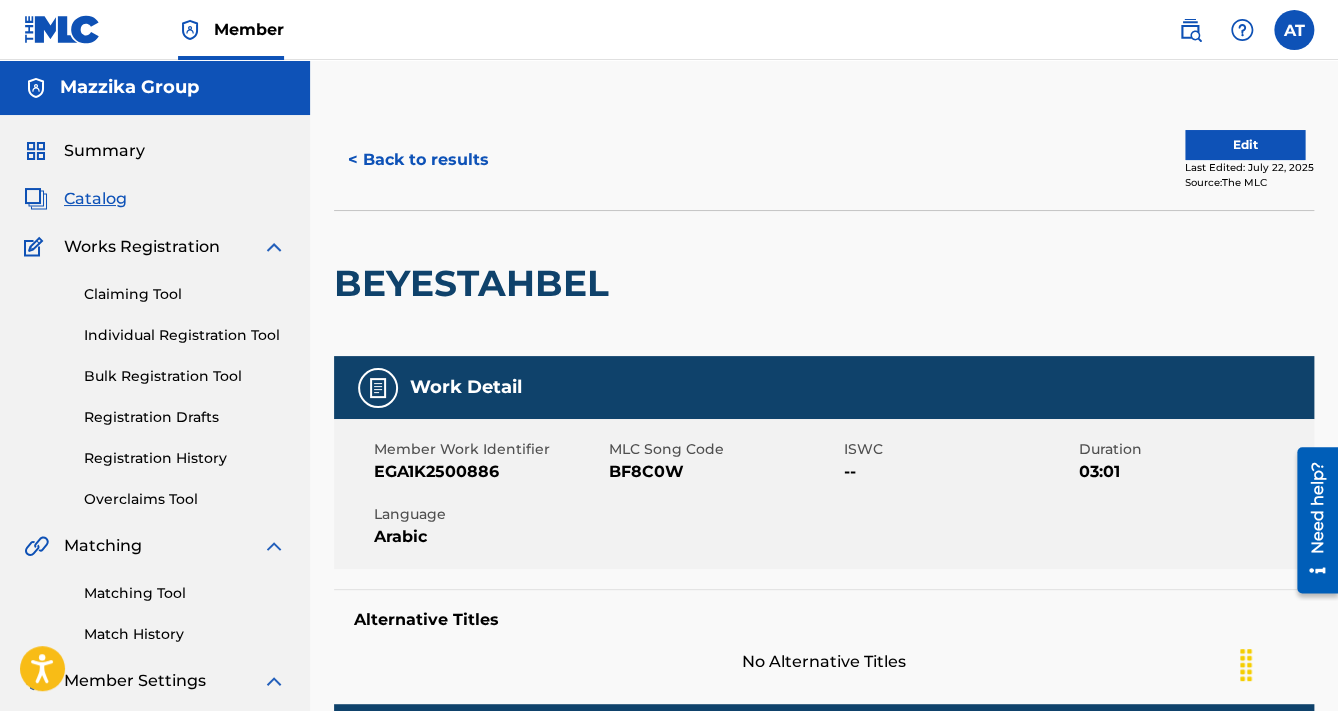 click on "BF8C0W" at bounding box center (724, 472) 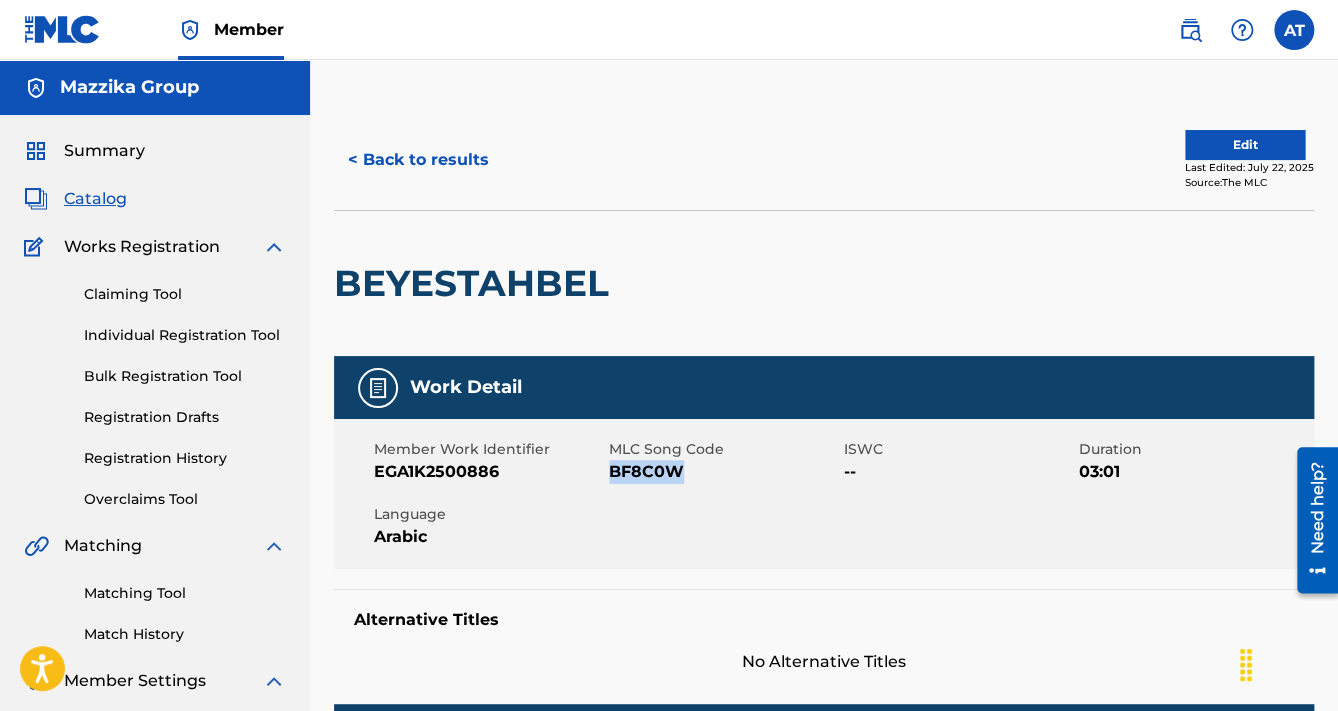 click on "BF8C0W" at bounding box center [724, 472] 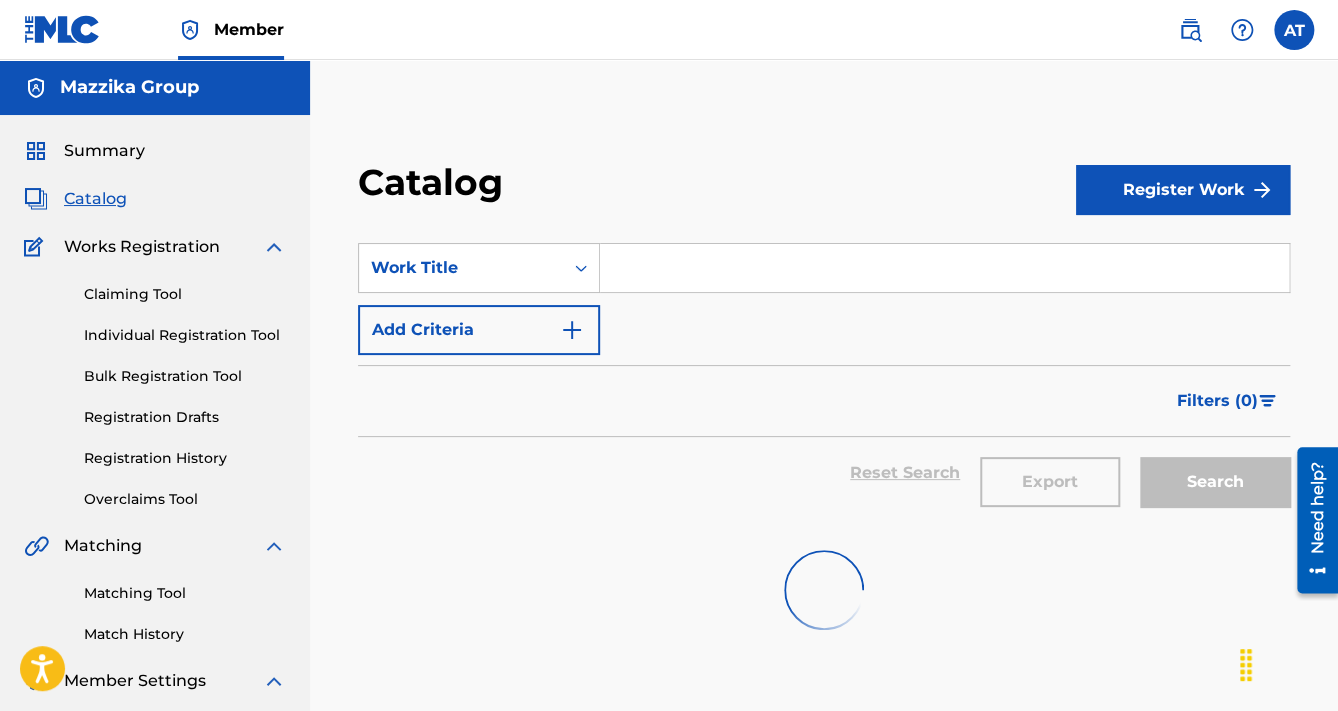 click at bounding box center (944, 268) 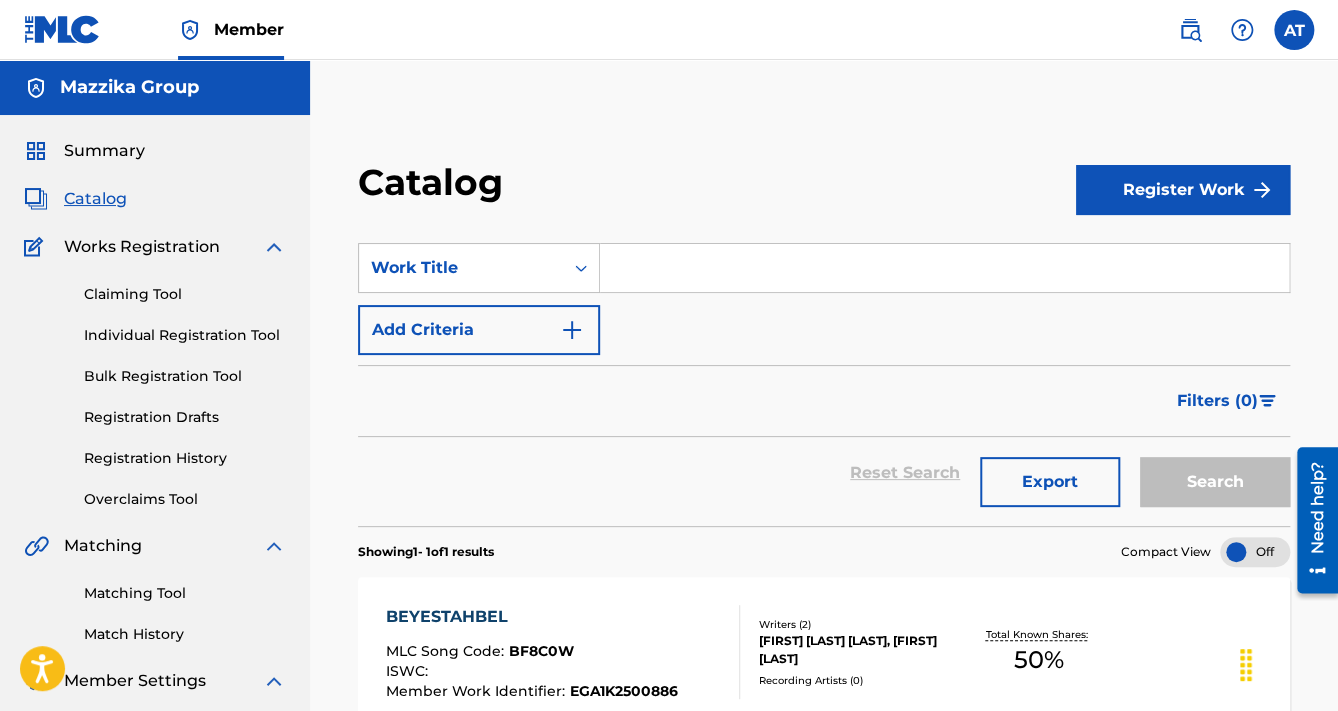 paste on "FAQRET ELRAW2AN" 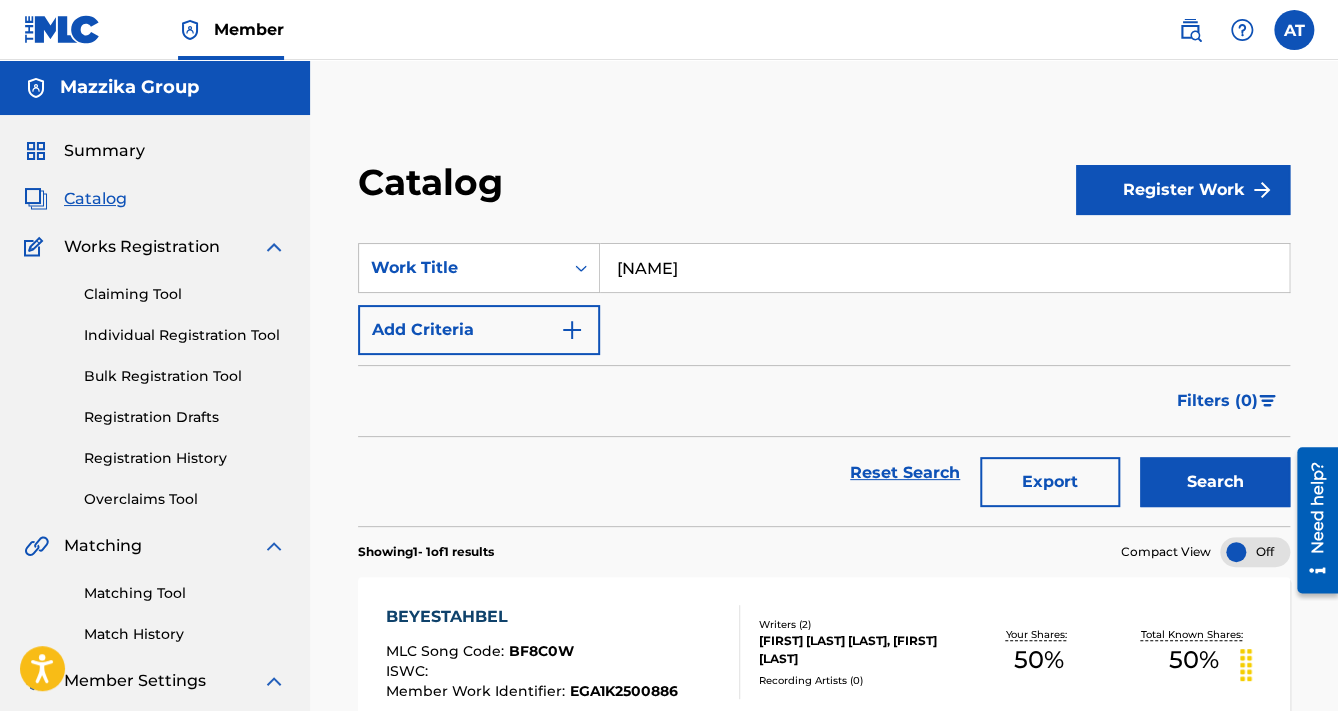 type on "[NAME]" 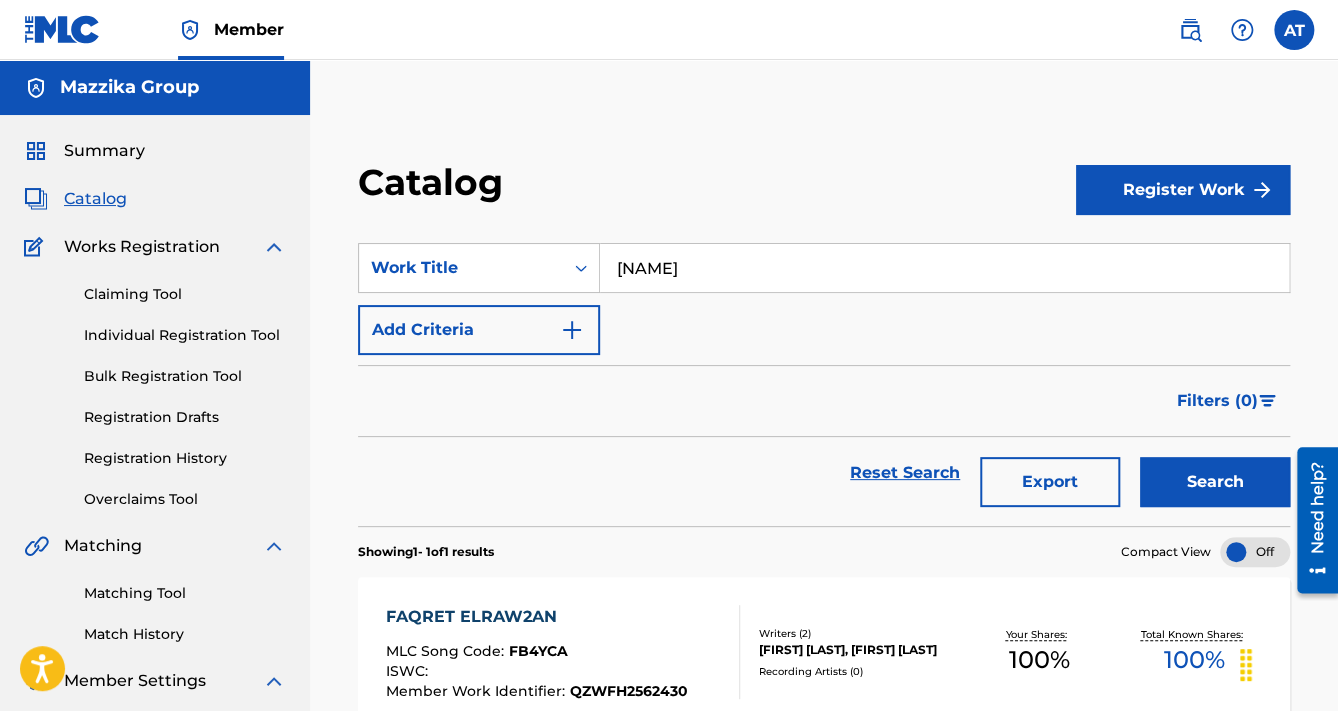 click on "FAQRET ELRAW2AN" at bounding box center (537, 617) 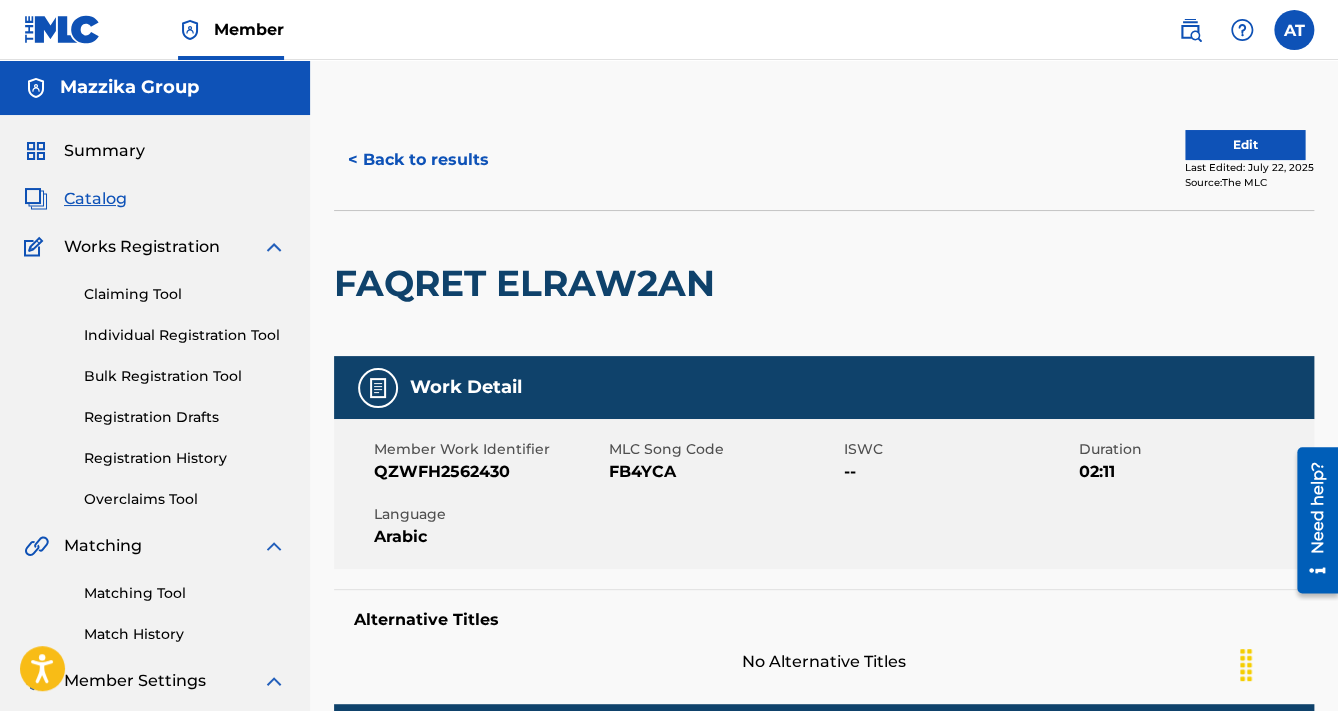 click on "QZWFH2562430" at bounding box center (489, 472) 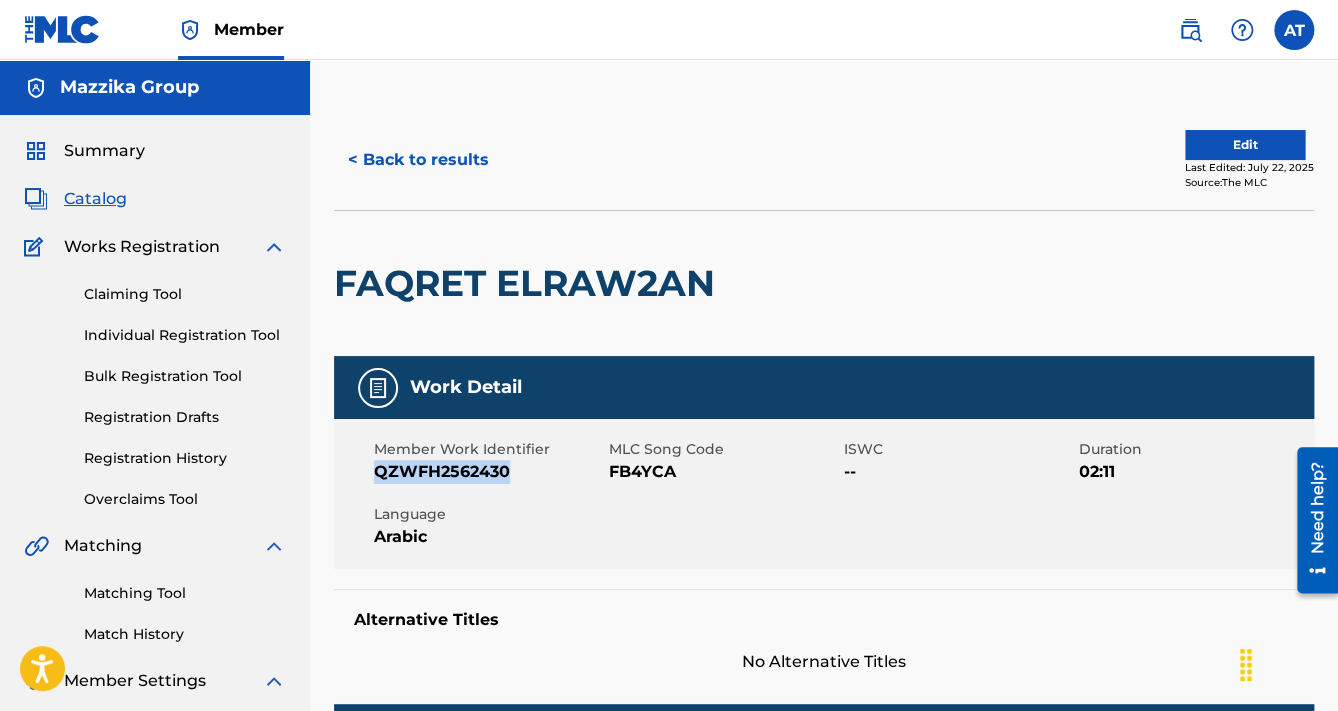 click on "QZWFH2562430" at bounding box center (489, 472) 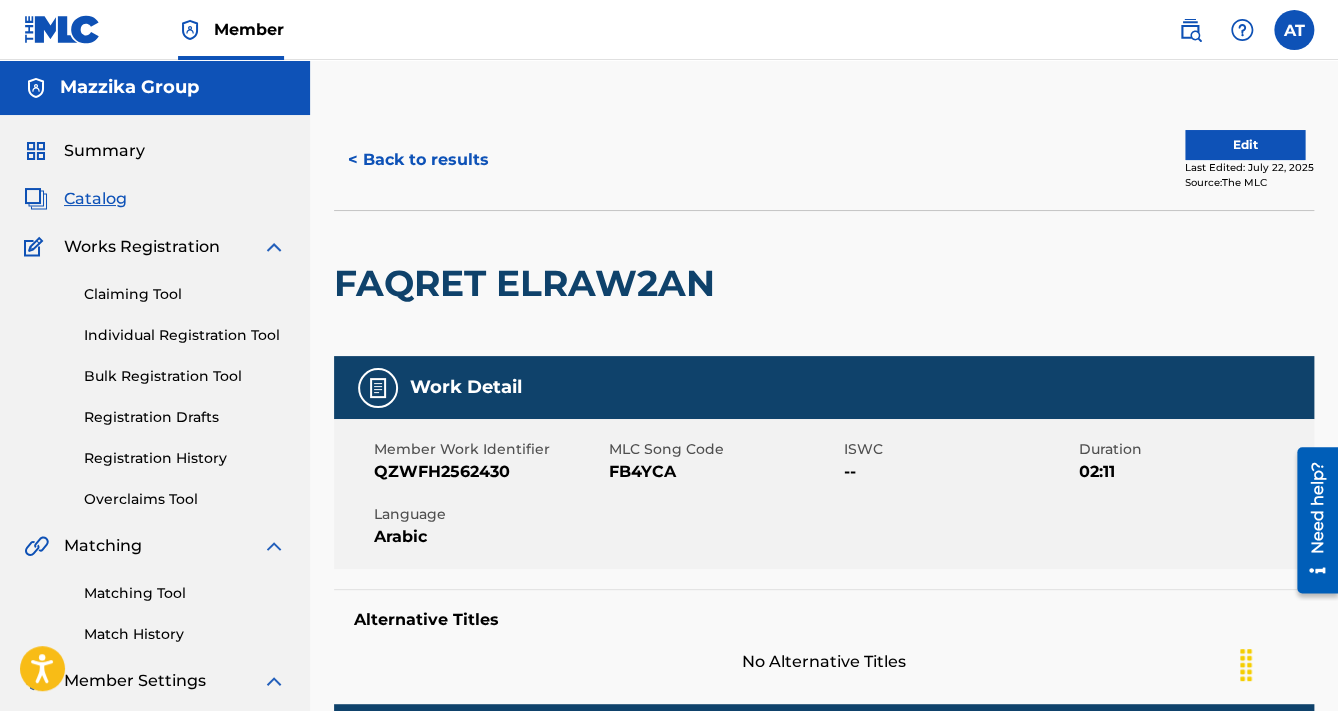 click on "FB4YCA" at bounding box center (724, 472) 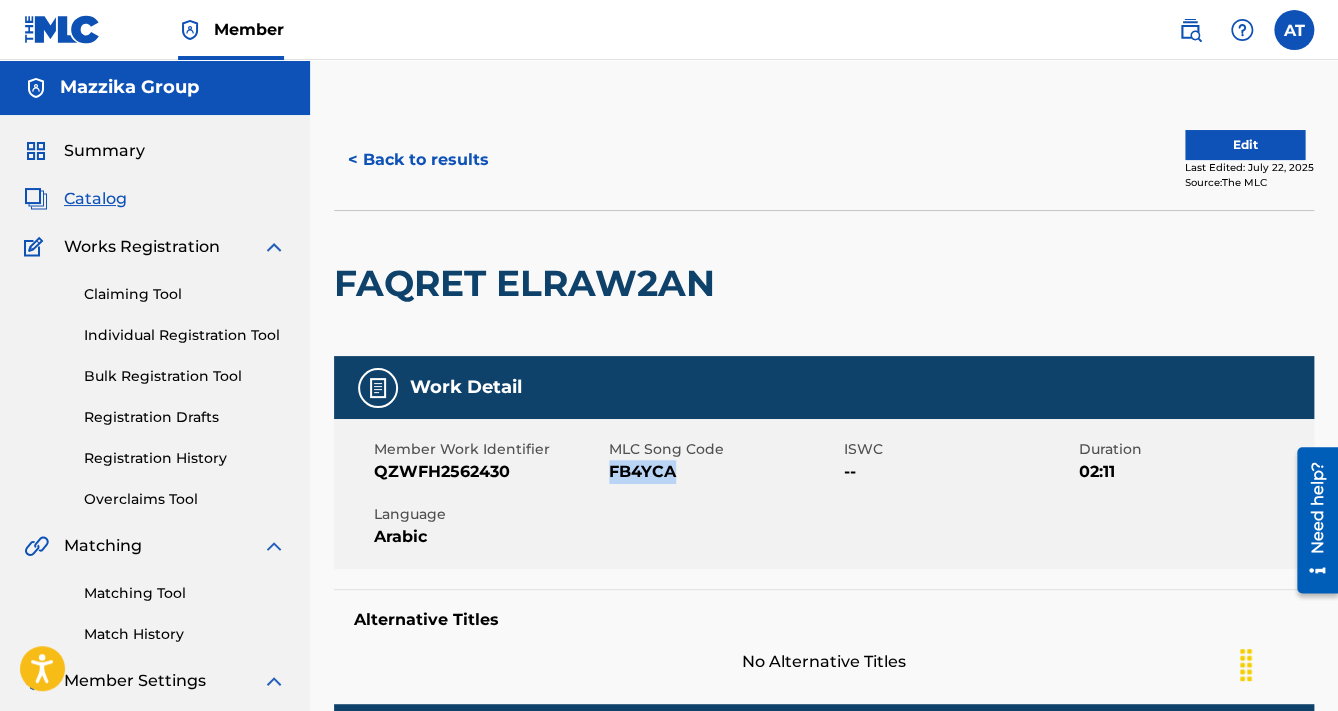 click on "FB4YCA" at bounding box center (724, 472) 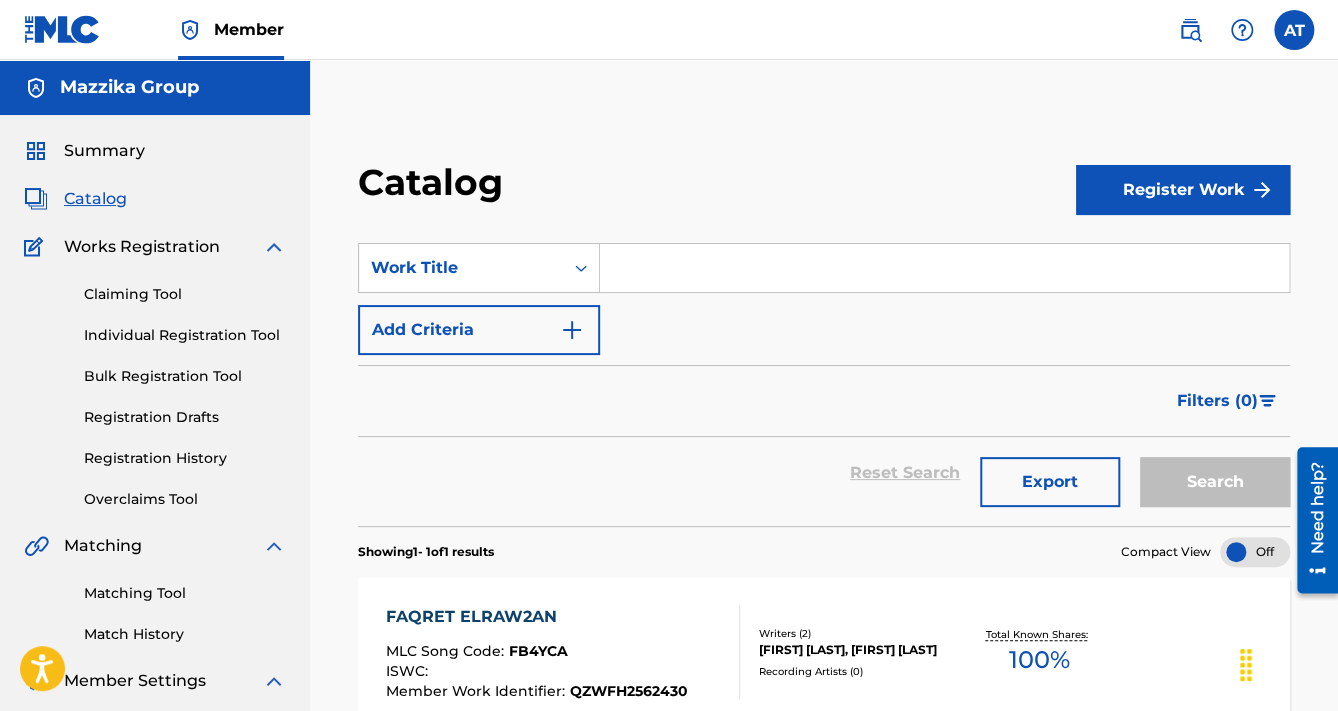 click at bounding box center [944, 268] 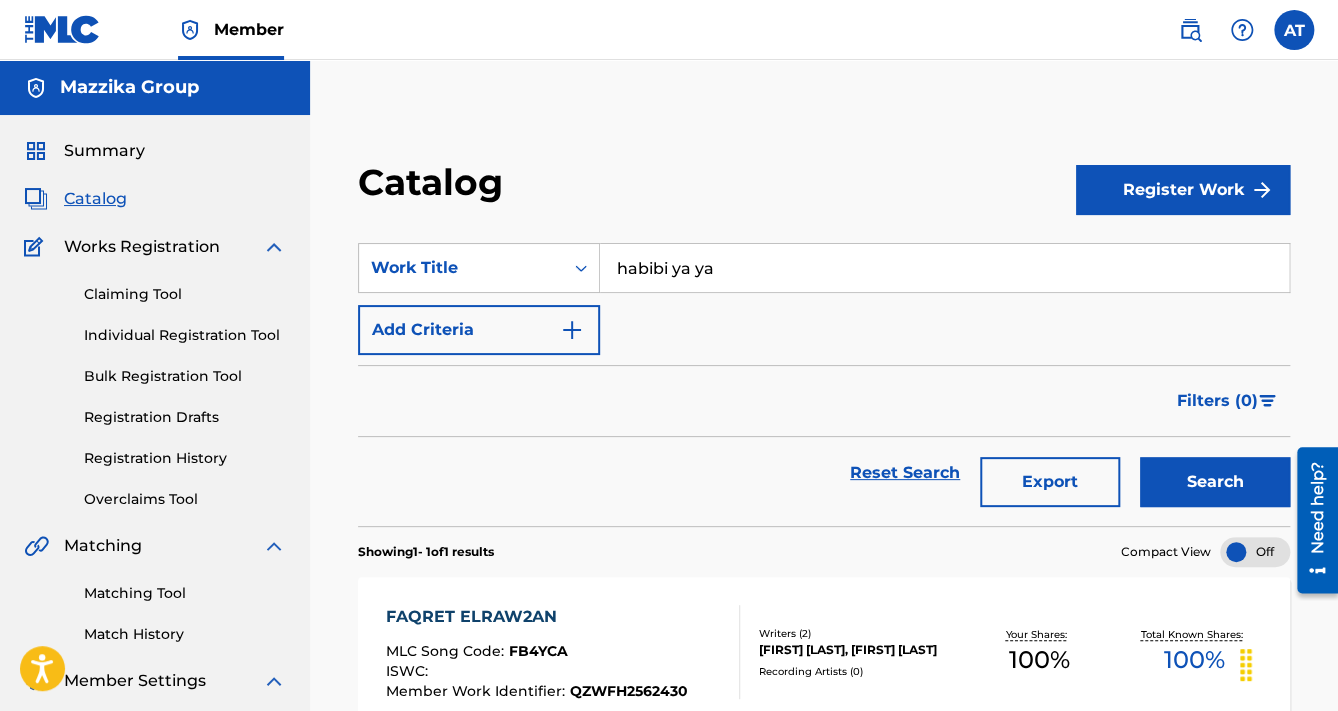 type on "habibi ya ya" 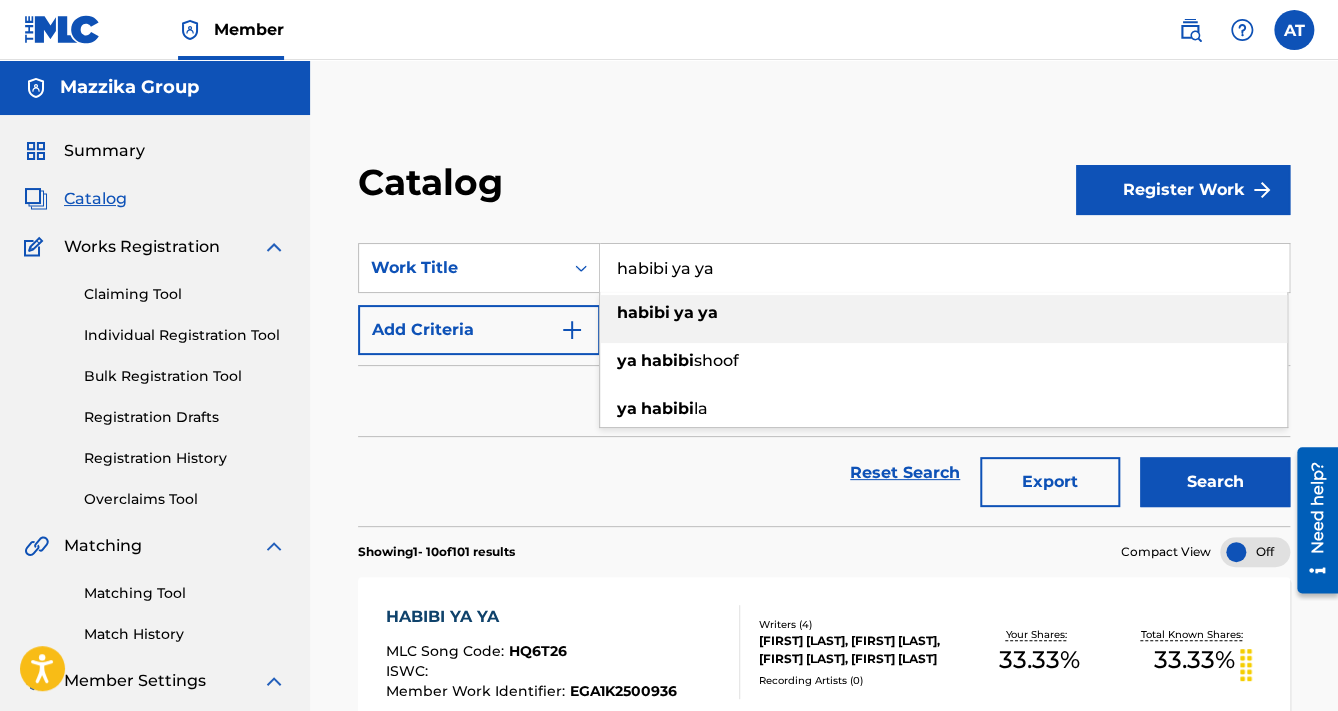 click on "habibi   ya   ya" at bounding box center (943, 313) 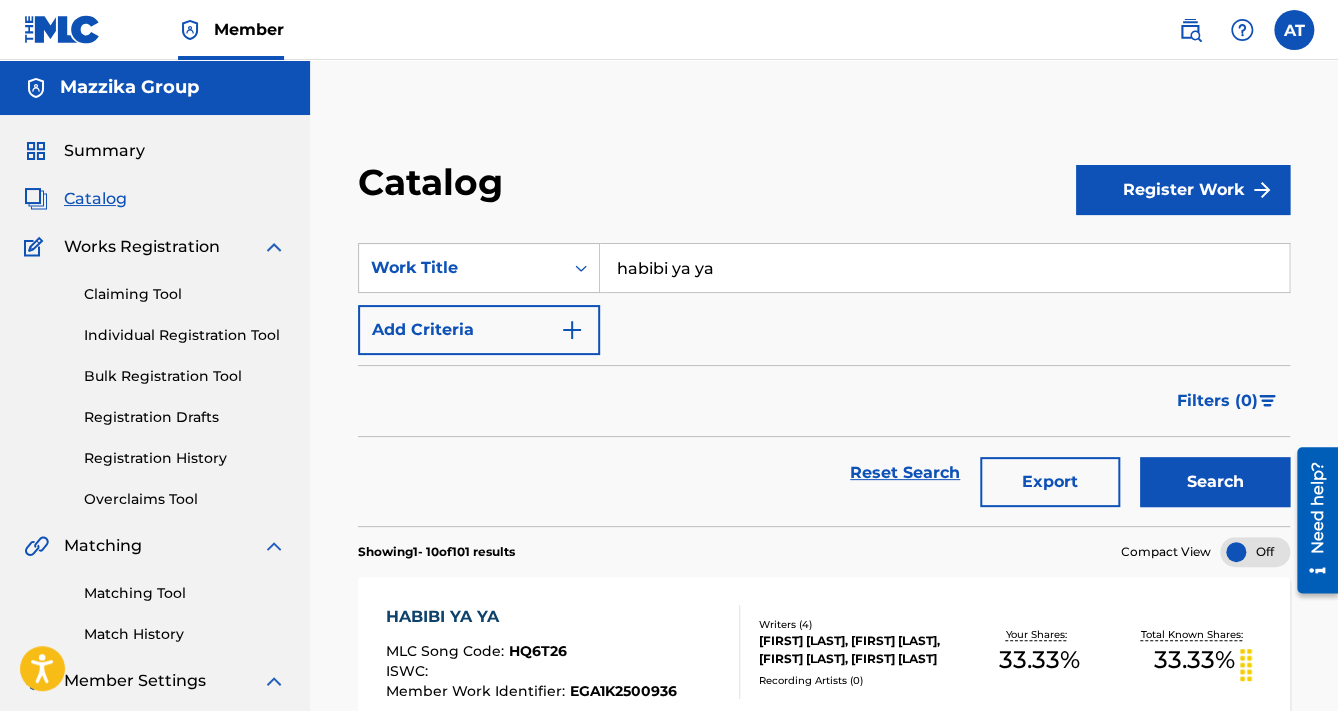 click on "[LAST] [LAST] MLC Song Code : HQ6T26 ISWC : Member Work Identifier : EGA1K2500936" at bounding box center [531, 652] 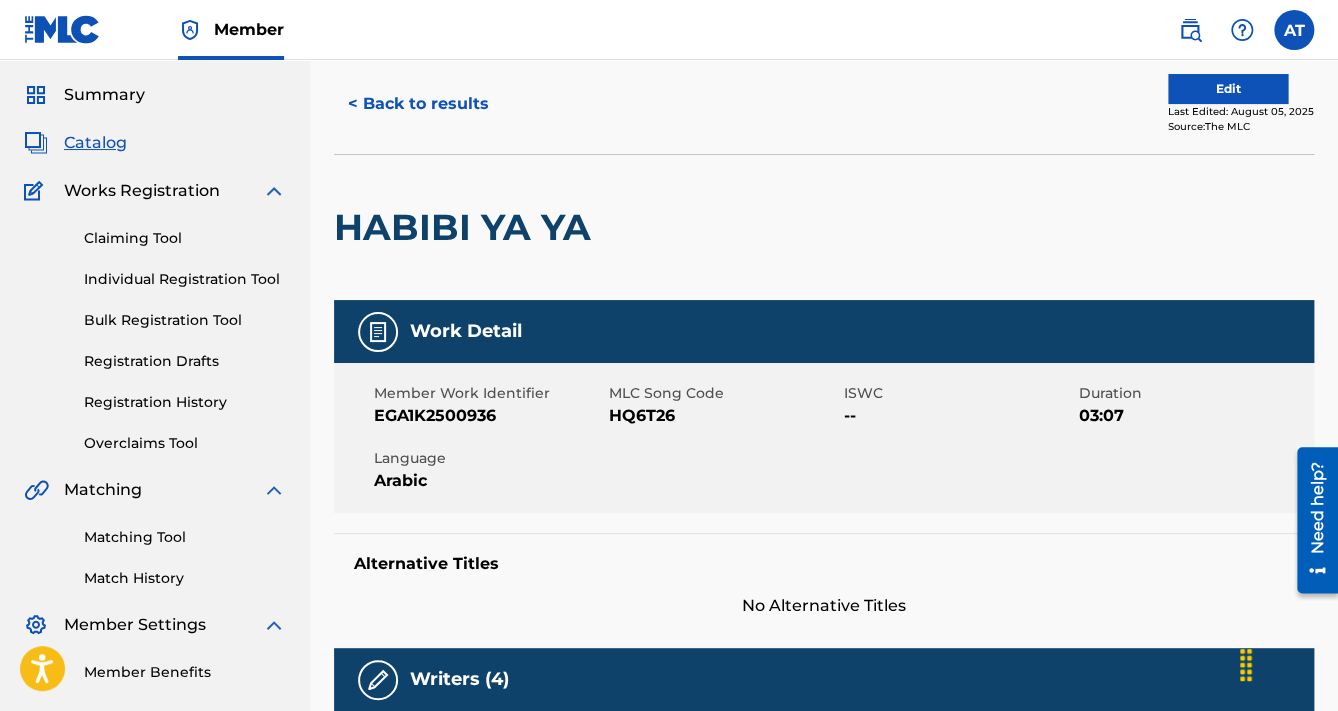 scroll, scrollTop: 80, scrollLeft: 0, axis: vertical 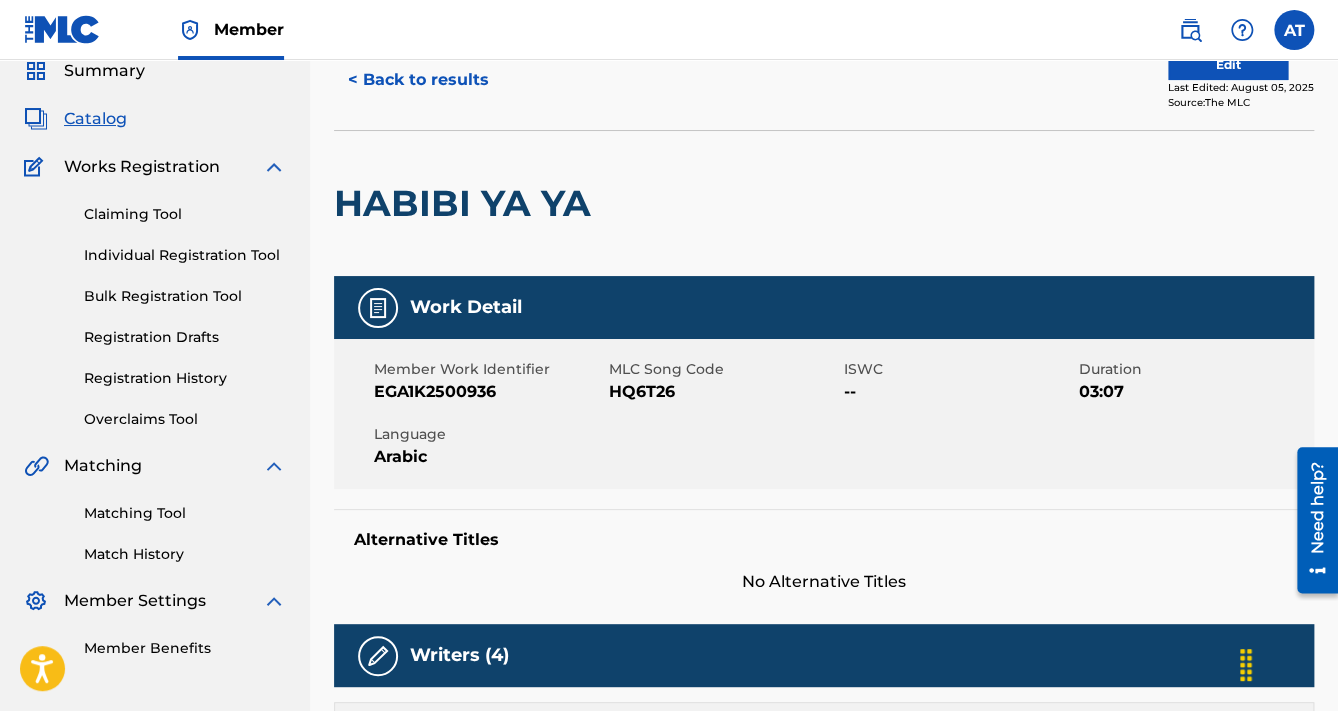 click on "EGA1K2500936" at bounding box center (489, 392) 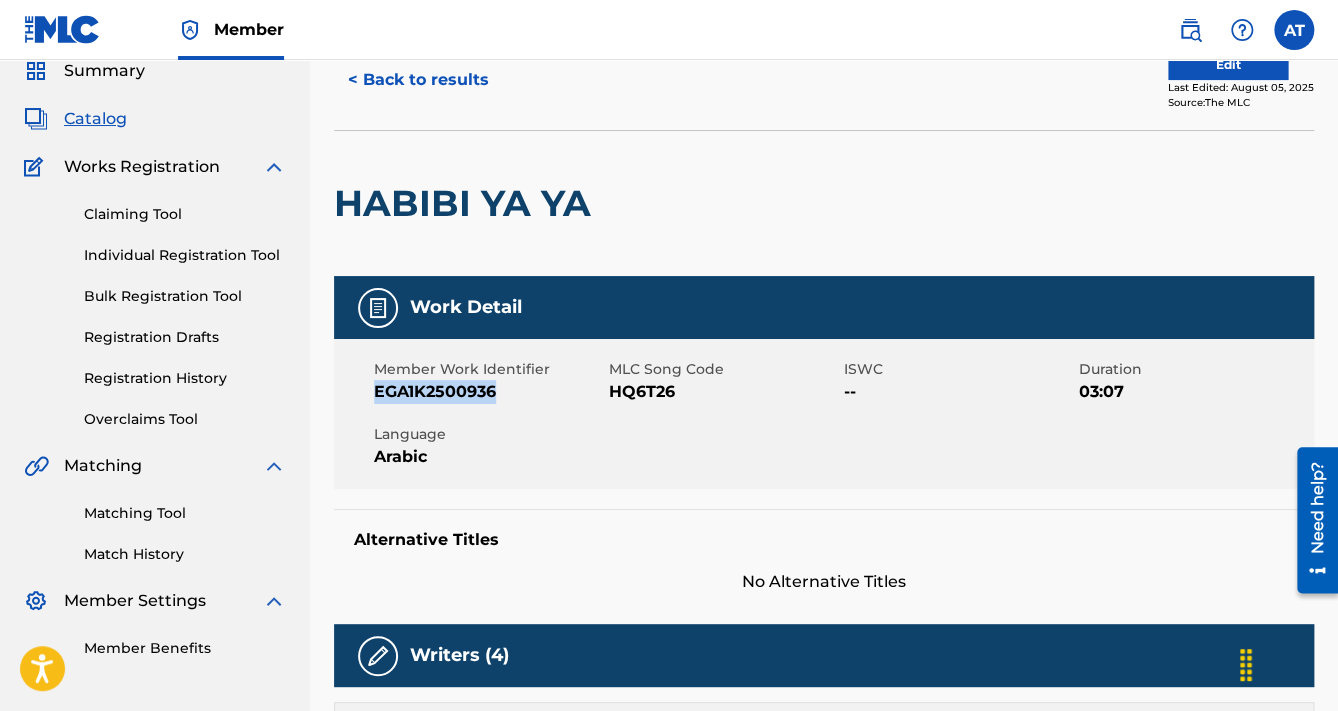 click on "EGA1K2500936" at bounding box center [489, 392] 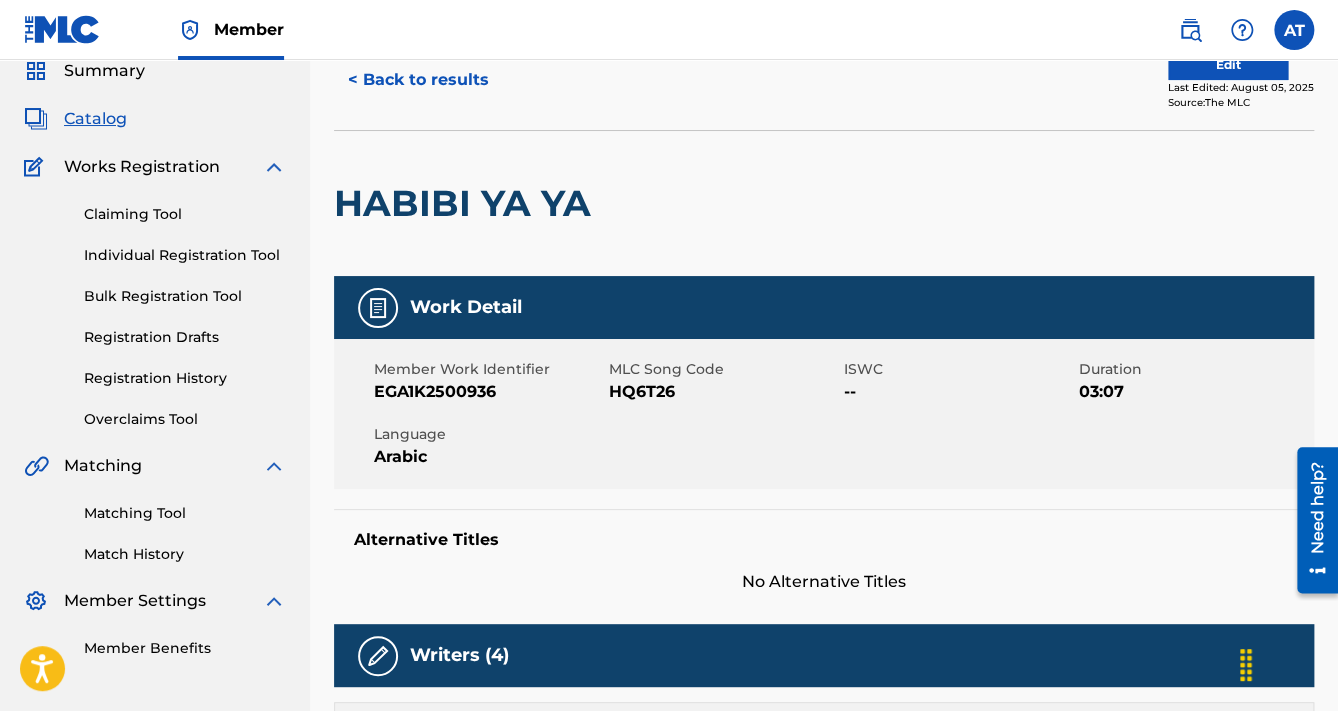 click on "HQ6T26" at bounding box center (724, 392) 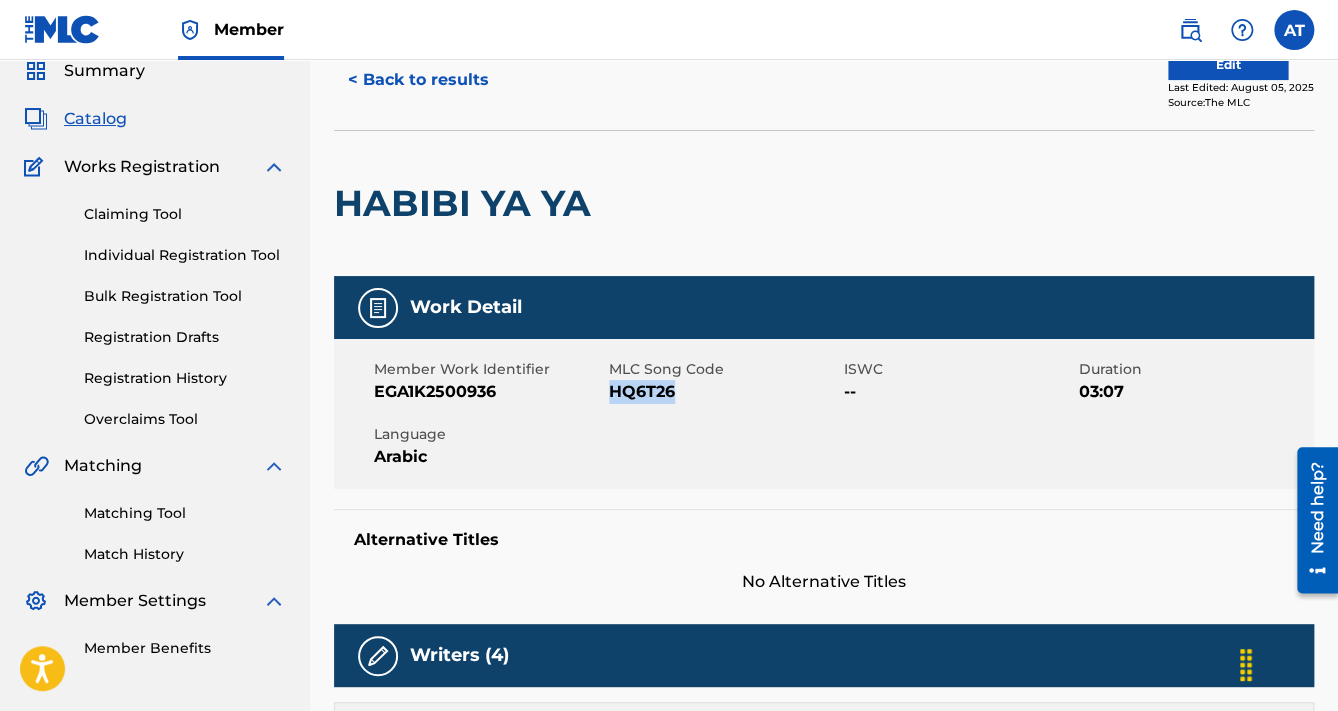 click on "HQ6T26" at bounding box center [724, 392] 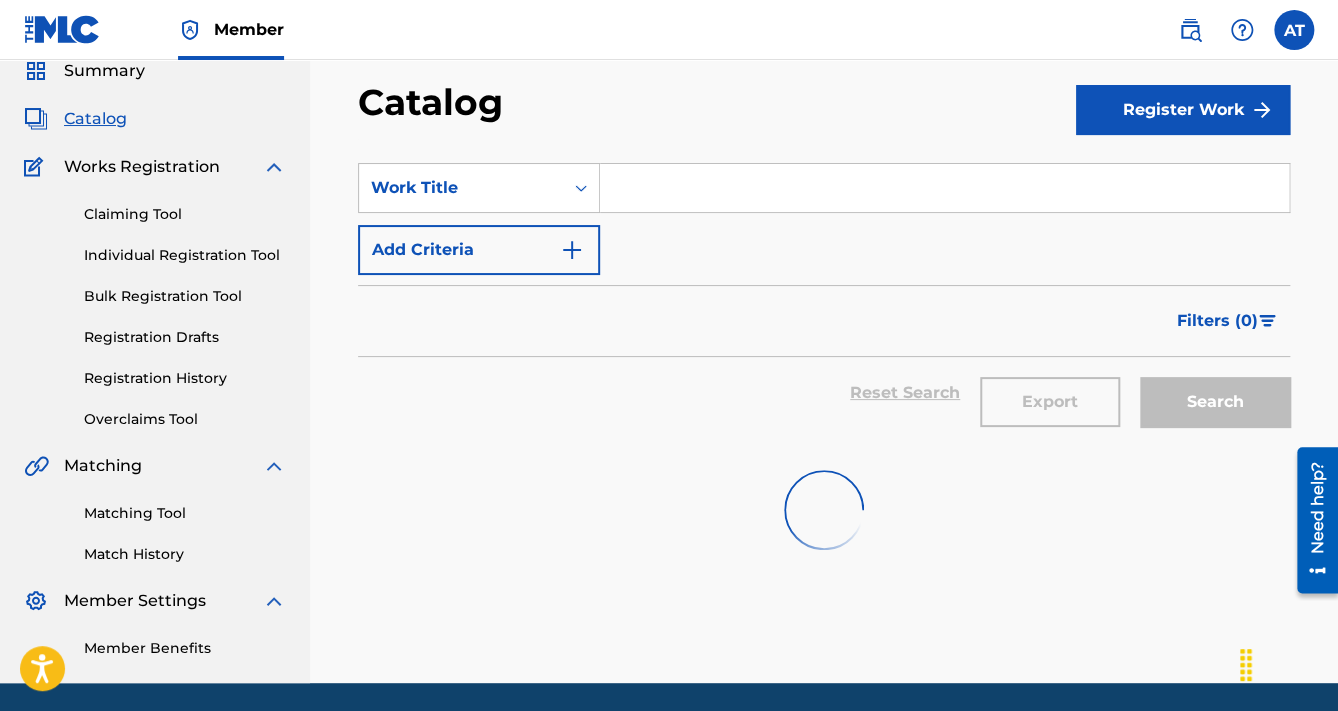 scroll, scrollTop: 0, scrollLeft: 0, axis: both 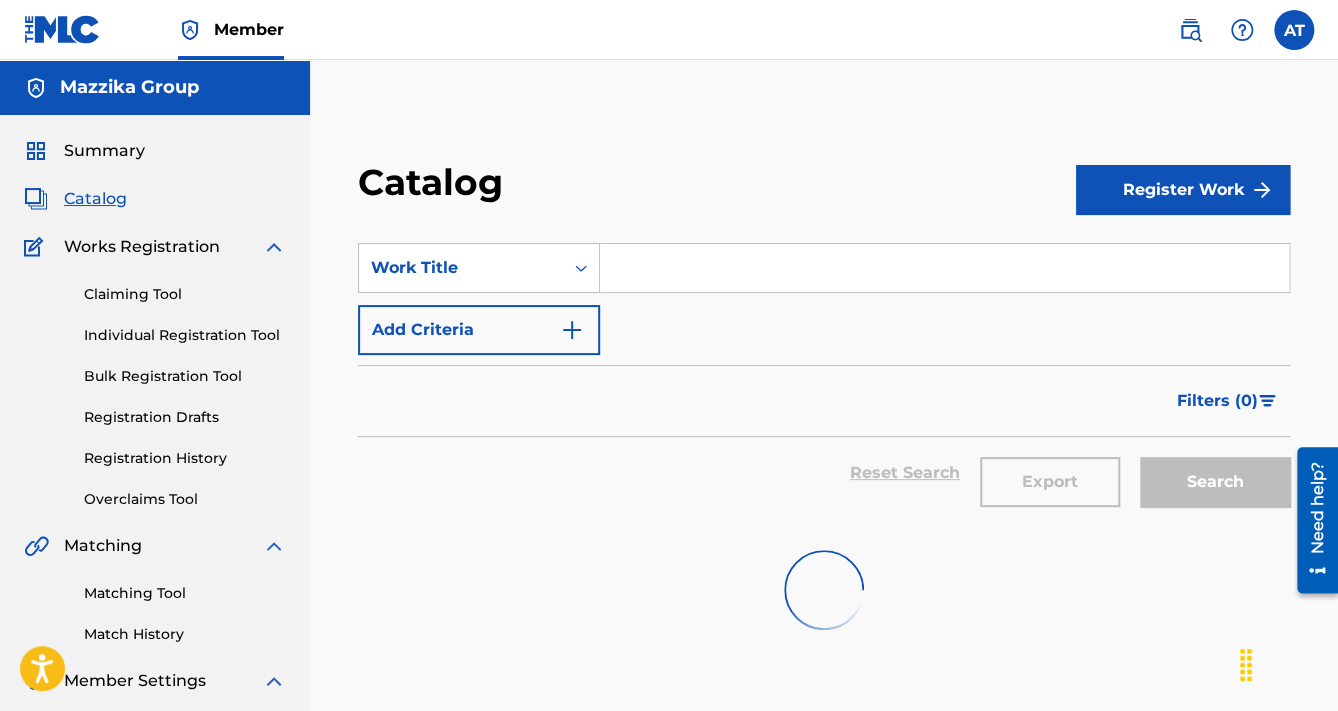 click at bounding box center (944, 268) 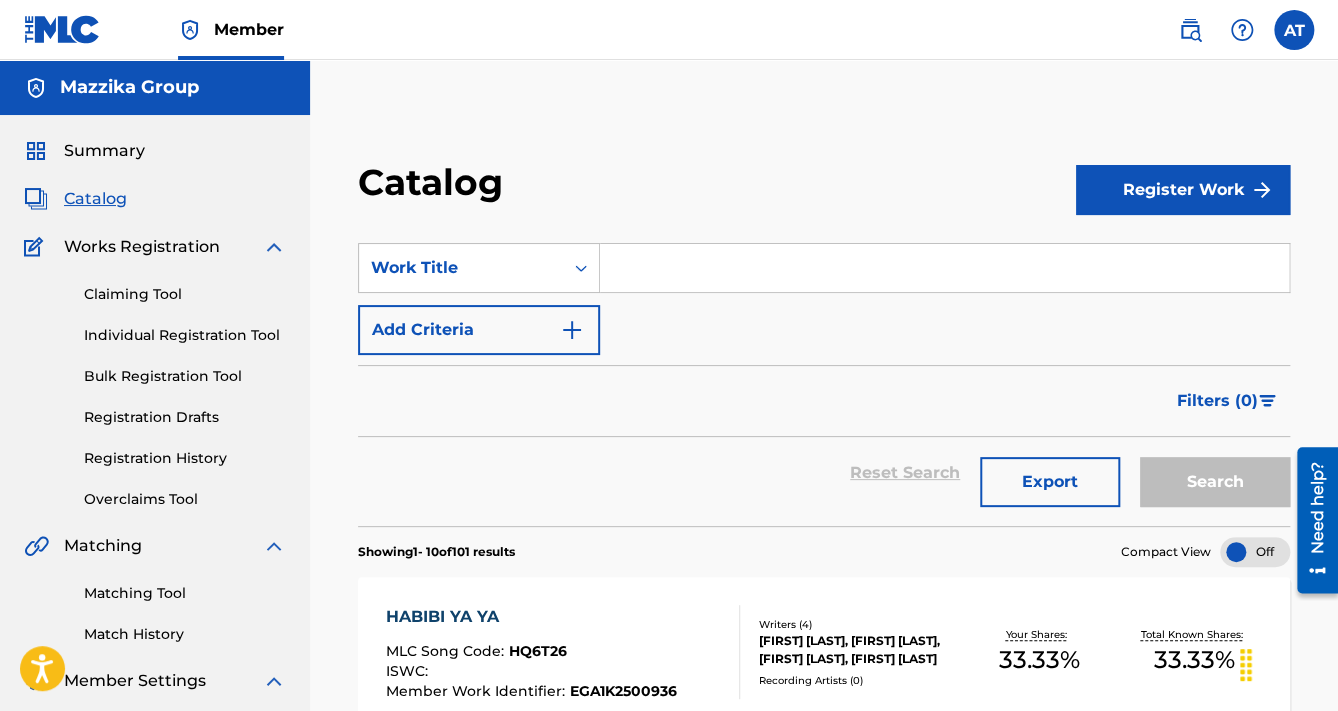 paste on "ET7ASADNA" 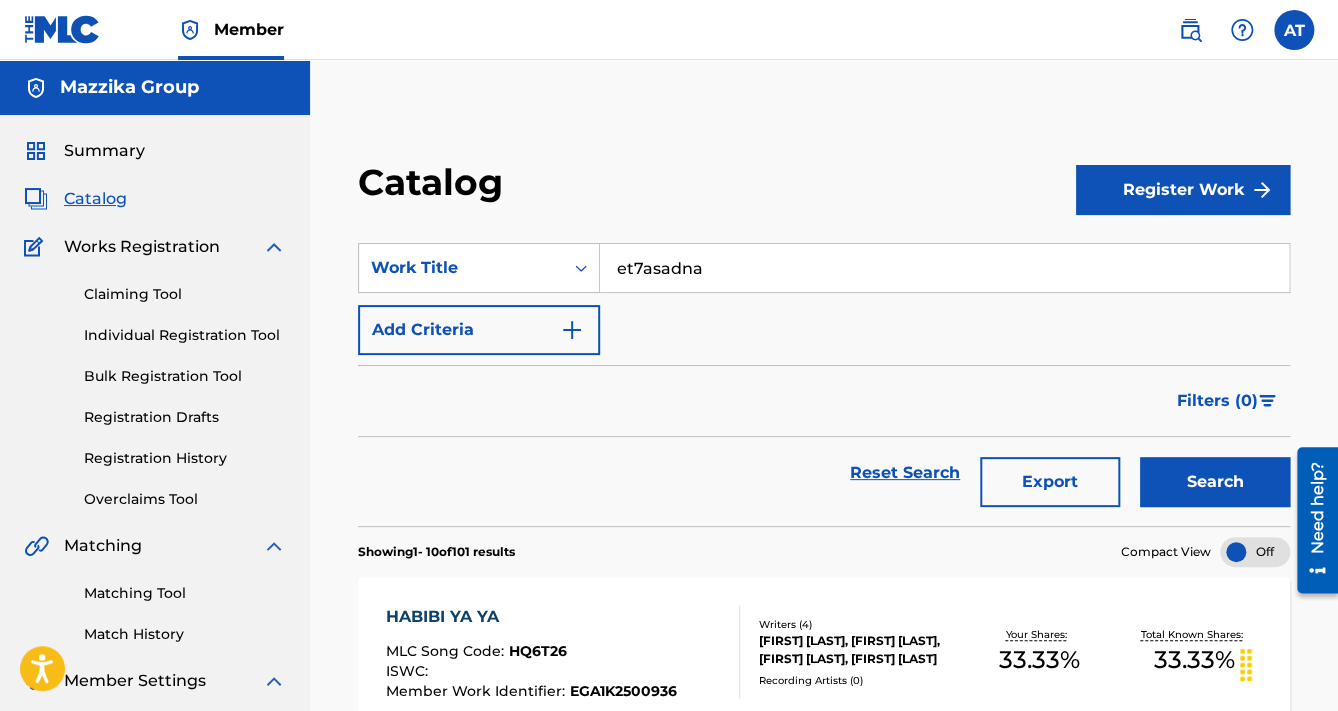 type on "et7asadna" 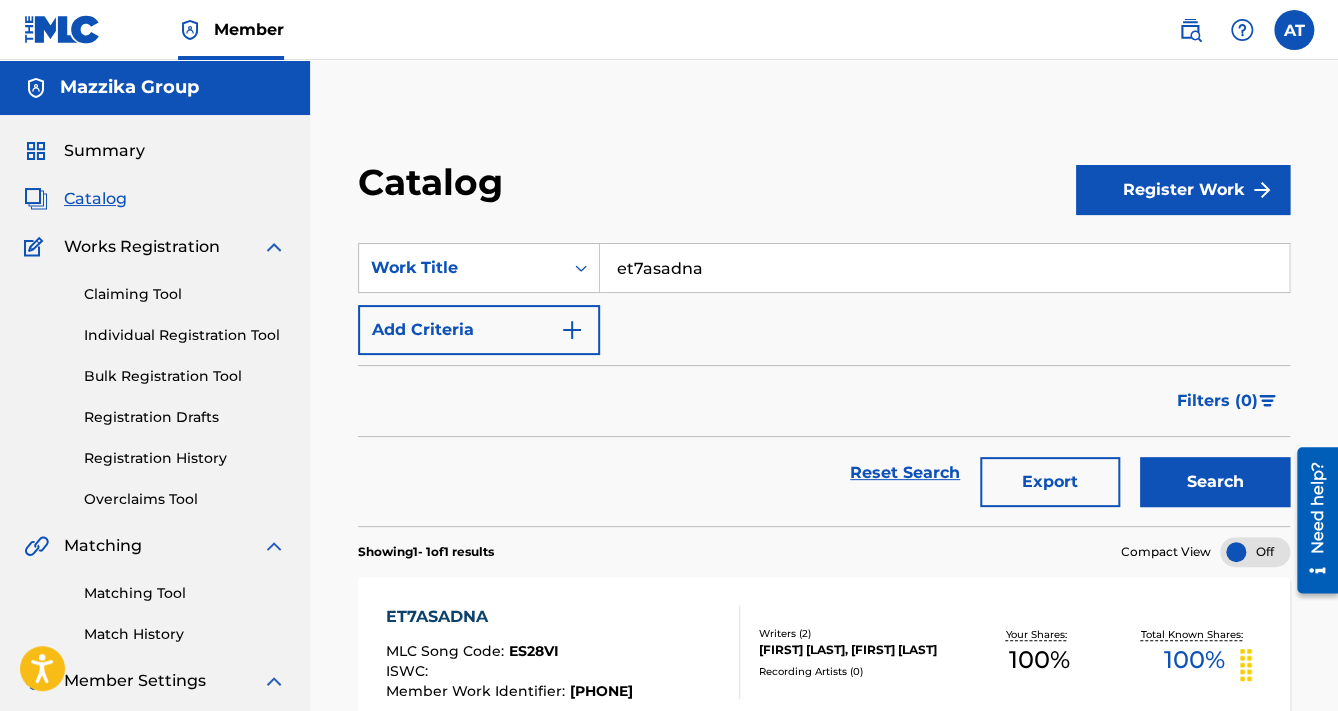 click on "ET7ASADNA" at bounding box center [509, 617] 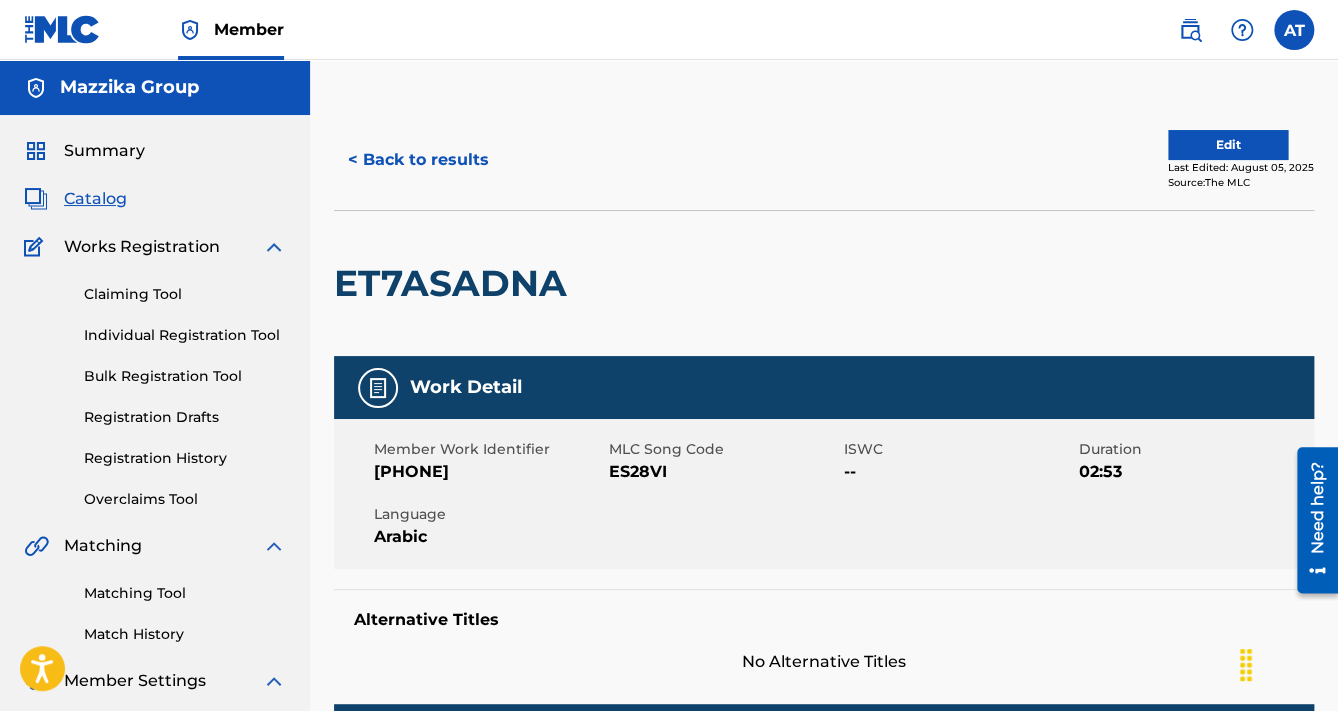 click on "[PHONE]" at bounding box center (489, 472) 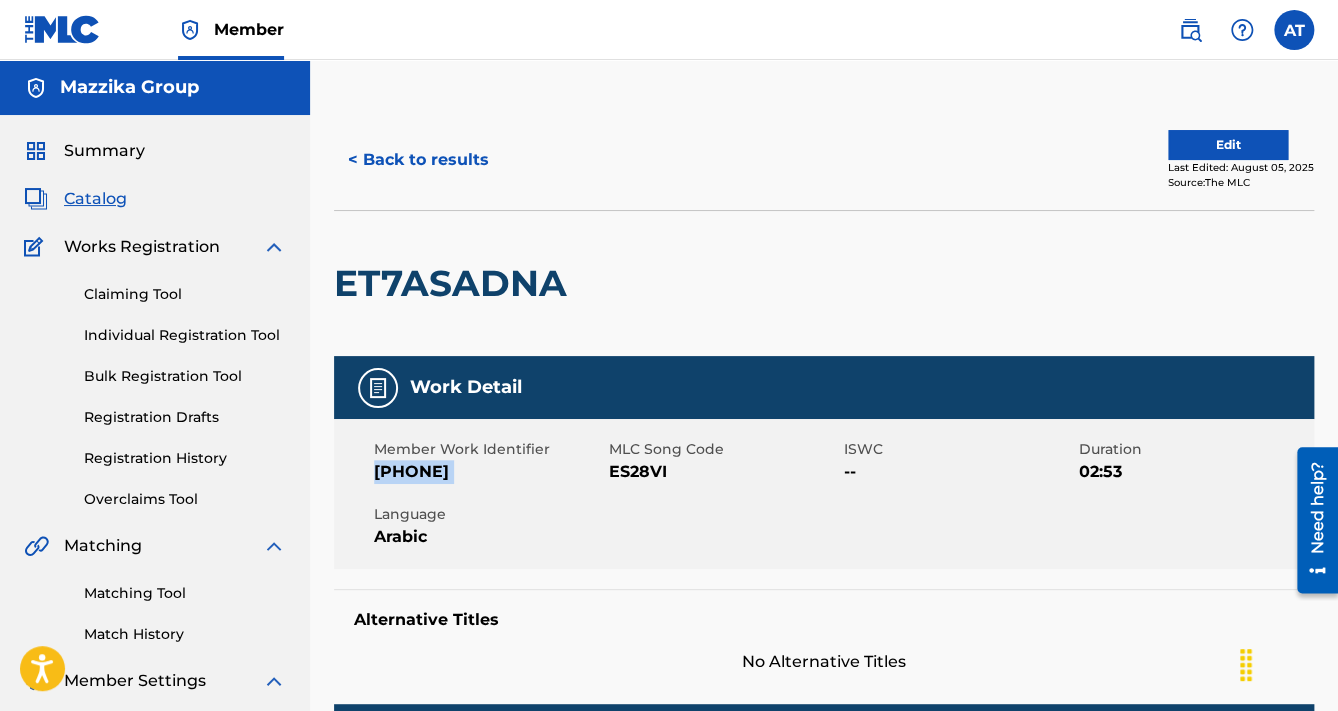 click on "[PHONE]" at bounding box center [489, 472] 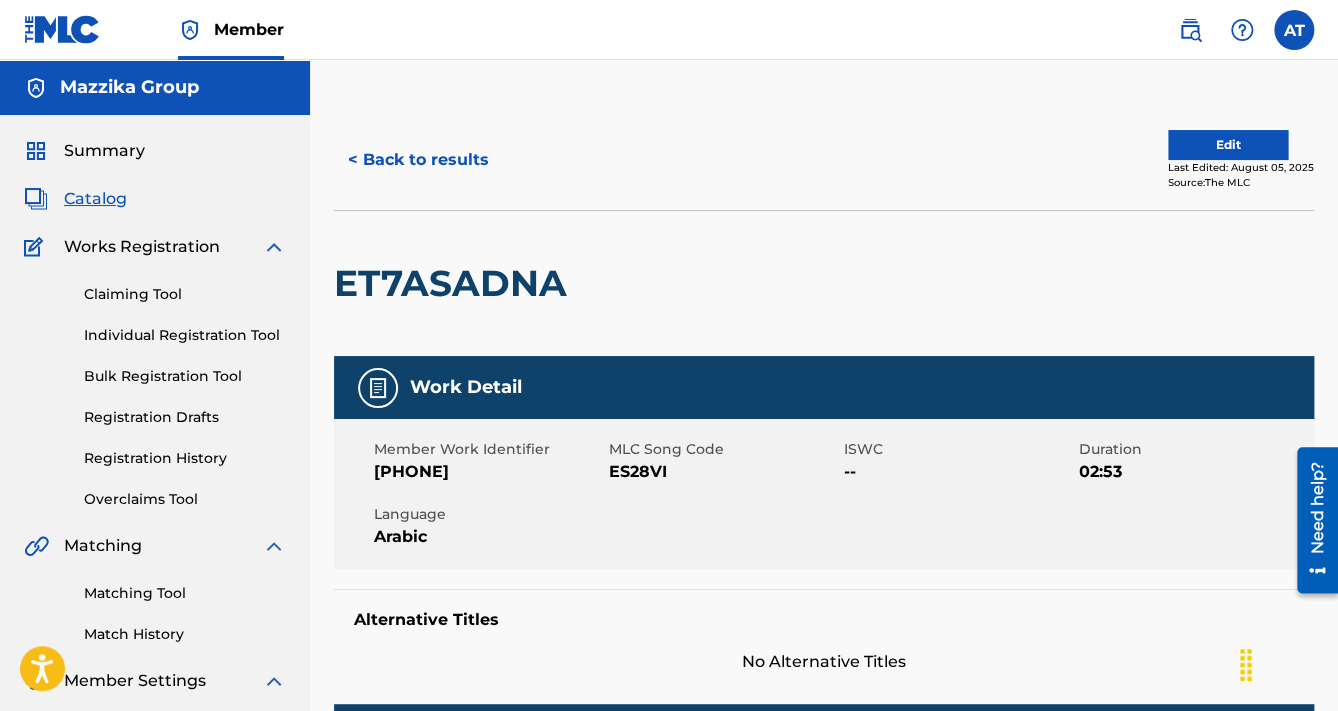click on "ES28VI" at bounding box center [724, 472] 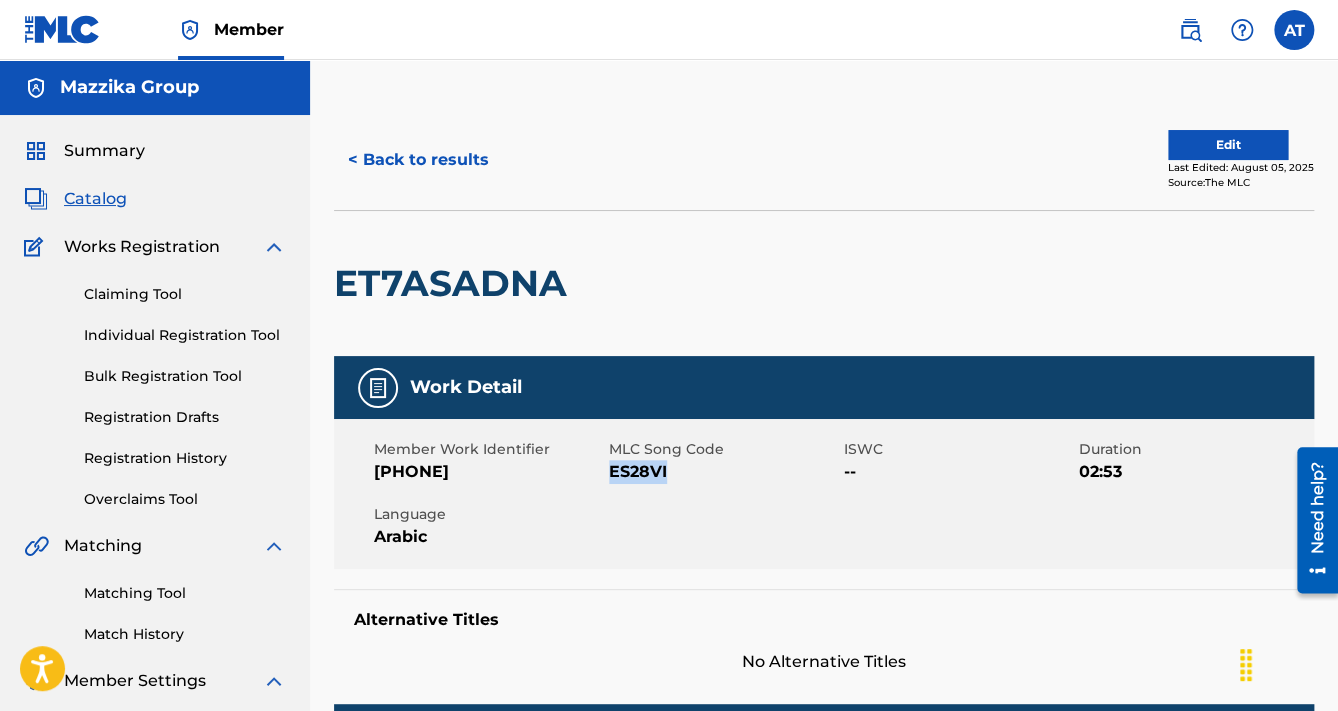 click on "ES28VI" at bounding box center [724, 472] 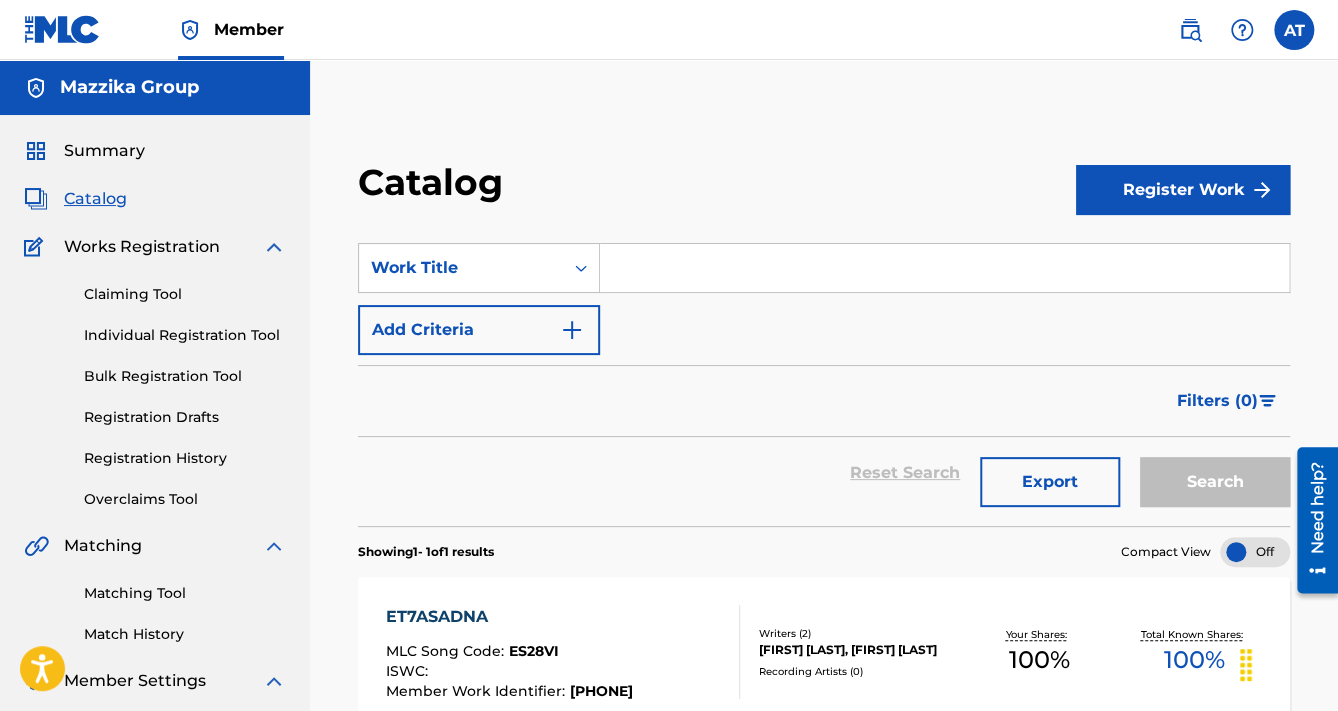 click at bounding box center [944, 268] 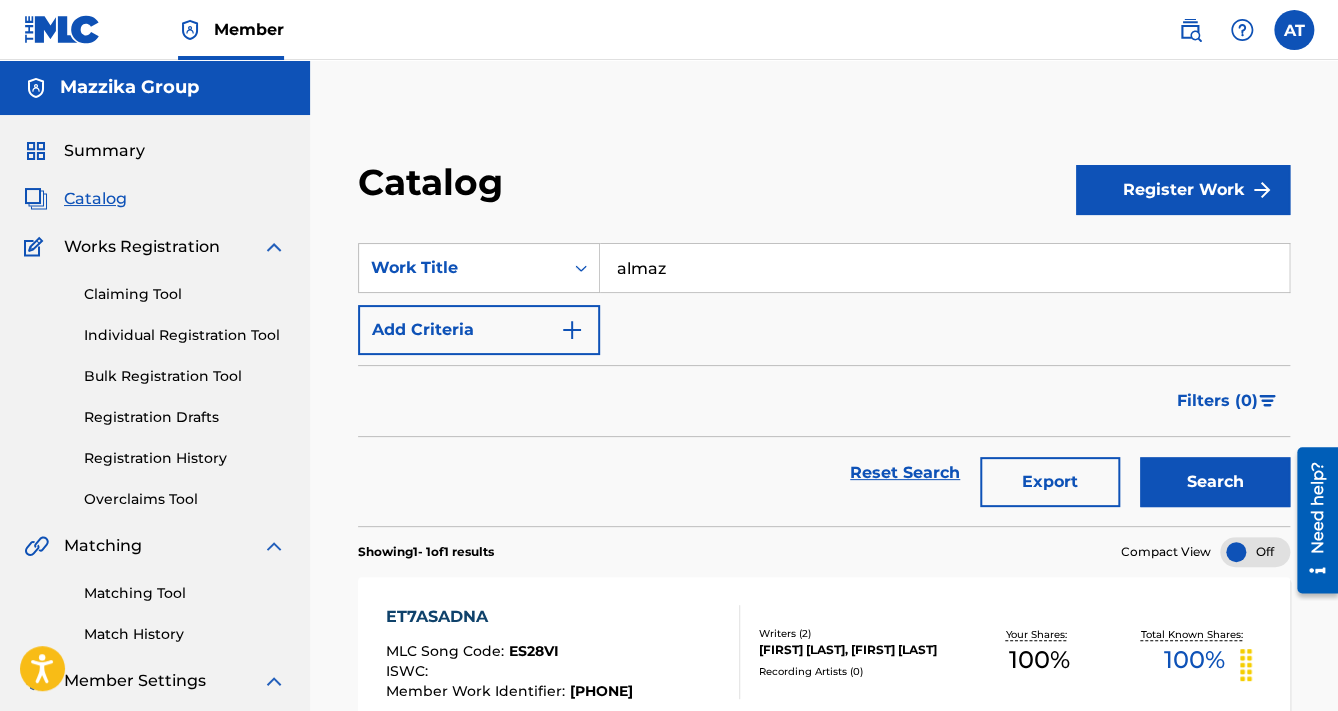 type on "almaz" 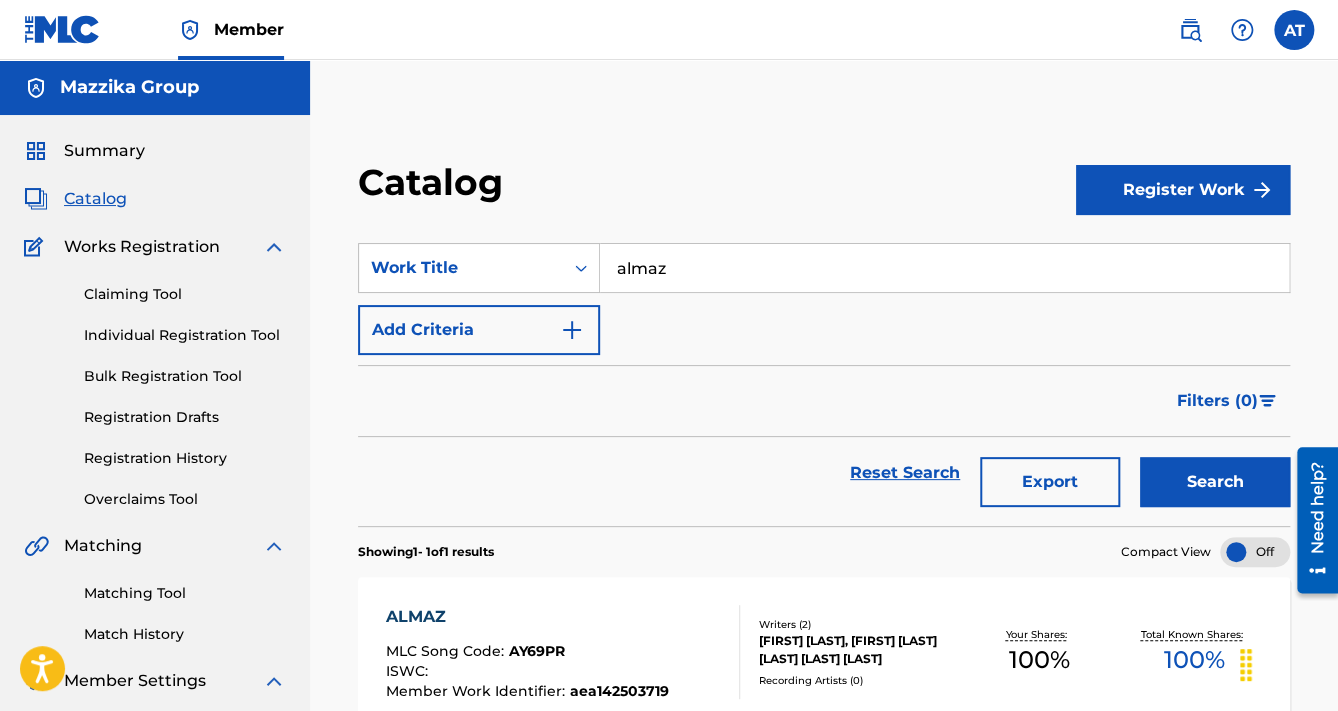 click on "ALMAZ" at bounding box center (527, 617) 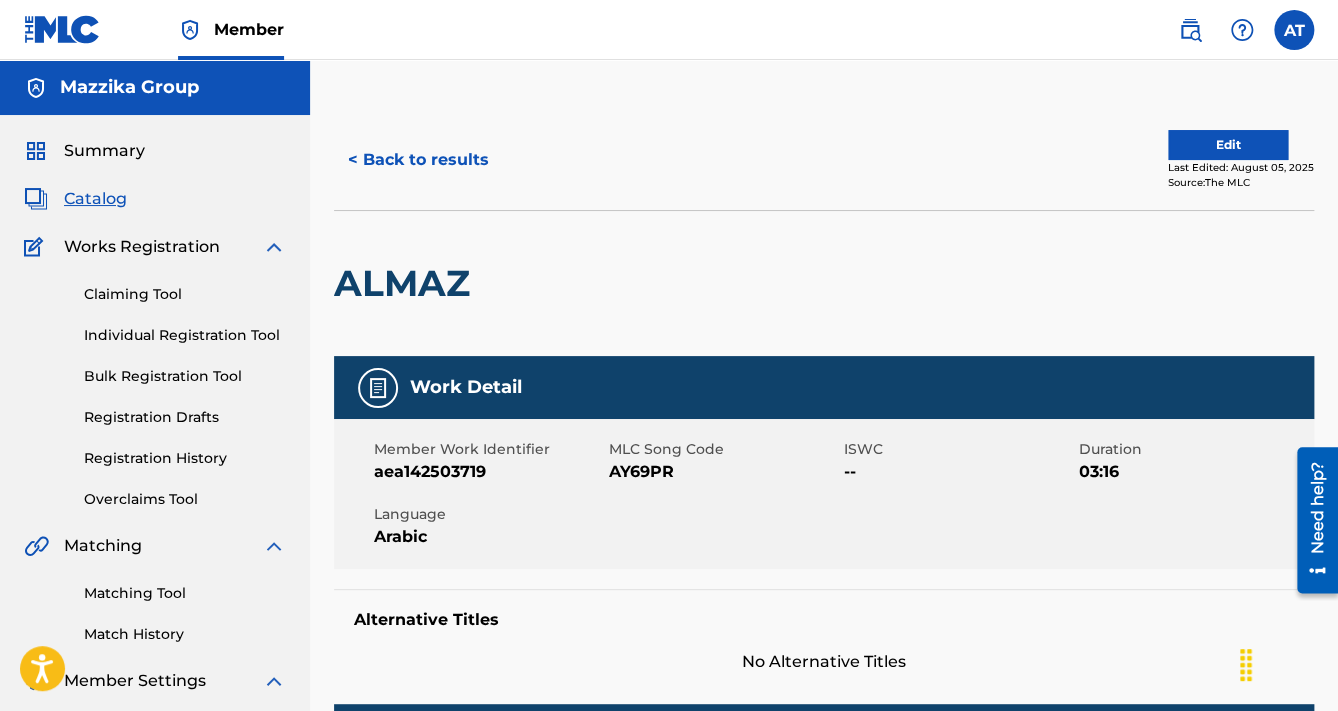 click on "aea142503719" at bounding box center (489, 472) 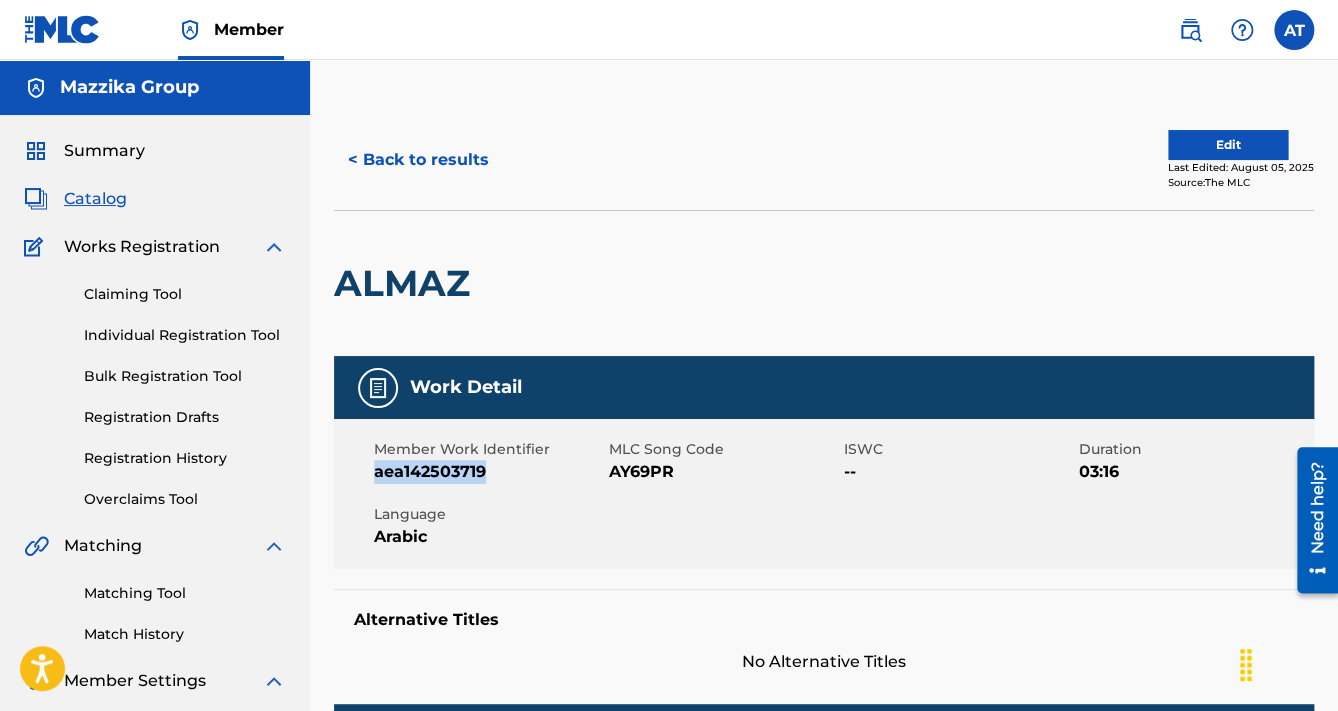 click on "aea142503719" at bounding box center [489, 472] 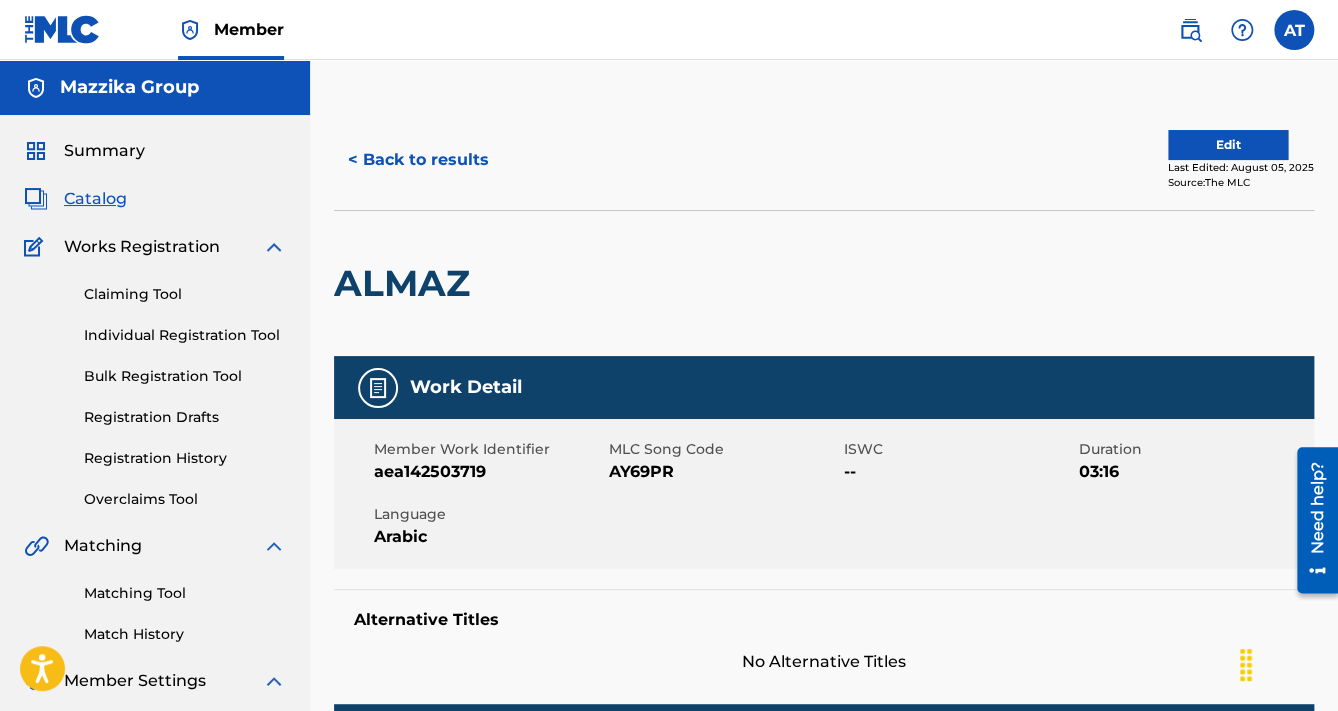 click on "AY69PR" at bounding box center (724, 472) 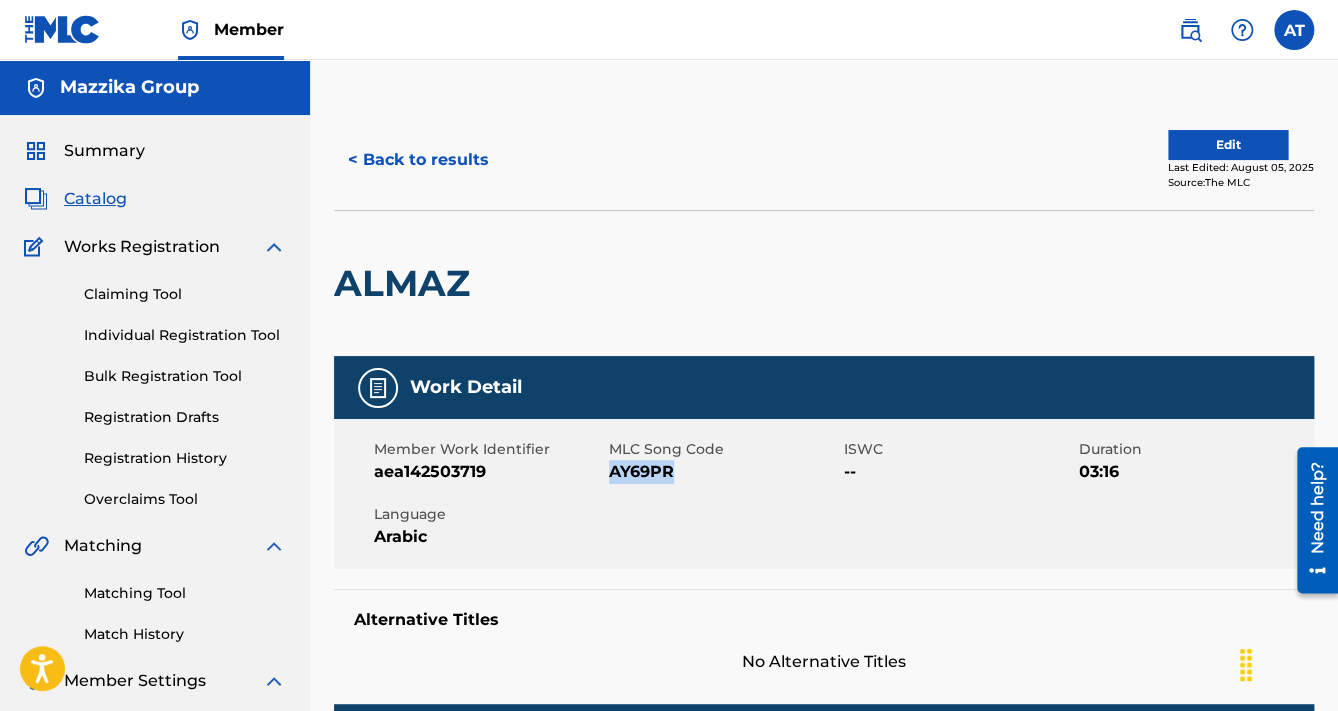 click on "AY69PR" at bounding box center [724, 472] 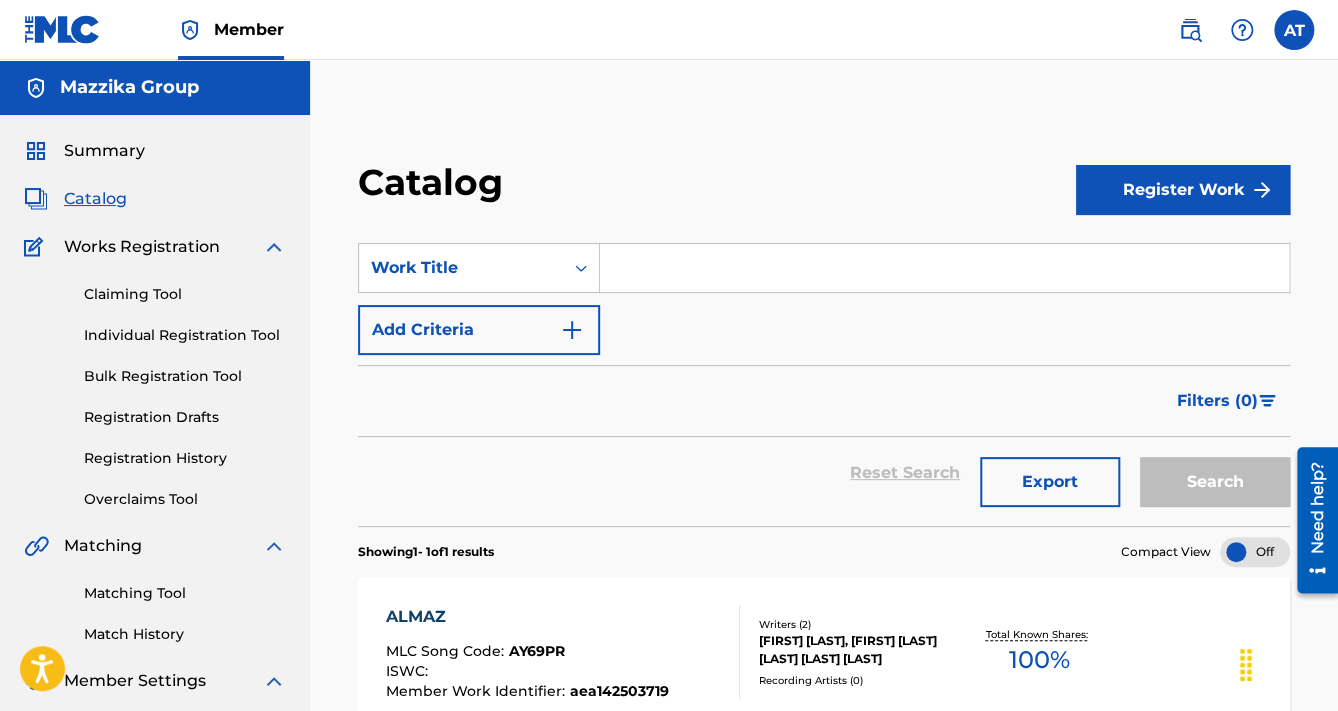 click at bounding box center [944, 268] 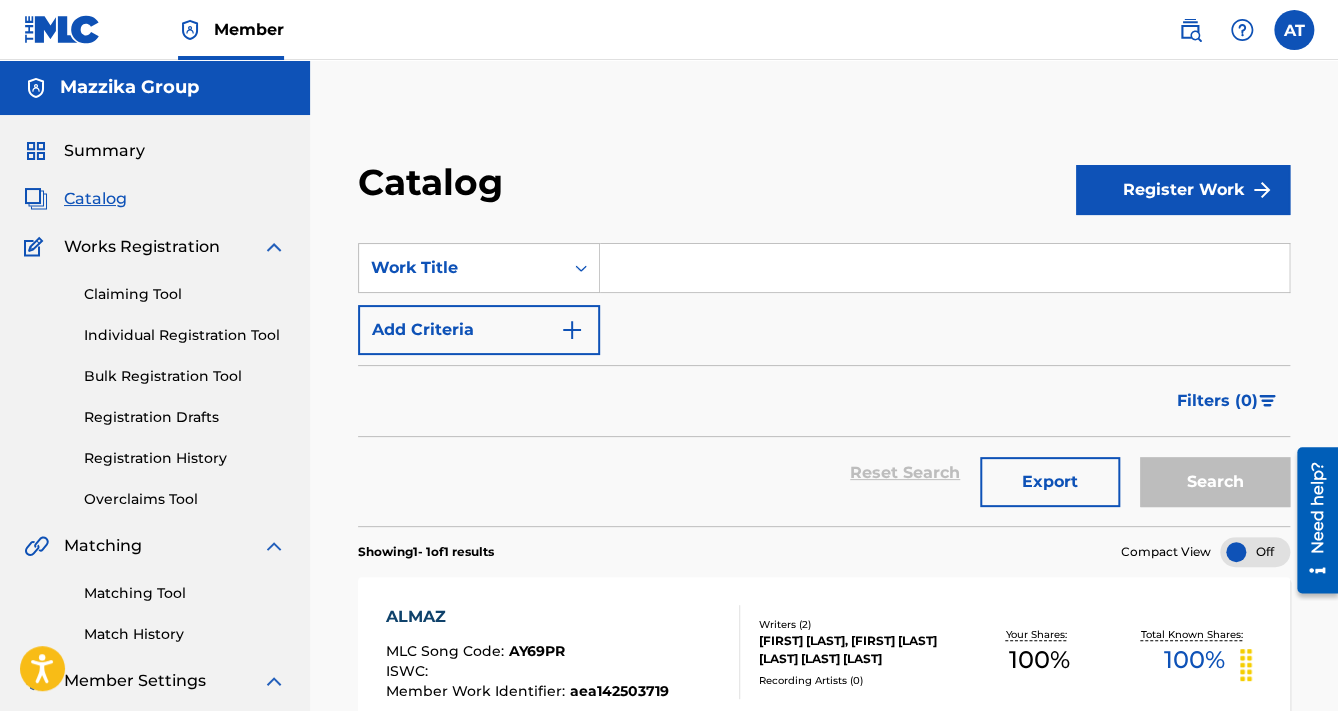 paste on "EISH" 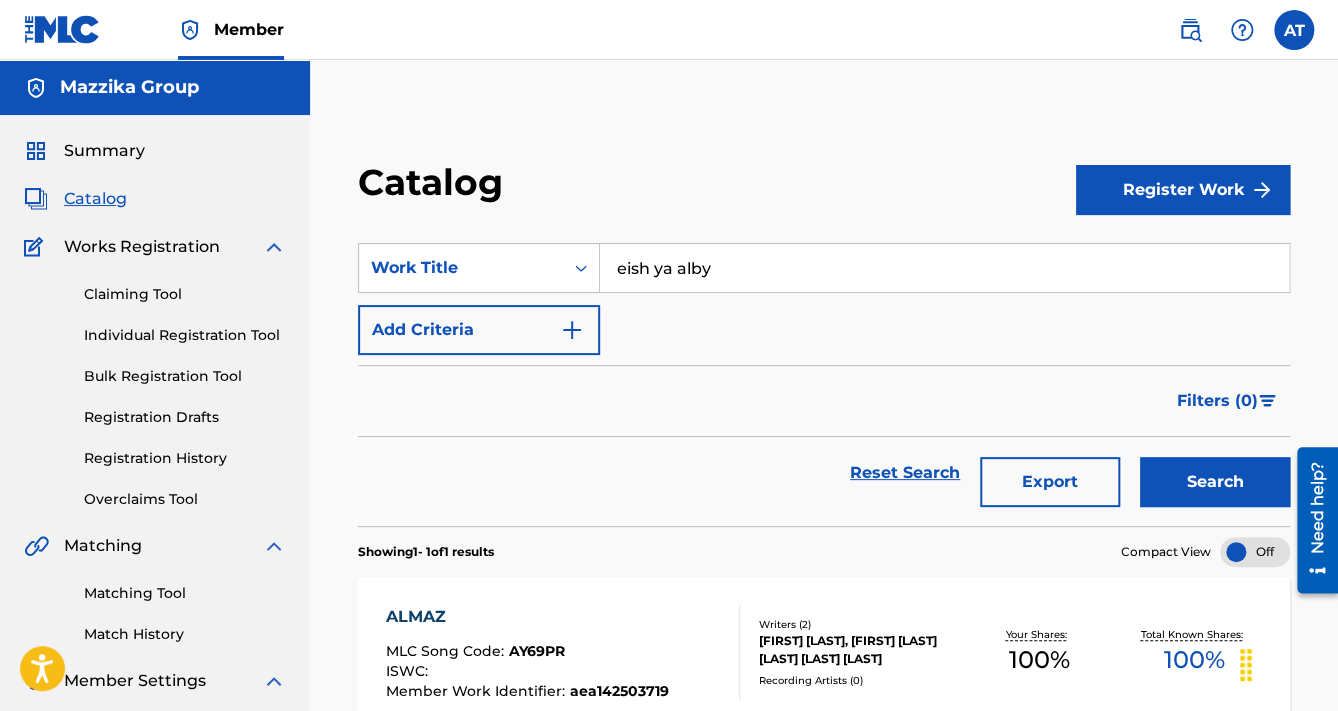 drag, startPoint x: 735, startPoint y: 270, endPoint x: 648, endPoint y: 267, distance: 87.05171 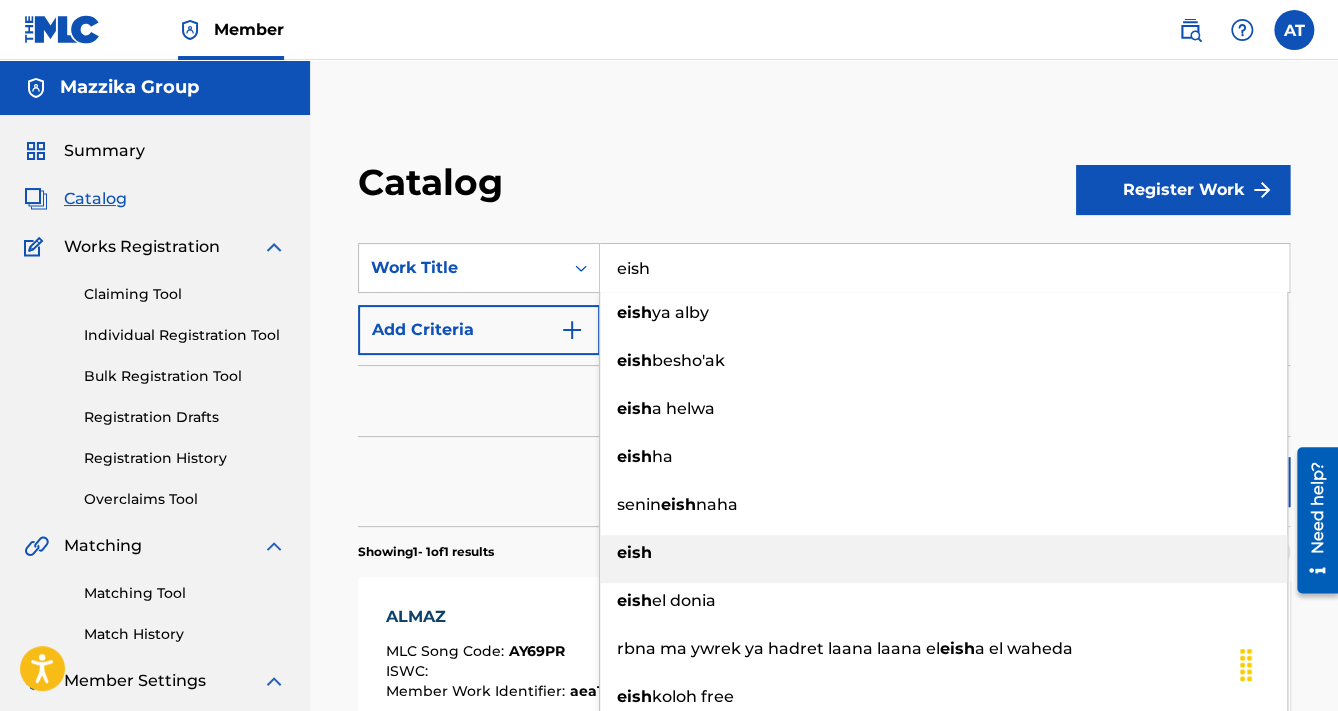 type on "eish" 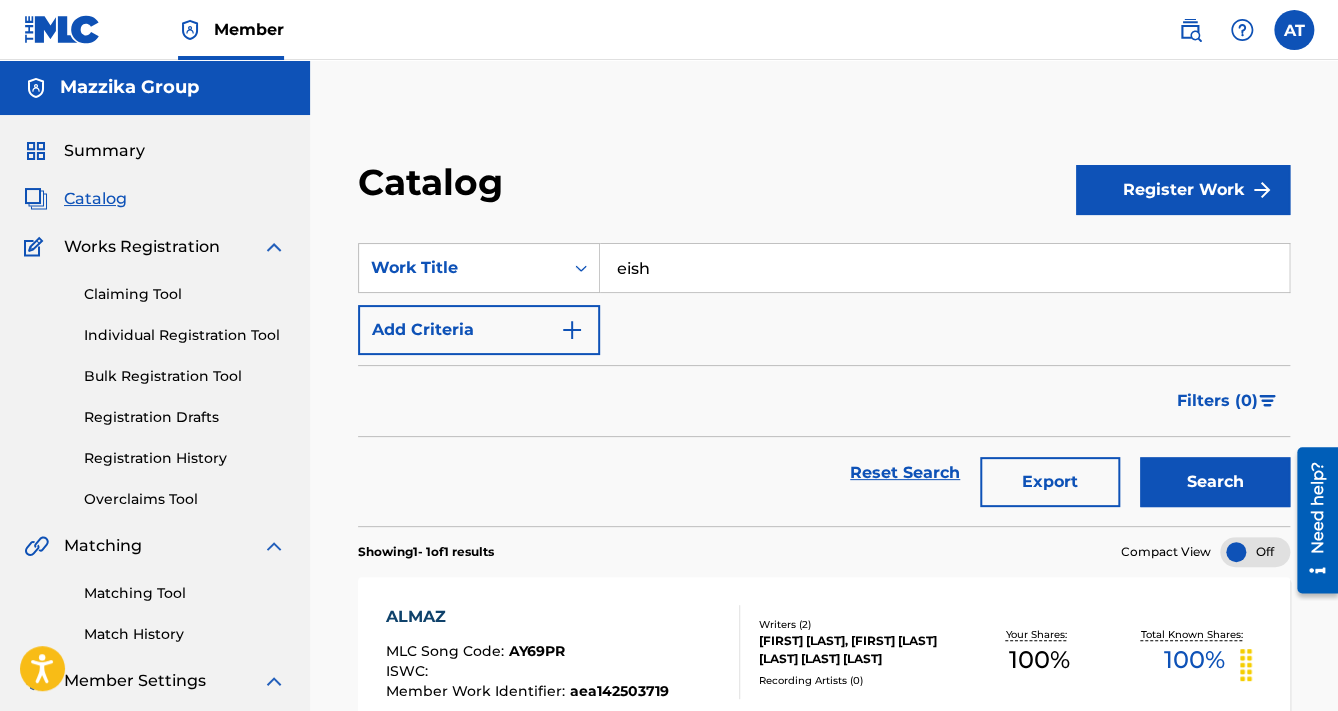 click on "Search" at bounding box center (1215, 482) 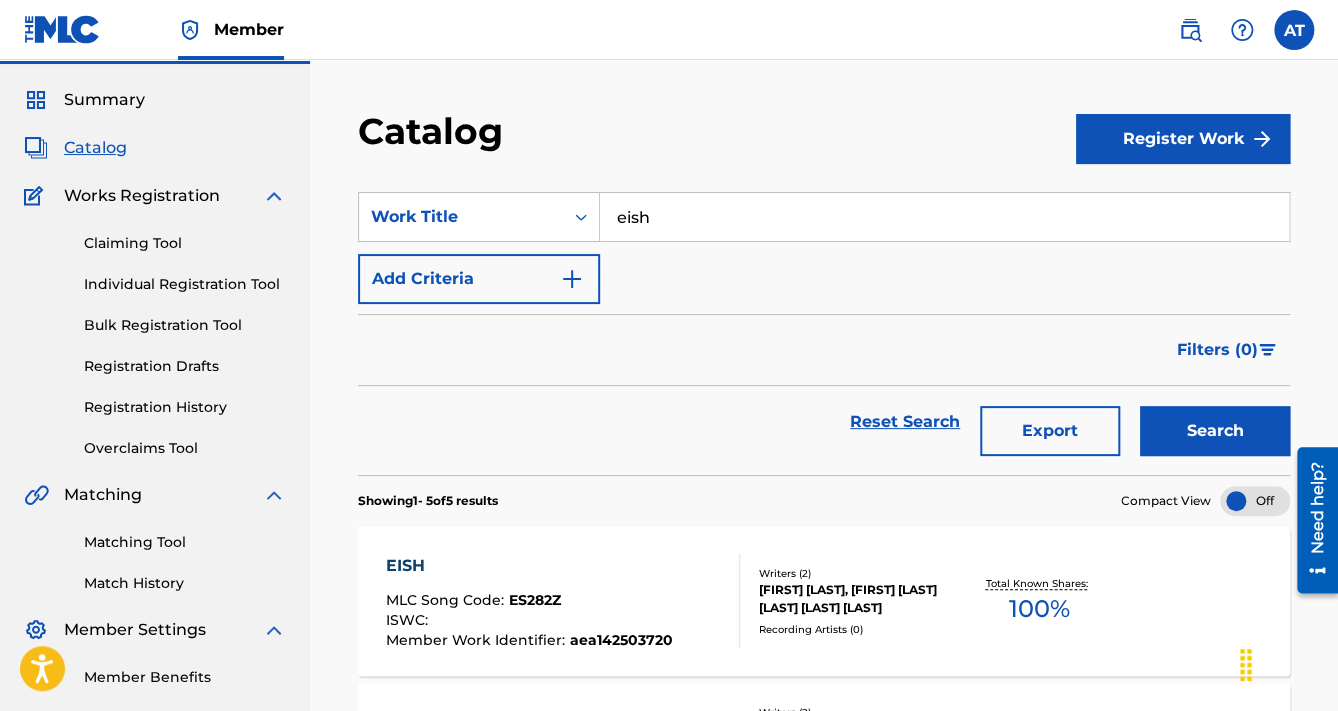 scroll, scrollTop: 80, scrollLeft: 0, axis: vertical 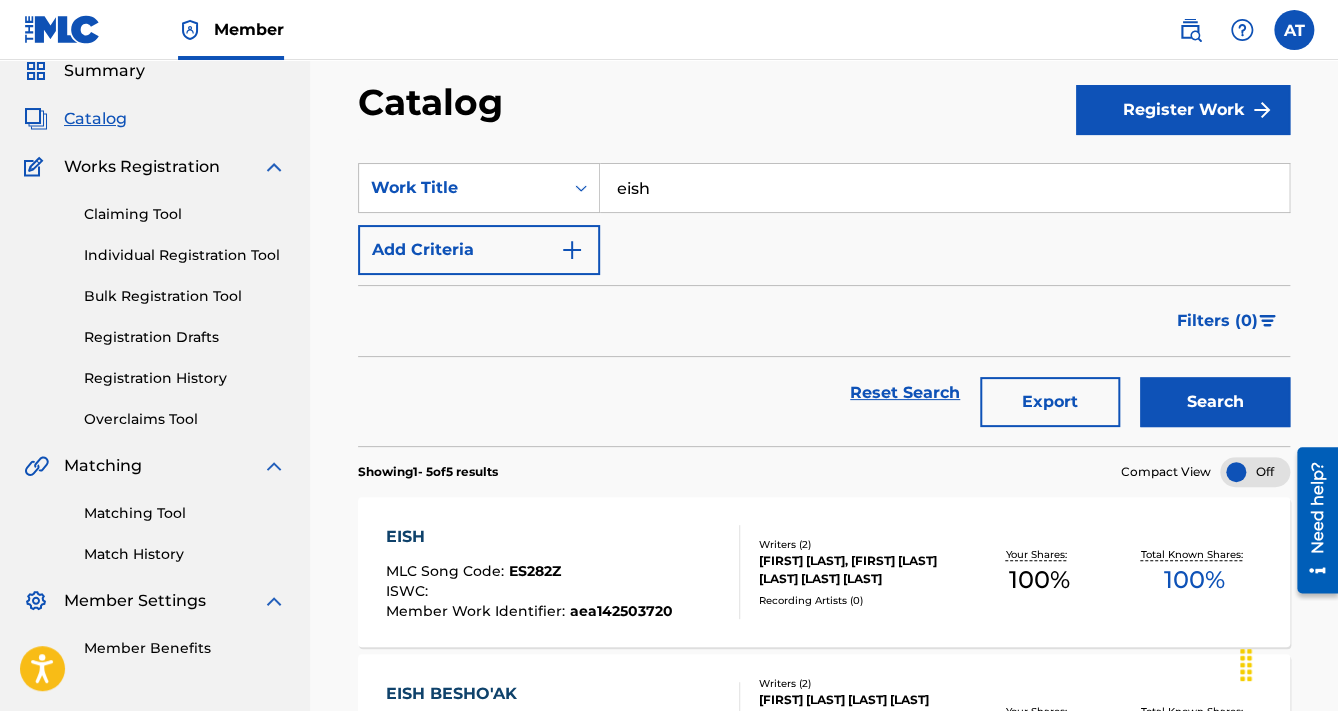 click on "EISH" at bounding box center [529, 537] 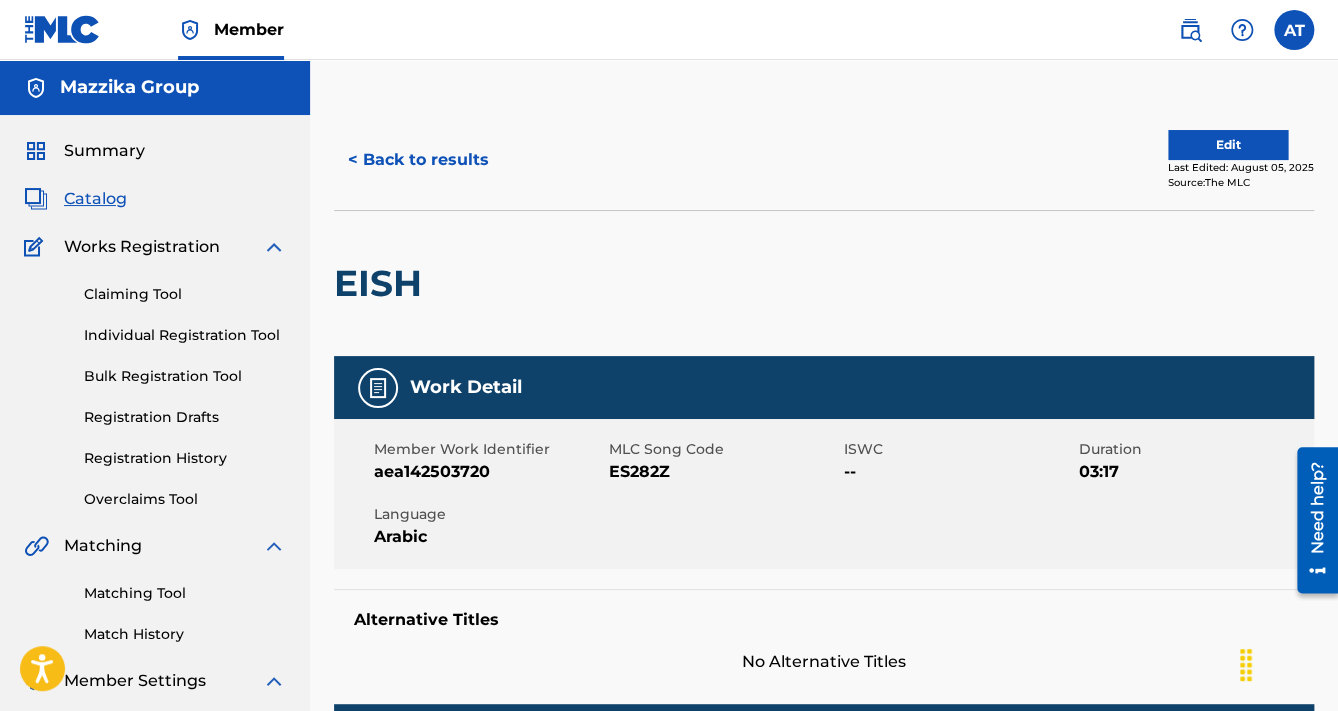 click on "aea142503720" at bounding box center (489, 472) 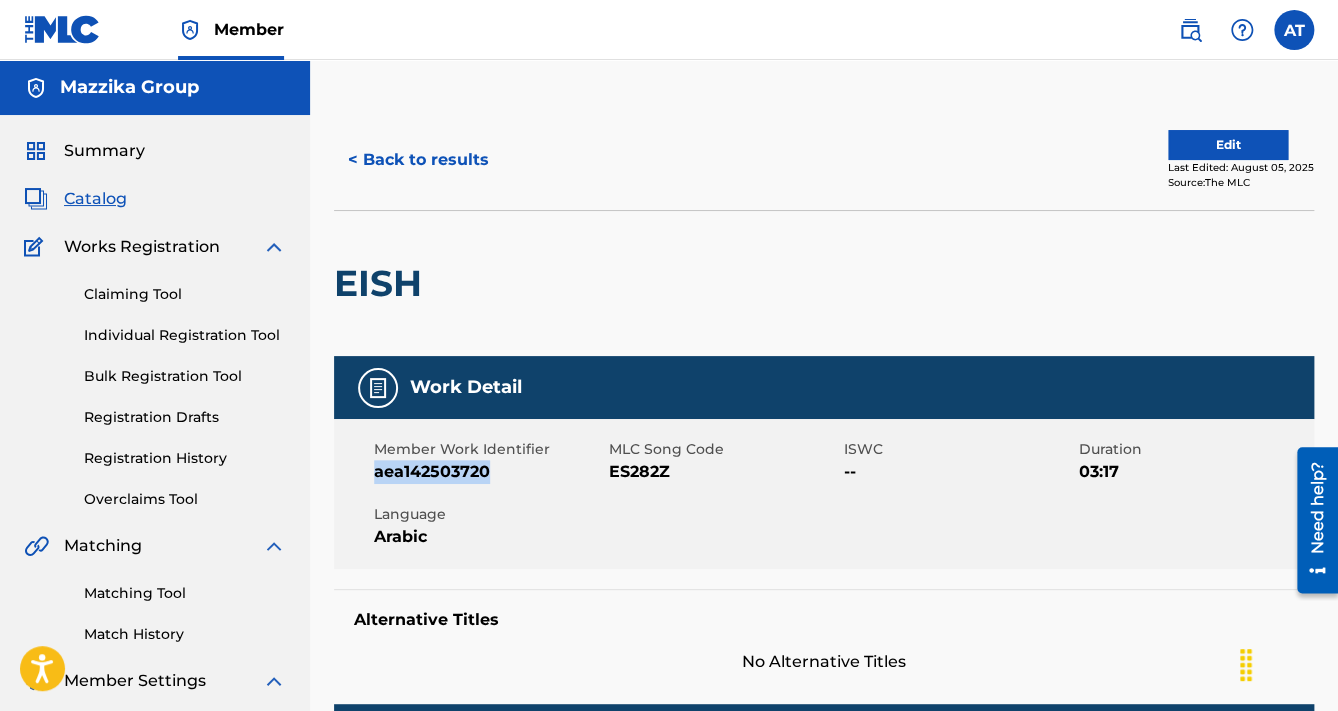 click on "aea142503720" at bounding box center [489, 472] 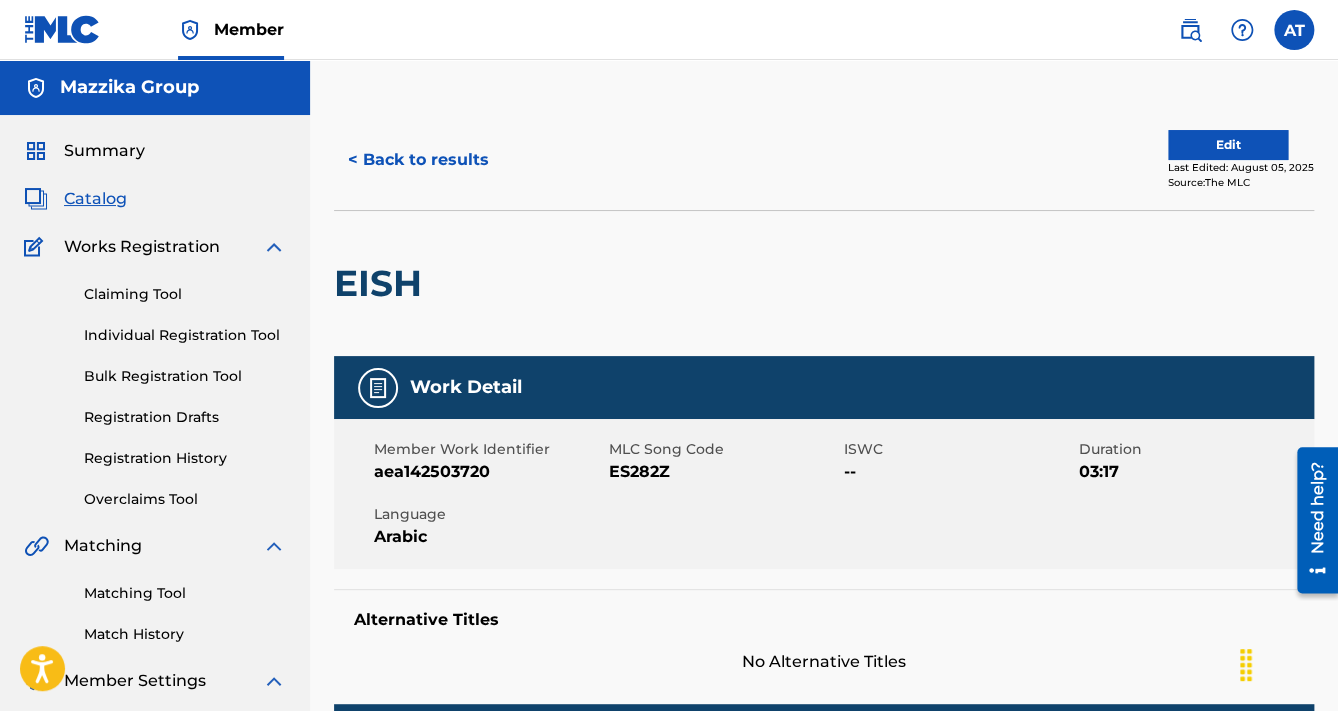 click on "ES282Z" at bounding box center (724, 472) 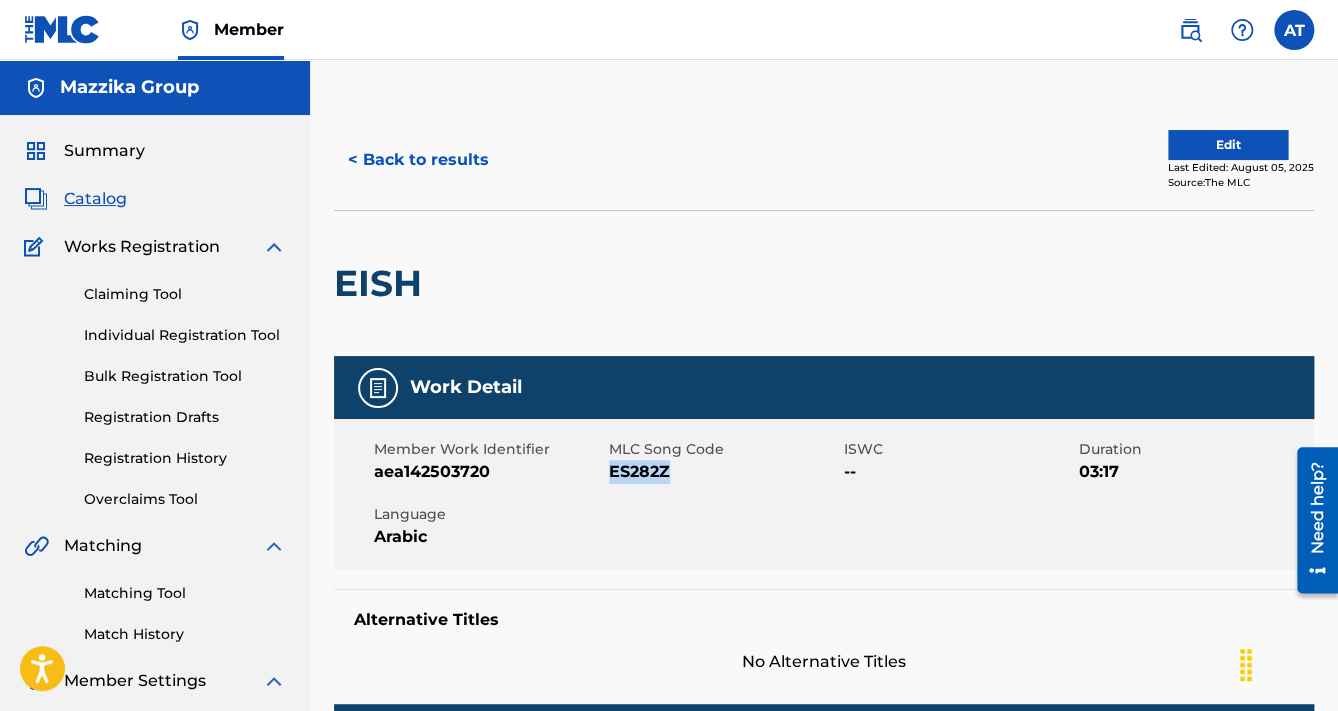click on "ES282Z" at bounding box center [724, 472] 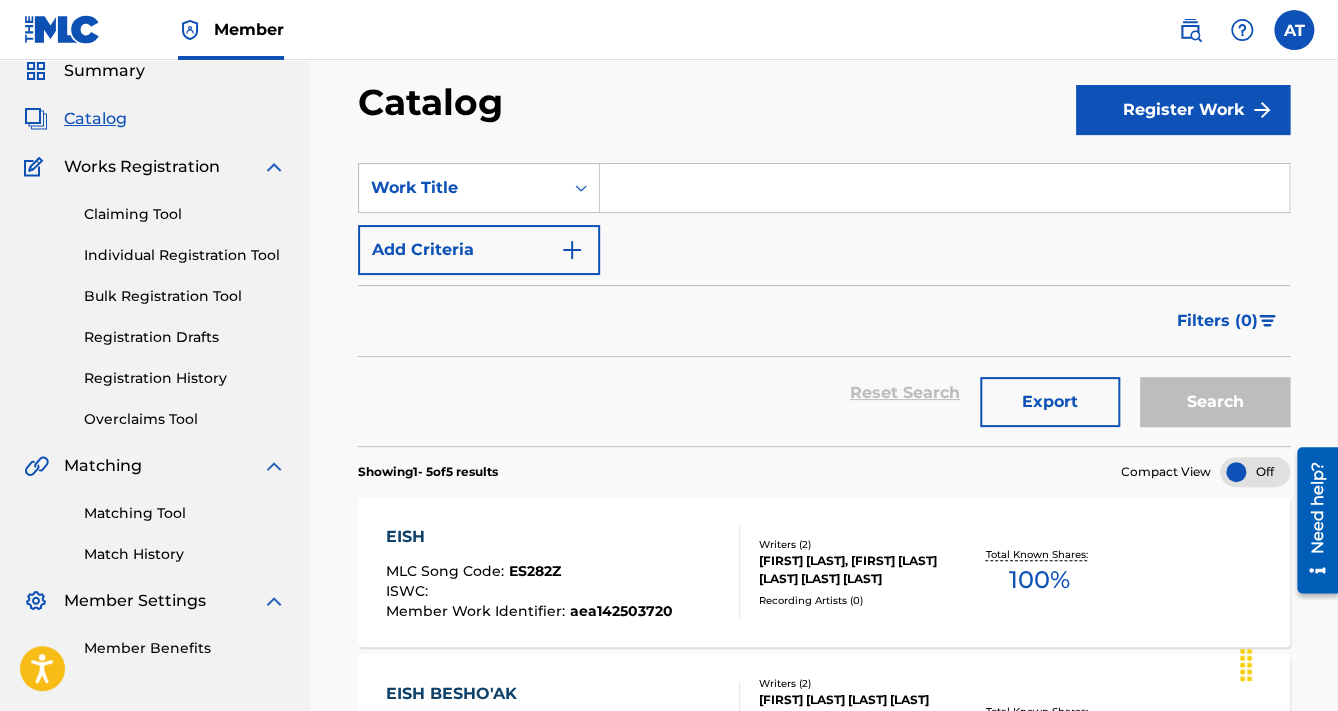 click at bounding box center [944, 188] 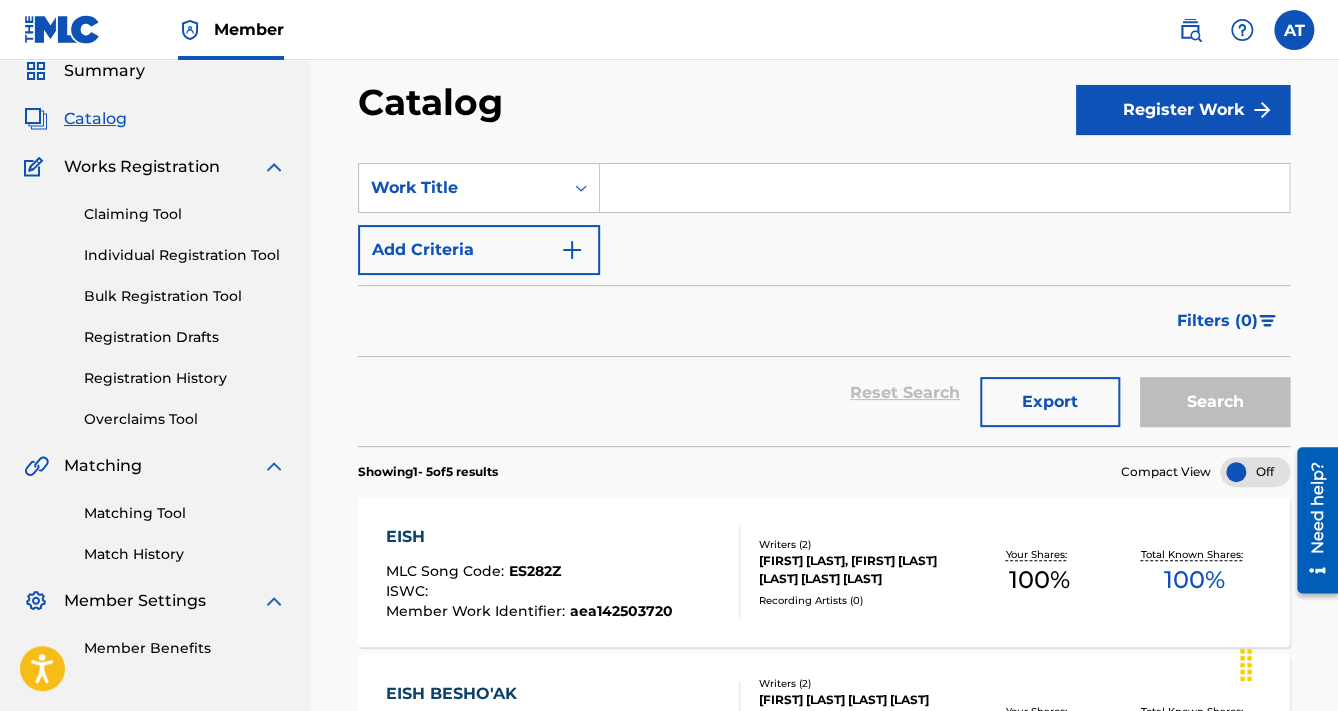 paste on "BYESTANAK" 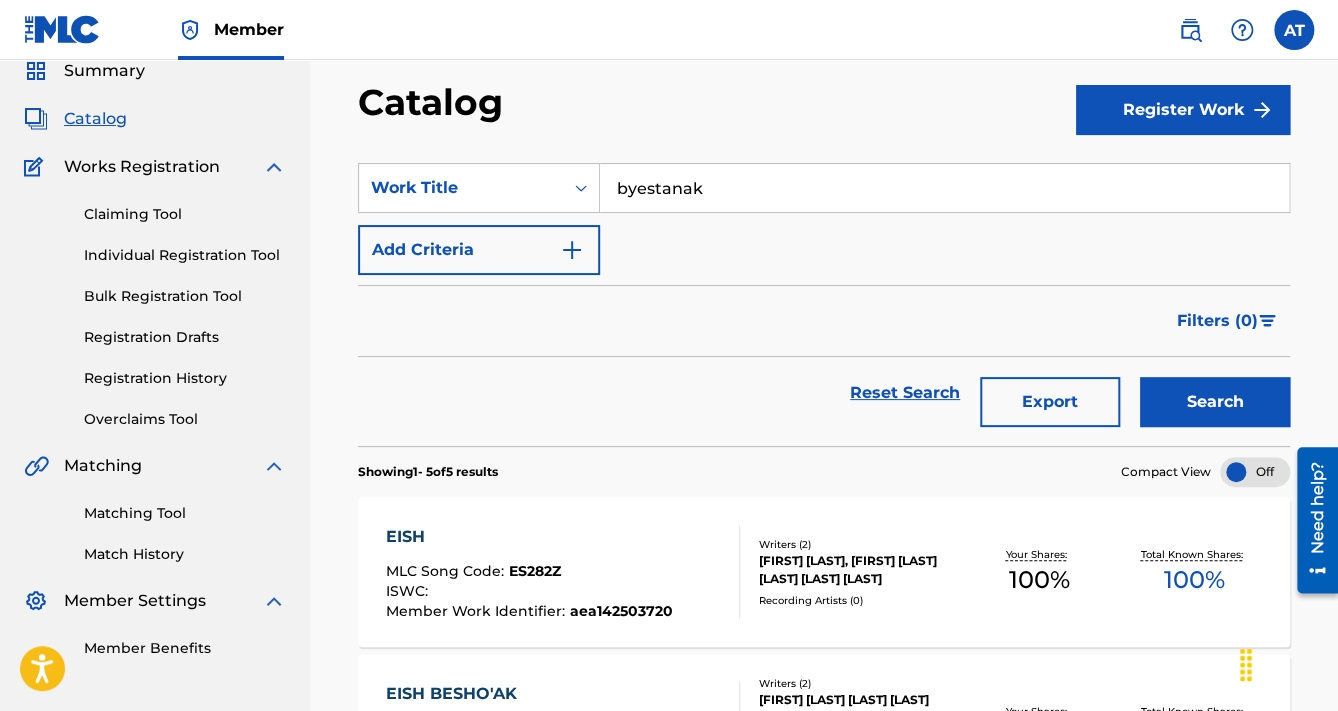 type on "byestanak" 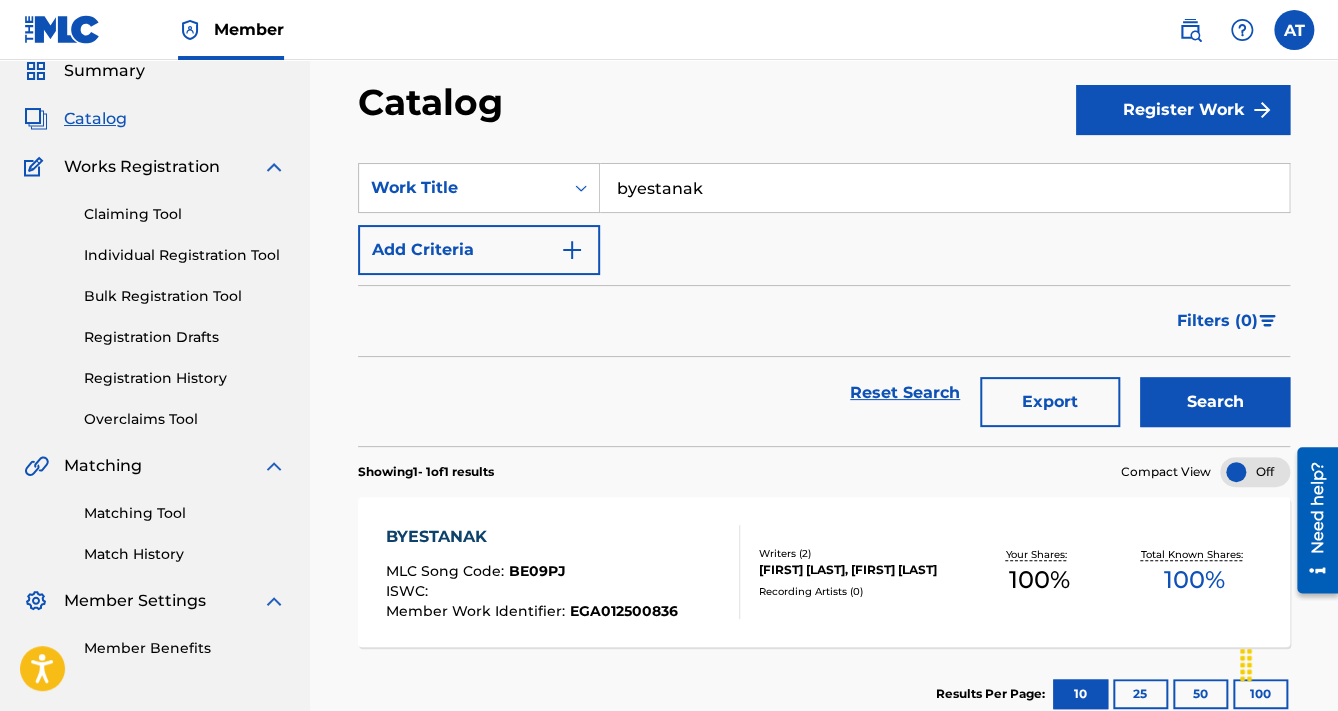 click on "[LAST] MLC Song Code : BE09PJ ISWC : Member Work Identifier : EGA012500836 Writers ( 2 ) [FIRST] [LAST], [FIRST] [LAST] Recording Artists ( 0 ) Your Shares: 100 % Total Known Shares: 100 %" at bounding box center (824, 572) 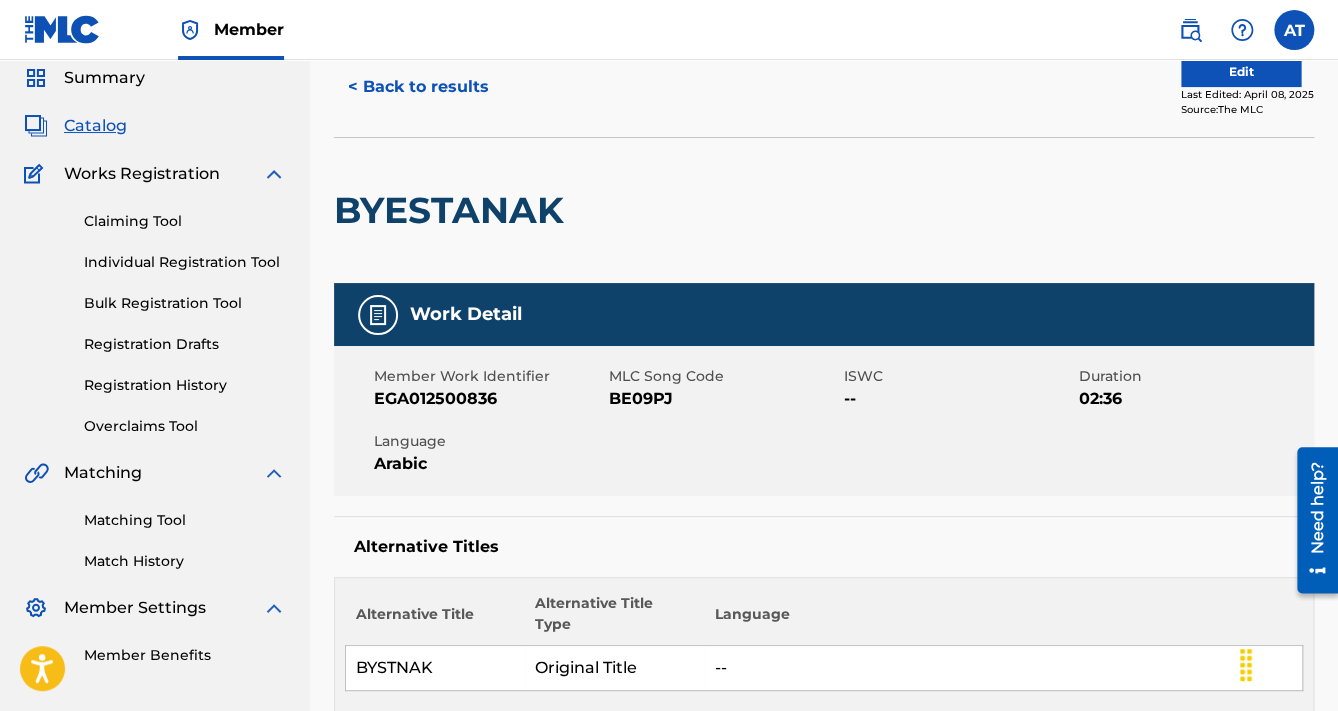 scroll, scrollTop: 0, scrollLeft: 0, axis: both 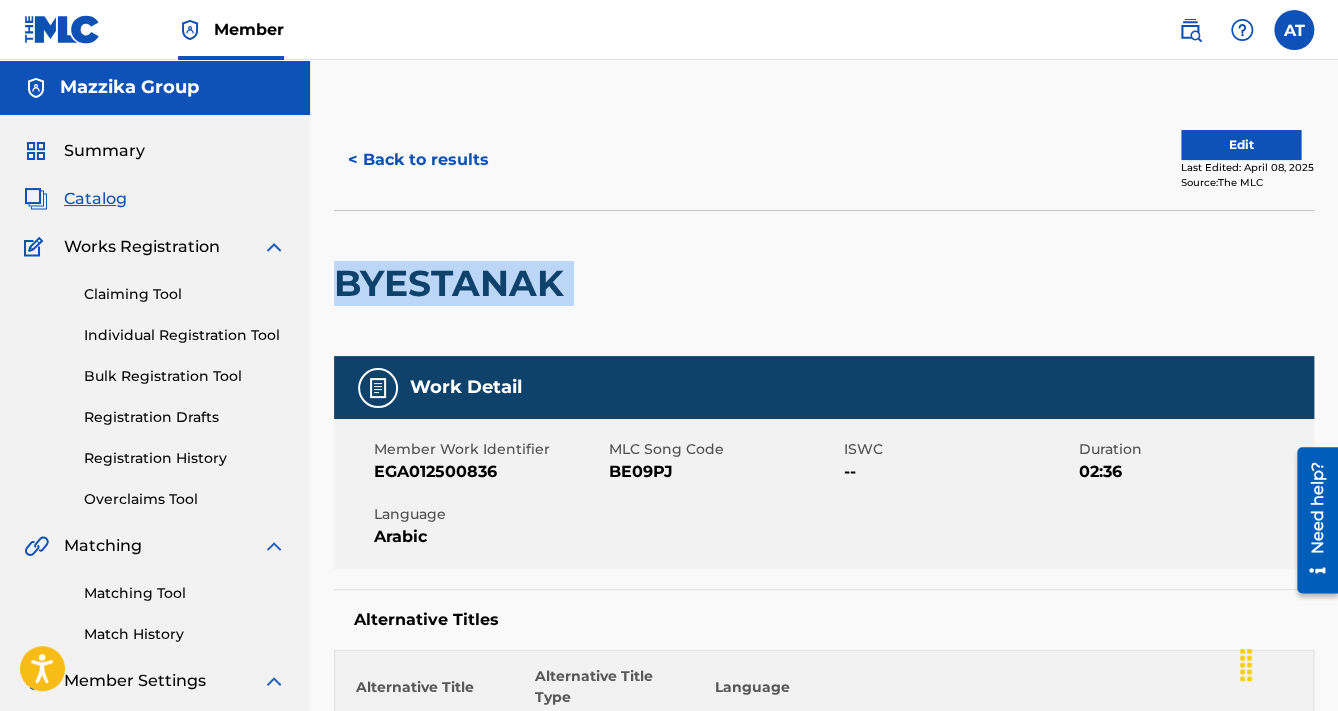 drag, startPoint x: 580, startPoint y: 284, endPoint x: 342, endPoint y: 267, distance: 238.60637 